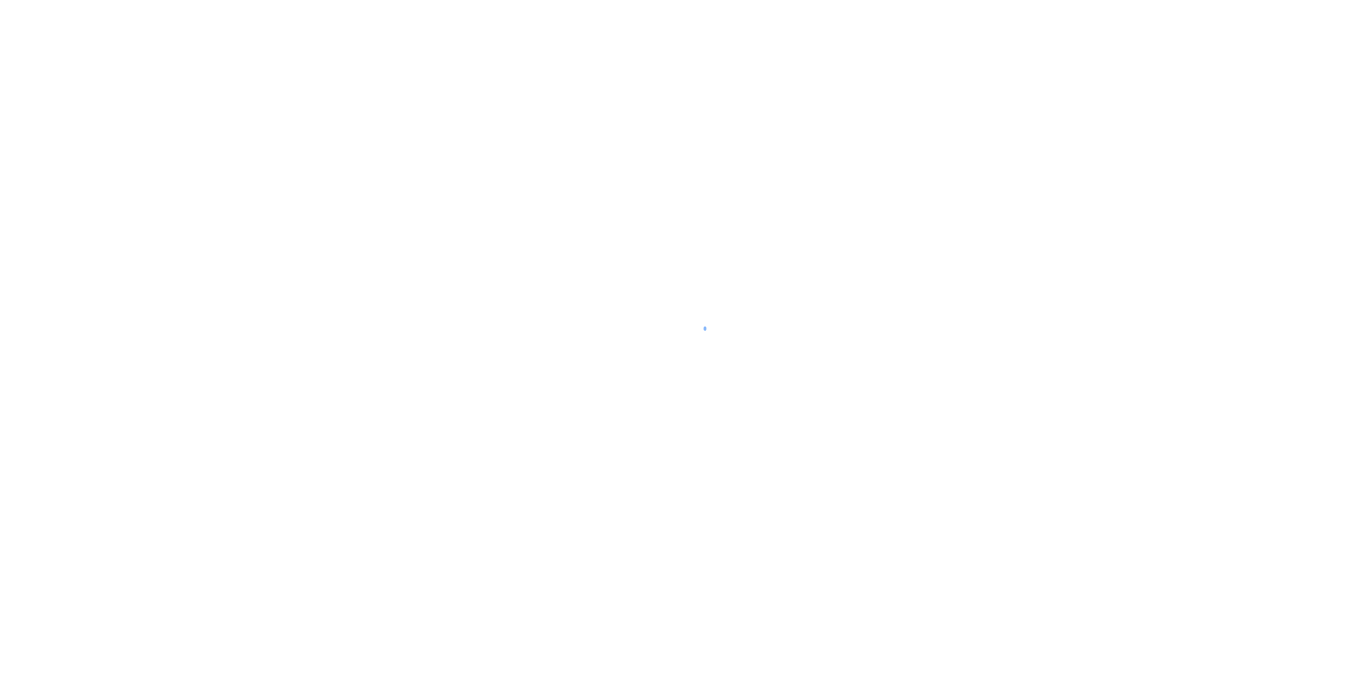 scroll, scrollTop: 0, scrollLeft: 0, axis: both 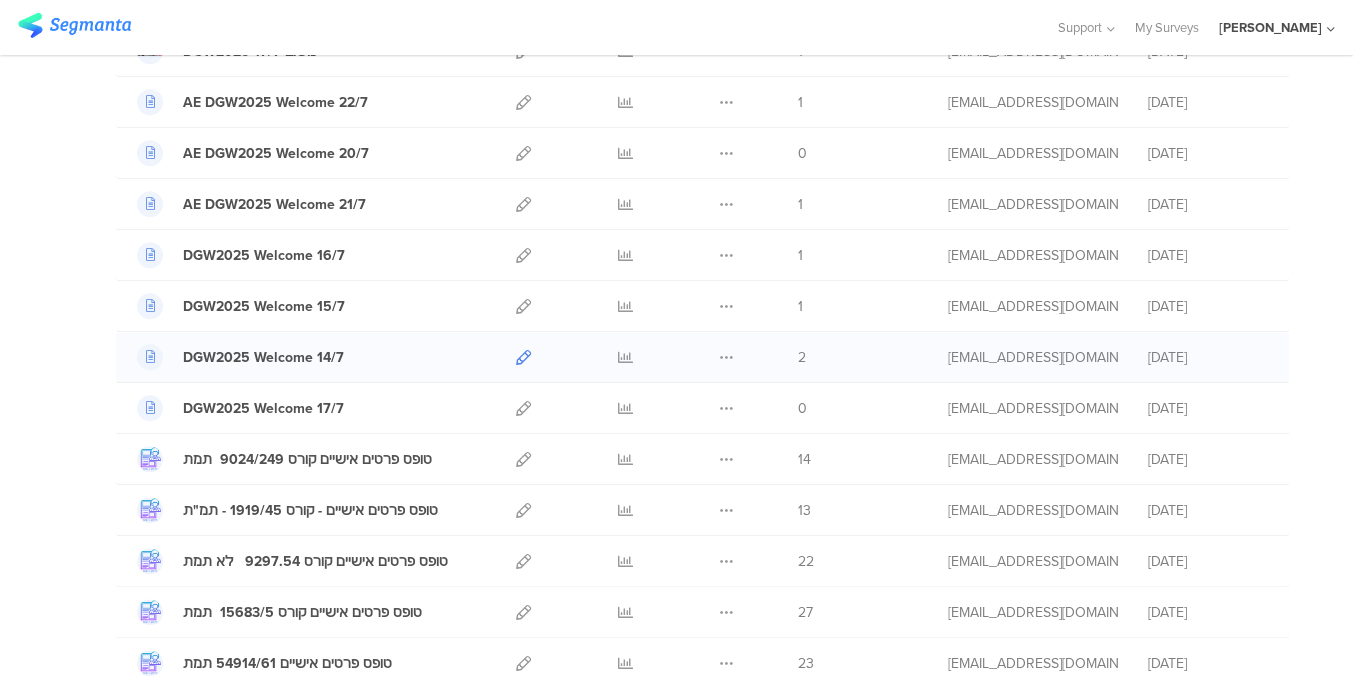 click at bounding box center (523, 357) 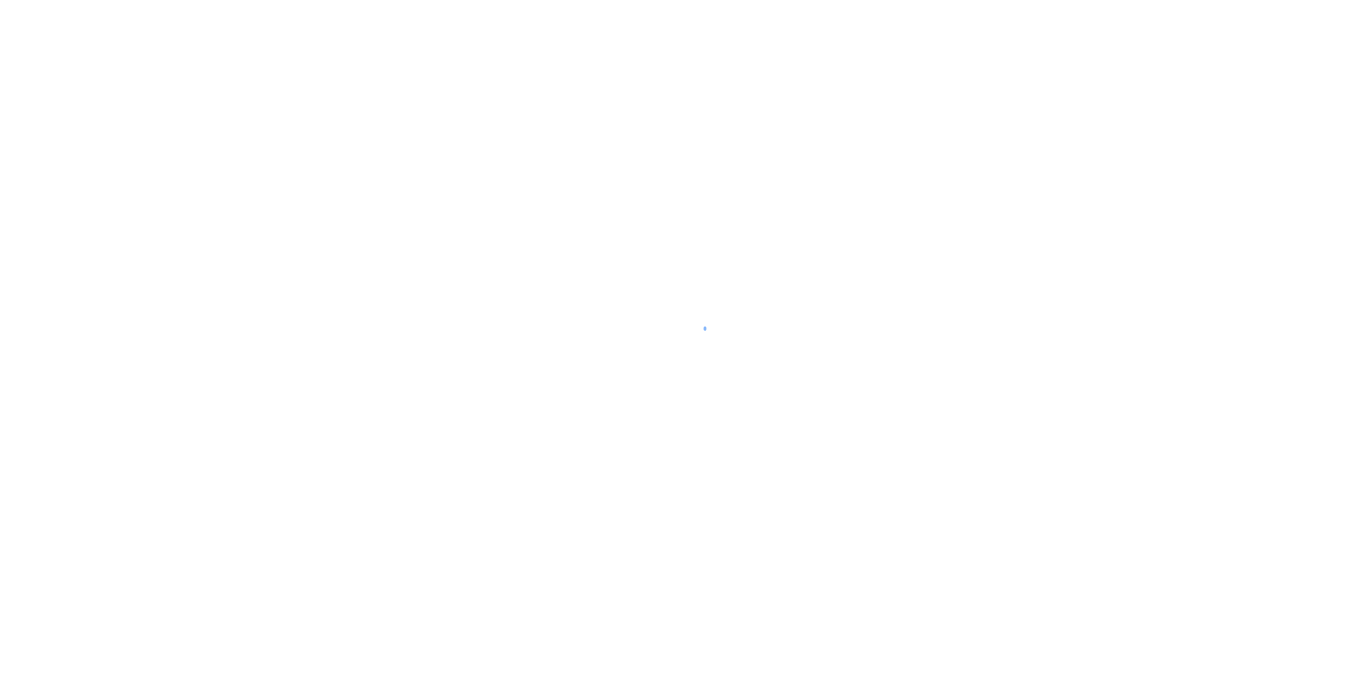scroll, scrollTop: 0, scrollLeft: 0, axis: both 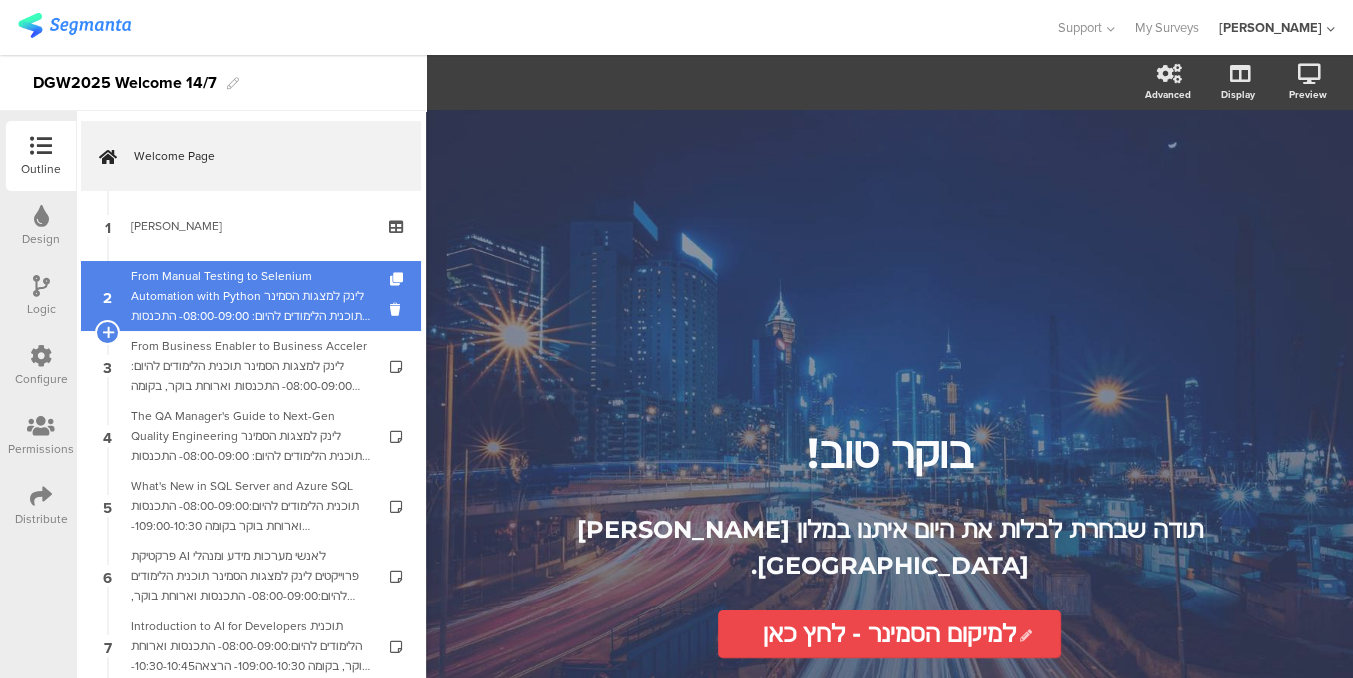 drag, startPoint x: 224, startPoint y: 241, endPoint x: 224, endPoint y: 260, distance: 19 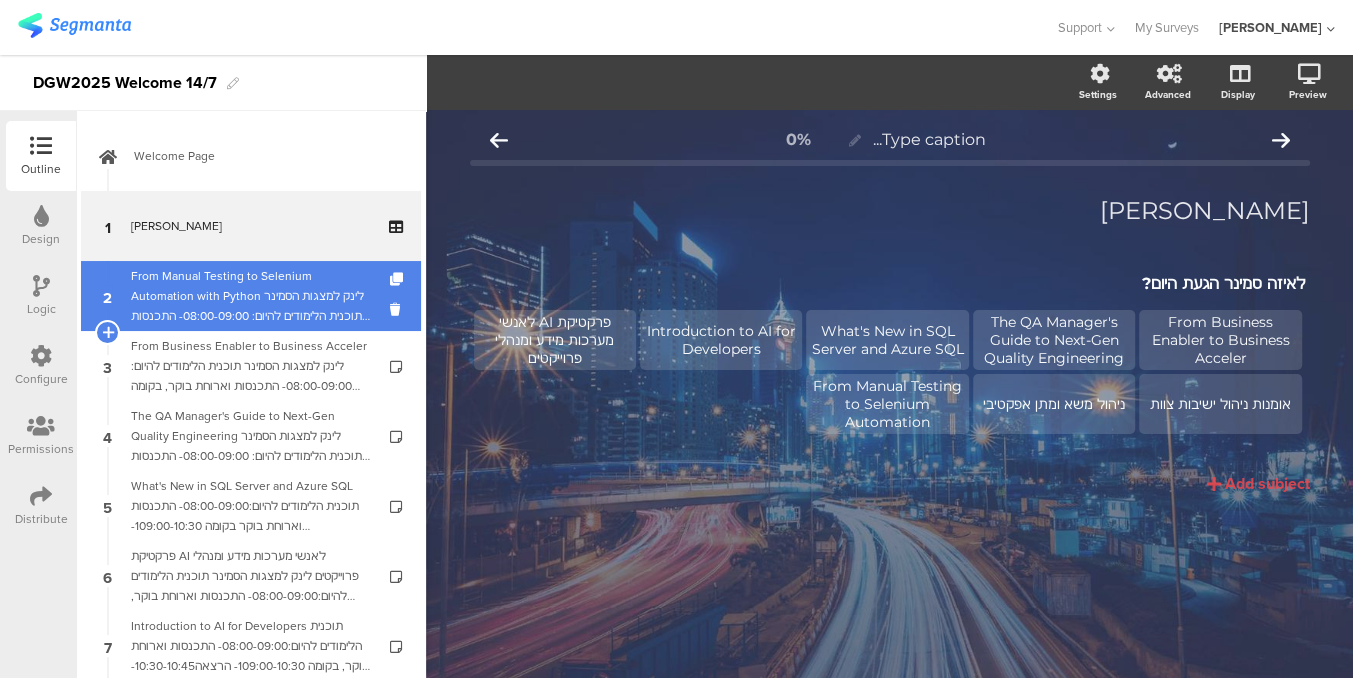 click on "From Manual Testing to Selenium Automation with Python לינק למצגות הסמינר תוכנית הלימודים להיום: 08:00-09:00- התכנסות וארוחת בוקר, בקומה 109:00-10:30- הרצאה10:30-10:45- הפסקה קצרה10:45-12:30- הרצאה12:30-13:30- ארוחת צהריים , בקומה 1-13:30-15:00- הרצאה15:00-15:15- הפסקה מתוקה בקומה 115:15-16:30- הרצאה וסיכום" at bounding box center (250, 296) 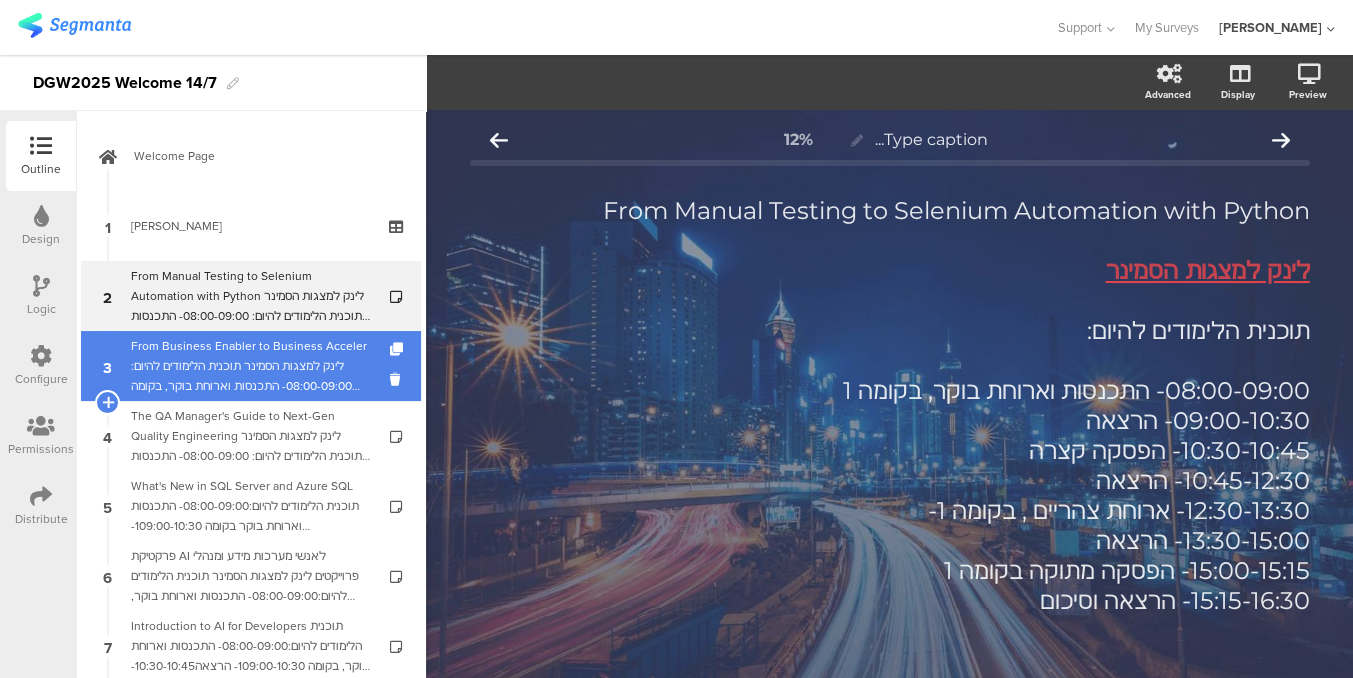 click on "From Business Enabler to Business Acceler לינק למצגות הסמינר תוכנית הלימודים להיום: 08:00-09:00- התכנסות וארוחת בוקר, בקומה 109:00-10:30- הרצאה10:30-10:45- הפסקה קצרה10:45-12:30- הרצאה12:30-13:30- ארוחת צהריים, בקומה 1-13:30-15:00- הרצאה15:00-15:15- הפסקה מתוקה, בקומה 115:15-16:30- הרצאה וסיכום" at bounding box center [250, 366] 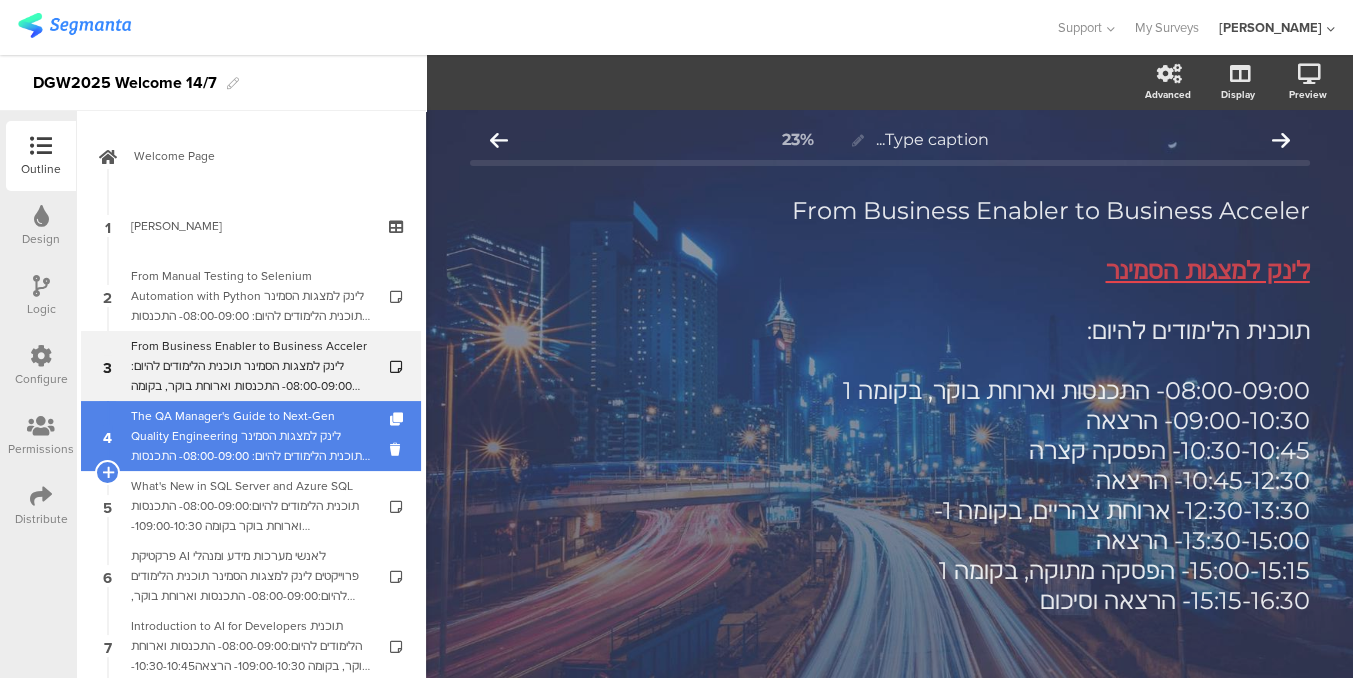 click on "The QA Manager's Guide to Next-Gen Quality Engineering לינק למצגות הסמינר תוכנית הלימודים להיום: 08:00-09:00- התכנסות וארוחת בוקר בקומה 109:00-10:30- הרצאה10:30-10:45- הפסקה קצרה10:45-12:30- הרצאה12:30-13:30- ארוחת צהריים בקומה 1-13:30-15:00- הרצאה15:00-15:15- הפסקה מתוקה בקומה 115:15-16:30- הרצאה וסיכום" at bounding box center (250, 436) 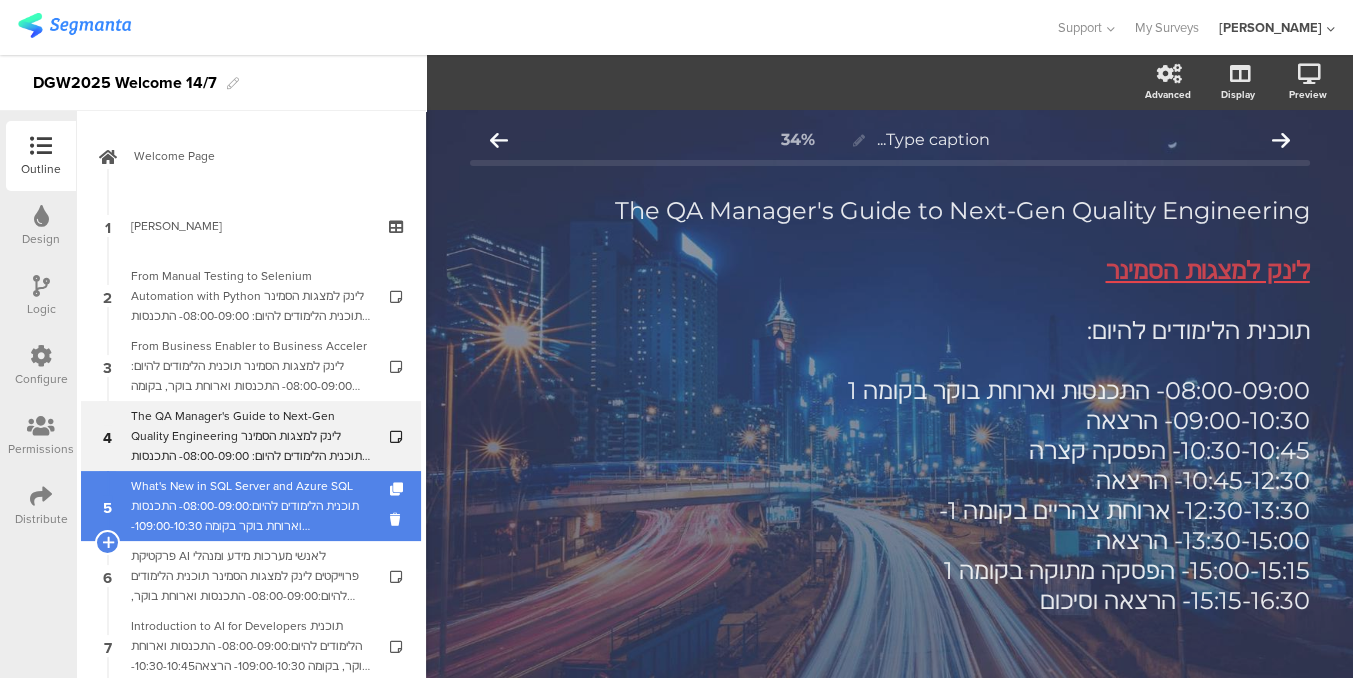 click on "What's New in SQL Server and Azure SQL  תוכנית הלימודים להיום:08:00-09:00- התכנסות וארוחת בוקר בקומה 109:00-10:30- הרצאה10:30-10:45- הפסקה קצרה10:45-12:30- הרצאה12:30-13:30- ארוחת צהריים, בקומה 1-13:30-15:00- הרצאה15:00-15:15- הפסקה מתוקה בקומה 115:15-16:30- הרצאה וסיכום" at bounding box center (250, 506) 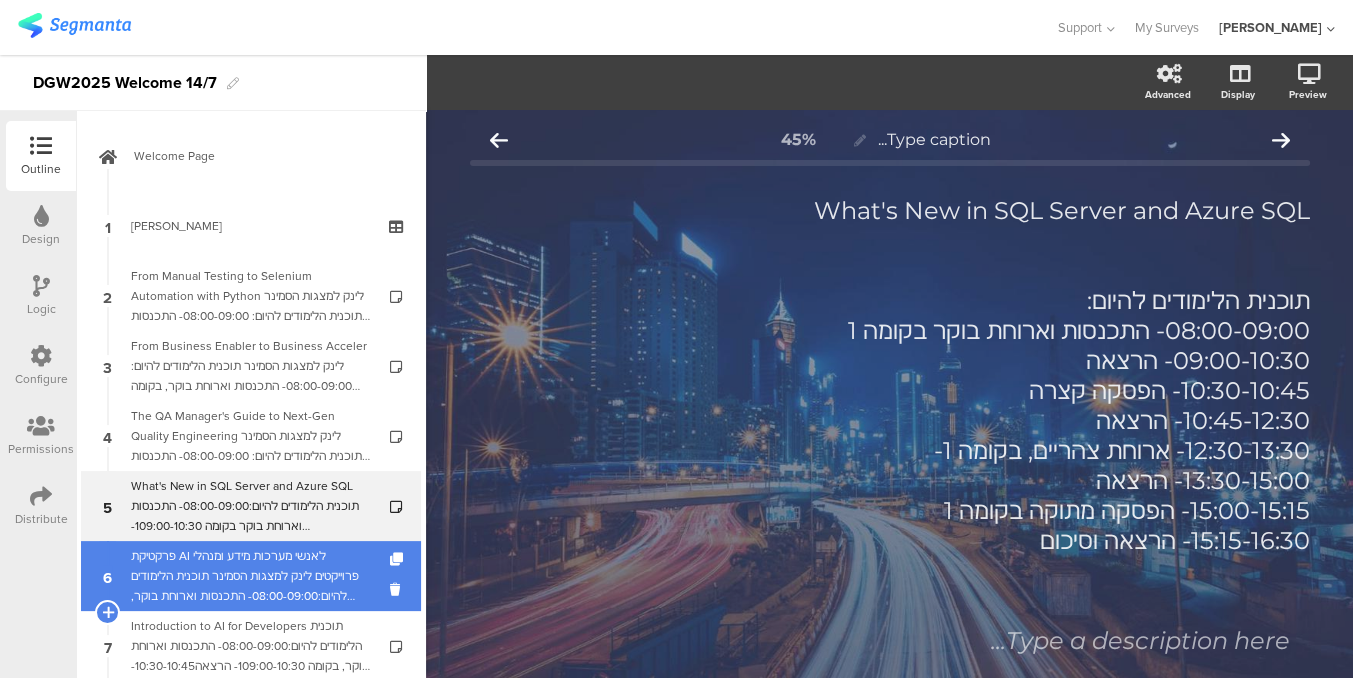 click on "פרקטיקת AI לאנשי מערכות מידע ומנהלי פרוייקטים לינק למצגות הסמינר תוכנית הלימודים להיום:08:00-09:00- התכנסות וארוחת בוקר, בקומה 109:00-10:30- הרצאה10:30-10:45- הפסקה קצרה10:45-12:30- הרצאה12:30-13:30- ארוחת צהריים, בקומה 1-13:30-15:00- הרצאה15:00-15:15- הפסקה מתוקה בקומה 115:15-16:30- הרצאה וסיכום" at bounding box center (250, 576) 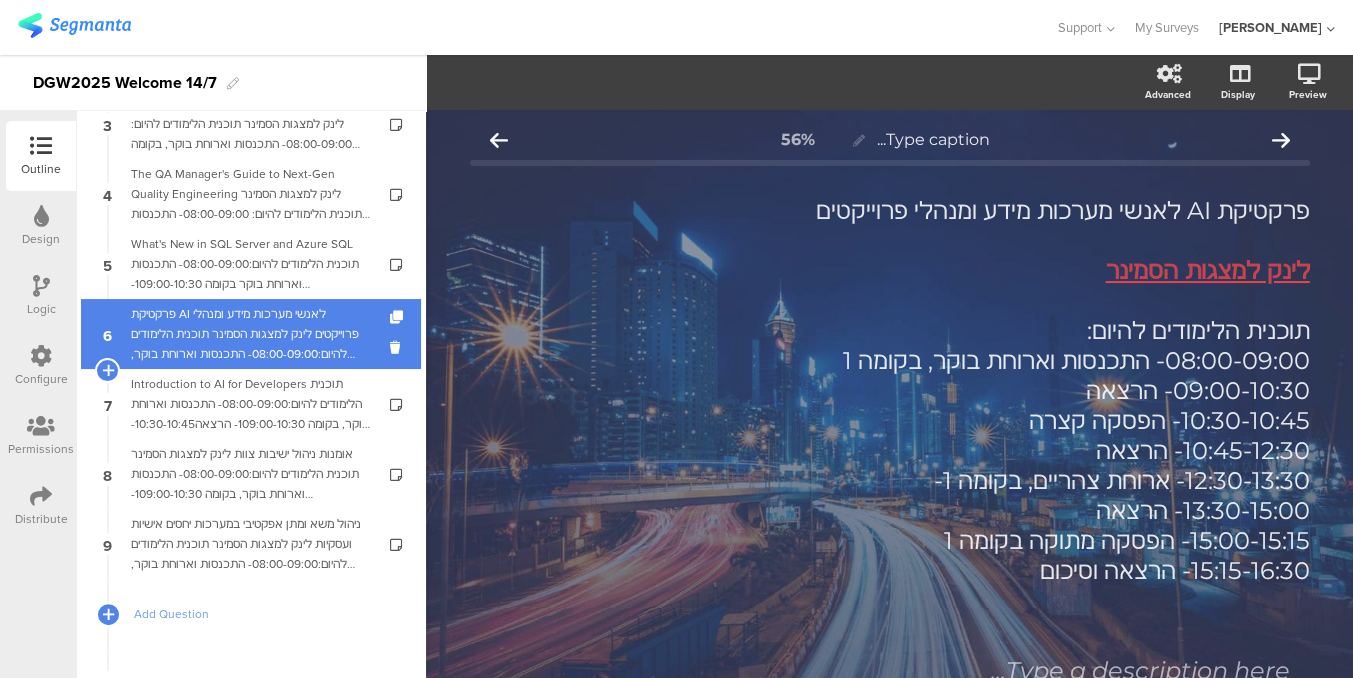 scroll, scrollTop: 272, scrollLeft: 0, axis: vertical 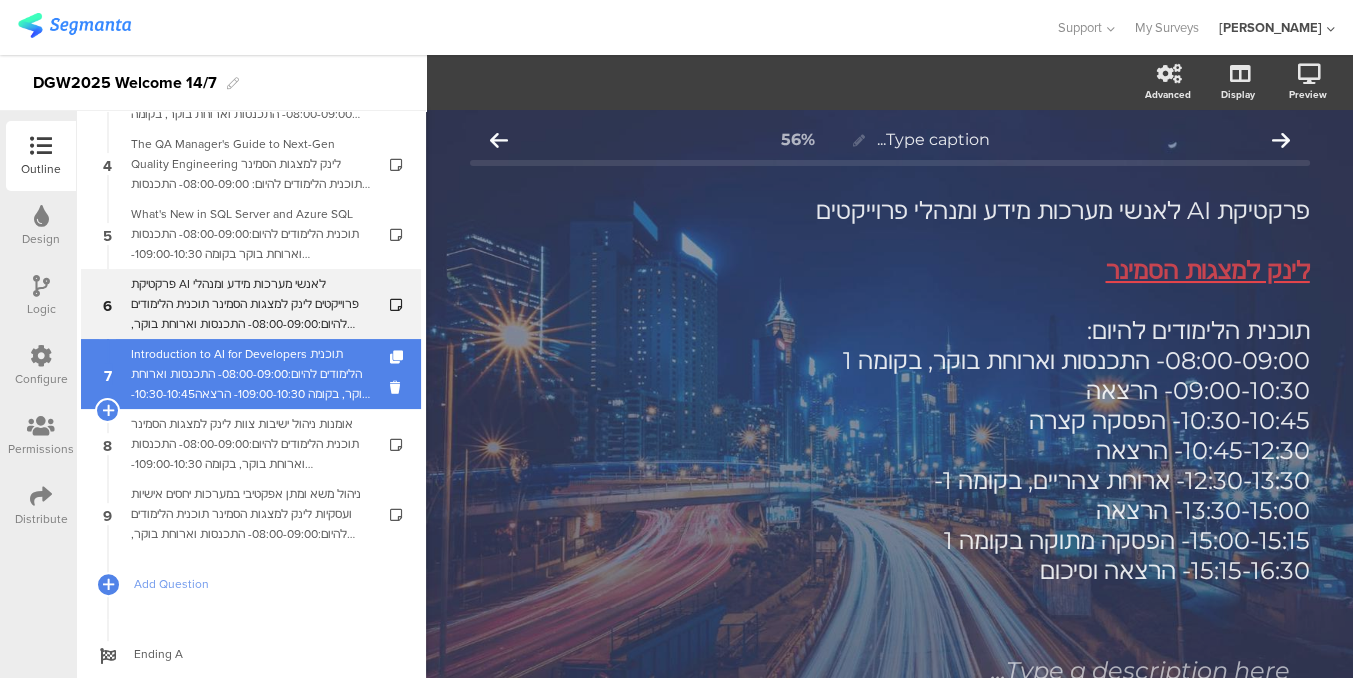 click on "Introduction to AI for Developers  תוכנית הלימודים להיום:08:00-09:00- התכנסות וארוחת בוקר, בקומה 109:00-10:30- הרצאה10:30-10:45- הפסקה קצרה10:45-12:30- הרצאה12:30-13:30- ארוחת צהריים, בקומה 1-13:30-15:00- הרצאה15:00-15:15- הפסקה מתוקה בקומה 115:15-16:30- הרצאה וסיכום" at bounding box center (250, 374) 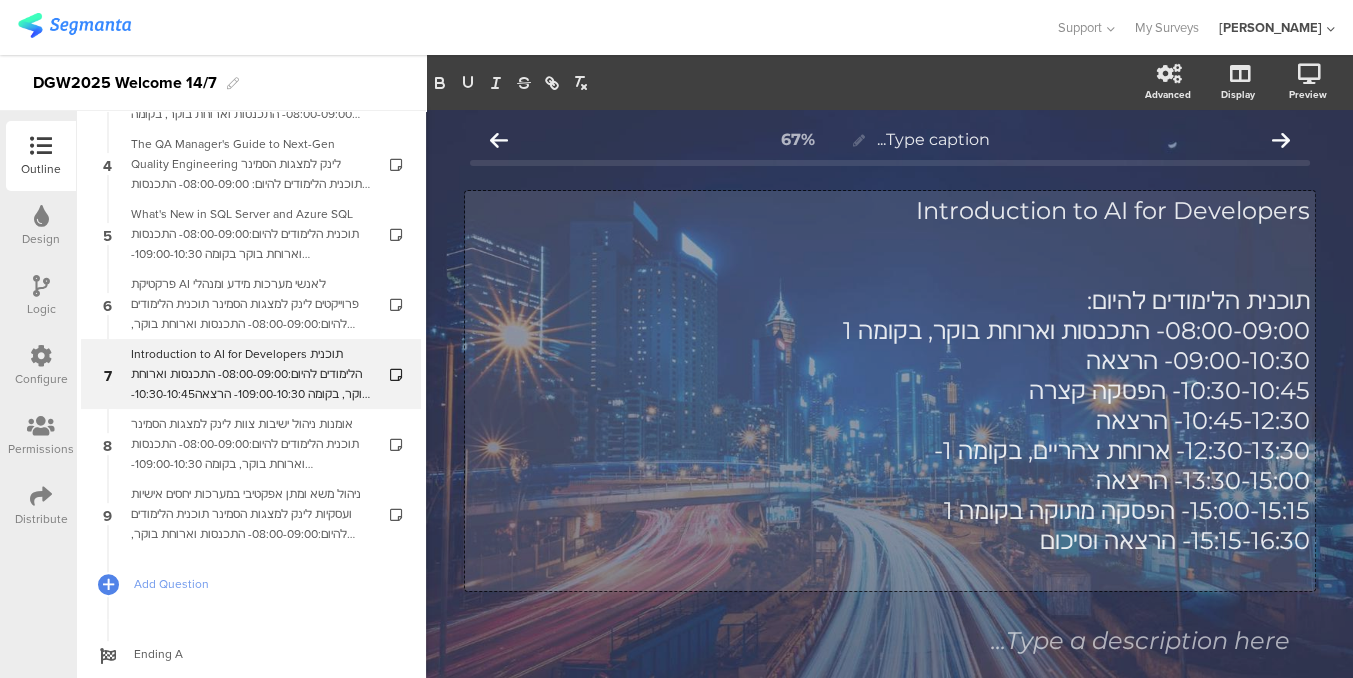click on "Introduction to AI for Developers תוכנית הלימודים להיום: 08:00-09:00- התכנסות וארוחת בוקר, בקומה 1 09:00-10:30- הרצאה 10:30-10:45- הפסקה קצרה 10:45-12:30- הרצאה 12:30-13:30- ארוחת צהריים, בקומה 1- 13:30-15:00- הרצאה 15:00-15:15- הפסקה מתוקה בקומה 1 15:15-16:30- הרצאה וסיכום
Introduction to AI for Developers תוכנית הלימודים להיום: 08:00-09:00- התכנסות וארוחת בוקר, בקומה 1 09:00-10:30- הרצאה 10:30-10:45- הפסקה קצרה 10:45-12:30- הרצאה 12:30-13:30- ארוחת צהריים, בקומה 1- 13:30-15:00- הרצאה 15:00-15:15- הפסקה מתוקה בקומה 1 15:15-16:30- הרצאה וסיכום
Introduction to AI for Developers תוכנית הלימודים להיום: 08:00-09:00- התכנסות וארוחת בוקר, בקומה 1 09:00-10:30- הרצאה 10:30-10:45- הפסקה קצרה 10:45-12:30- הרצאה 13:30-15:00- הרצאה" 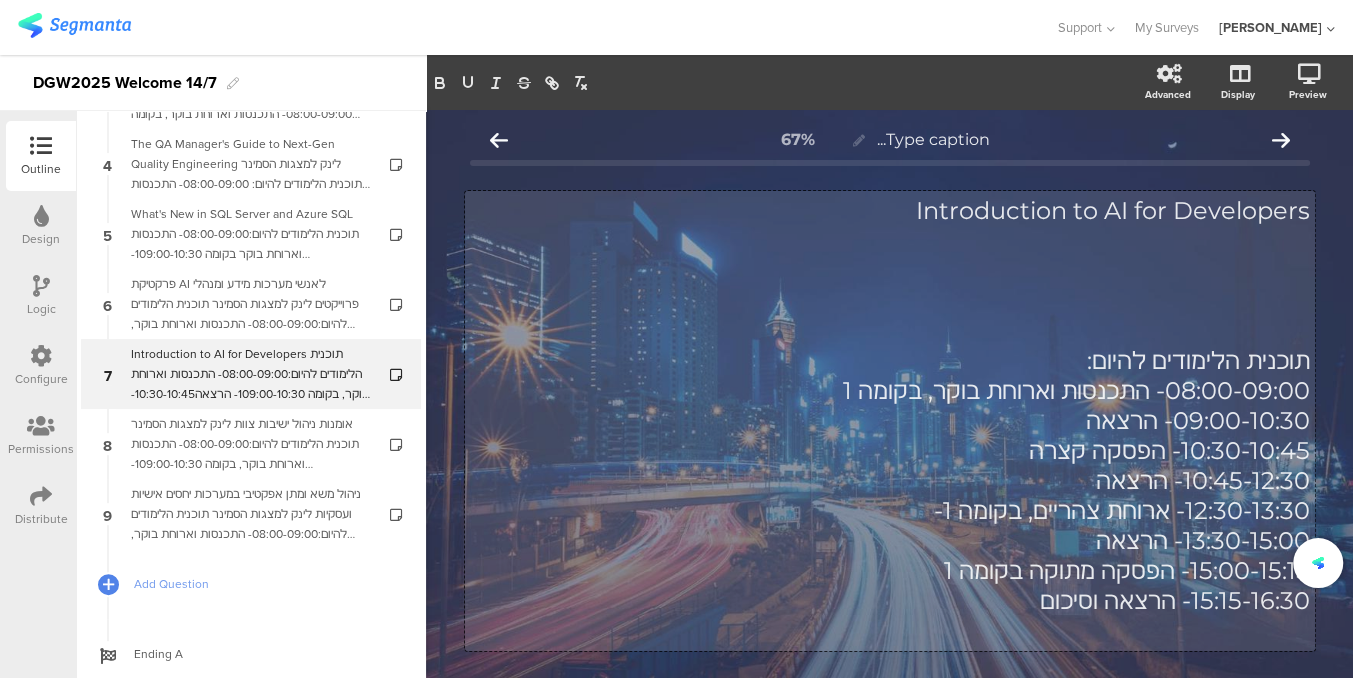 type 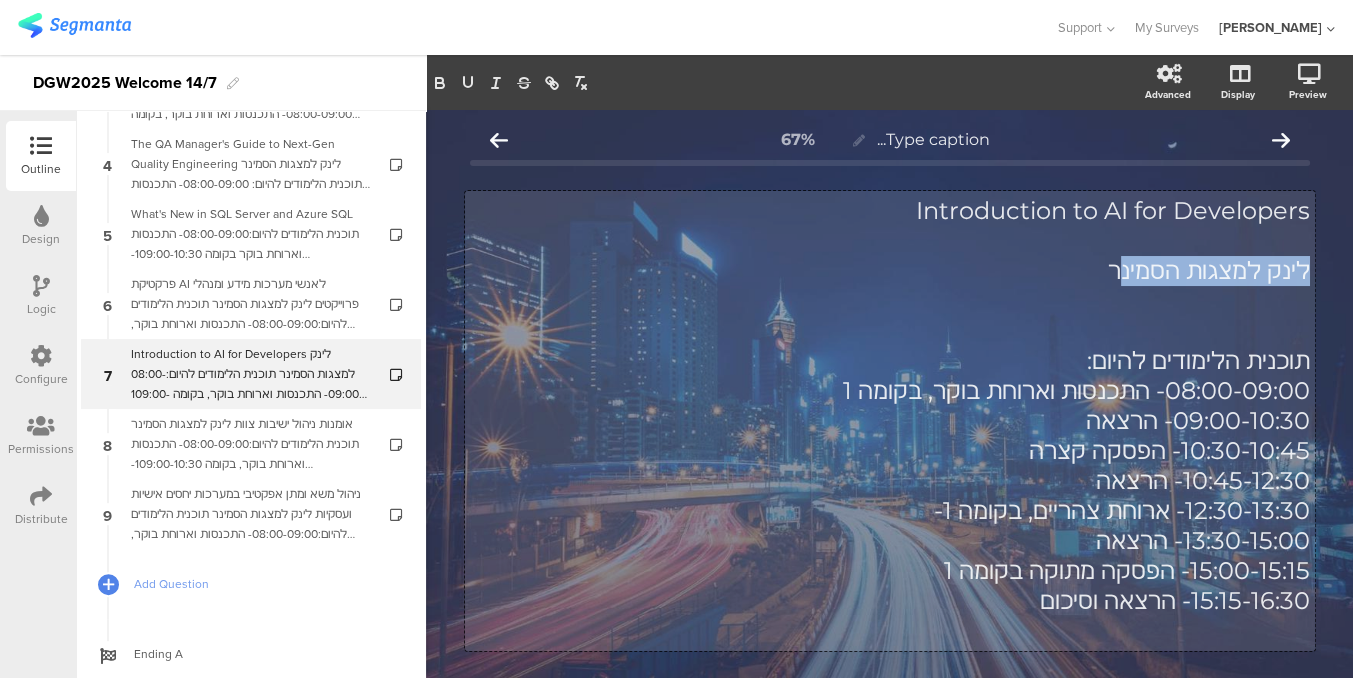 drag, startPoint x: 1141, startPoint y: 267, endPoint x: 1304, endPoint y: 275, distance: 163.1962 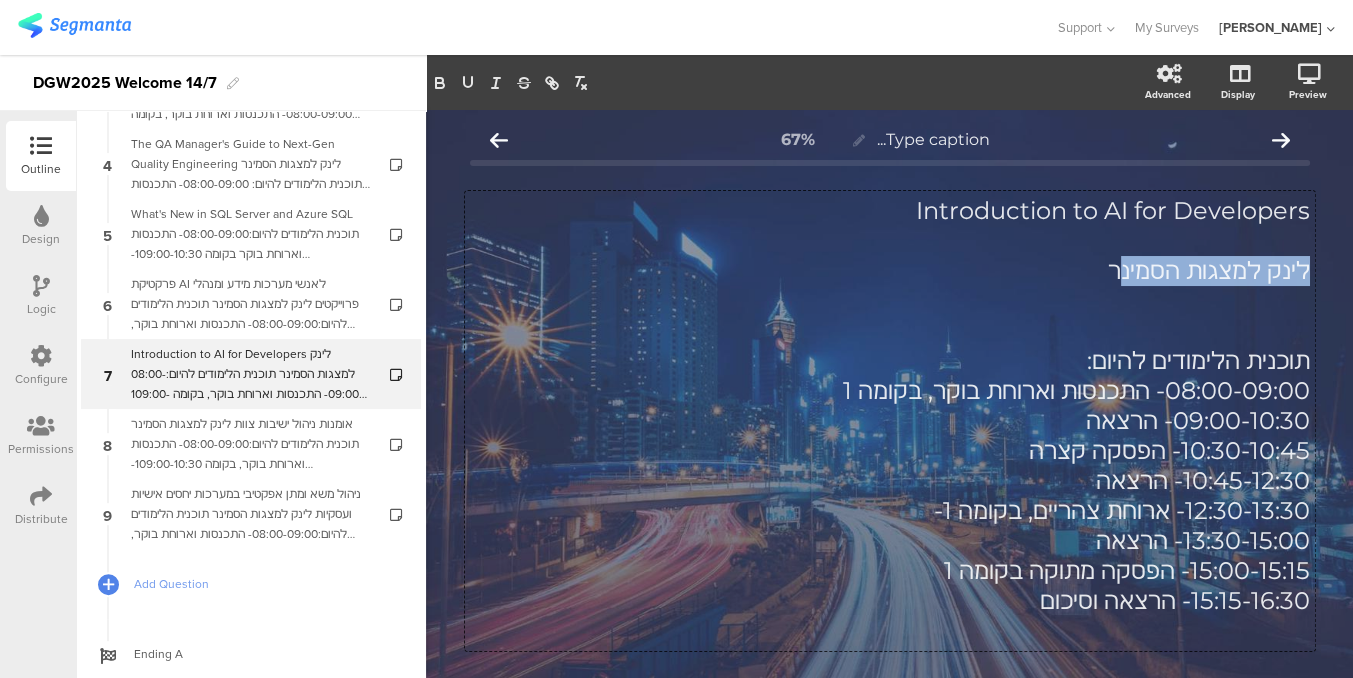 drag, startPoint x: 1128, startPoint y: 275, endPoint x: 1309, endPoint y: 272, distance: 181.02486 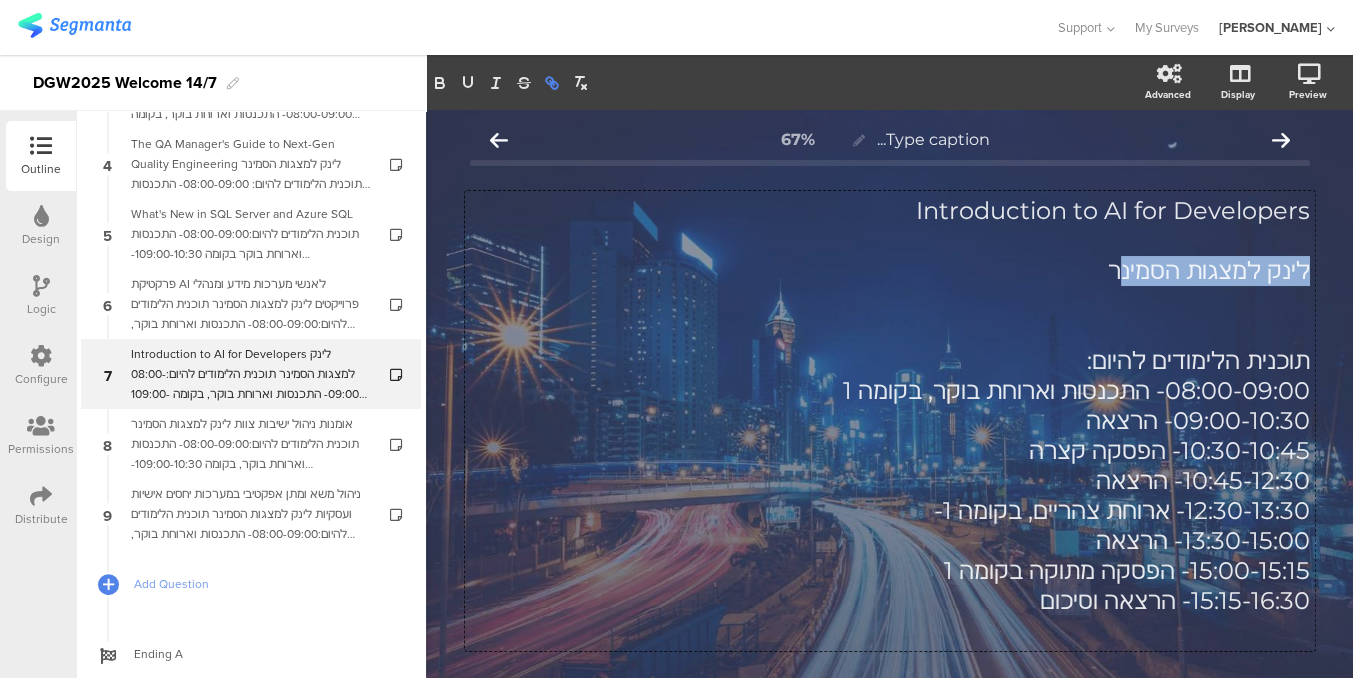 click 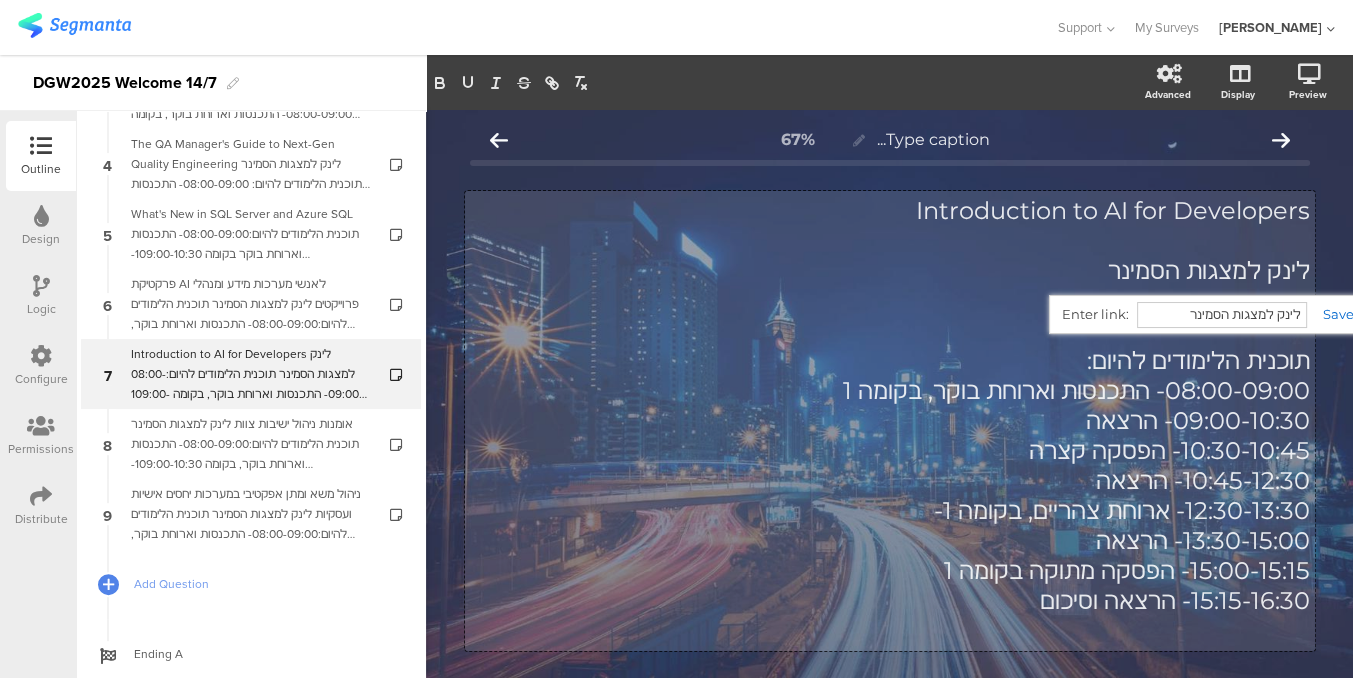 paste on "https://drive.google.com/drive/folders/1zfuc-XdRvyuQDOBmswVrwOo35gfMDr__?usp=drive_link" 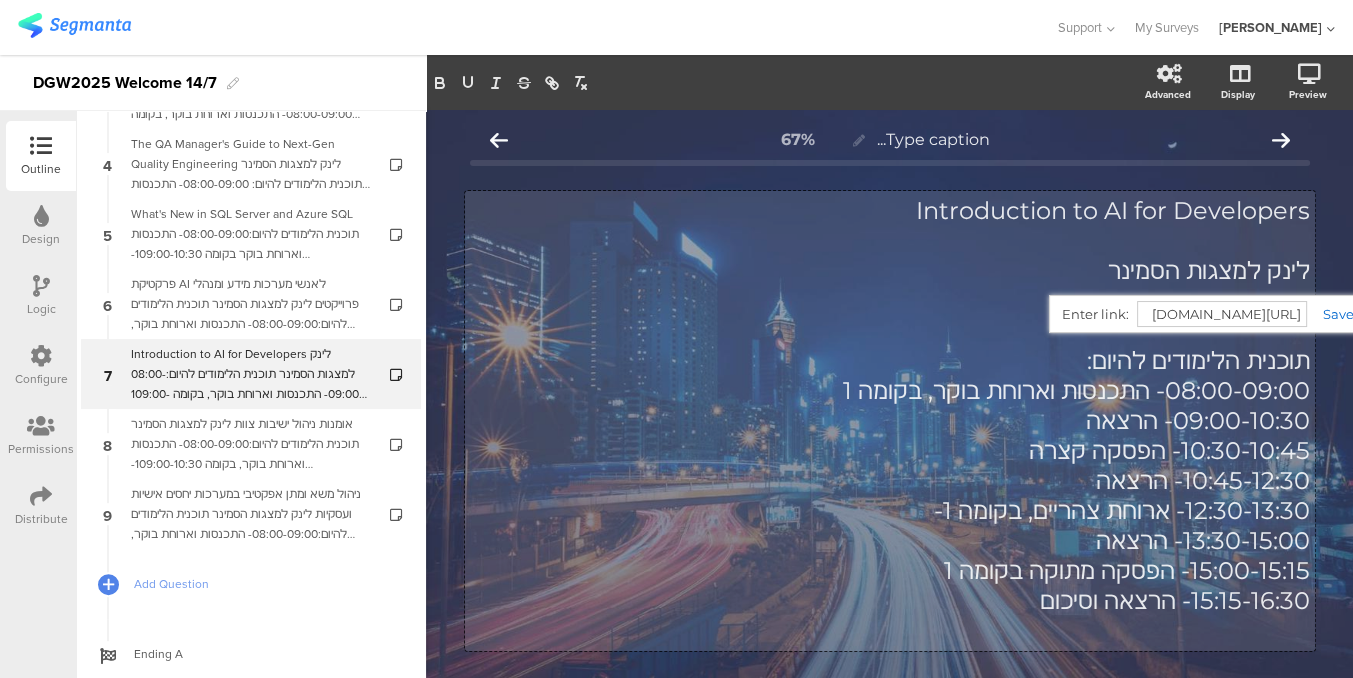 scroll, scrollTop: 0, scrollLeft: -459, axis: horizontal 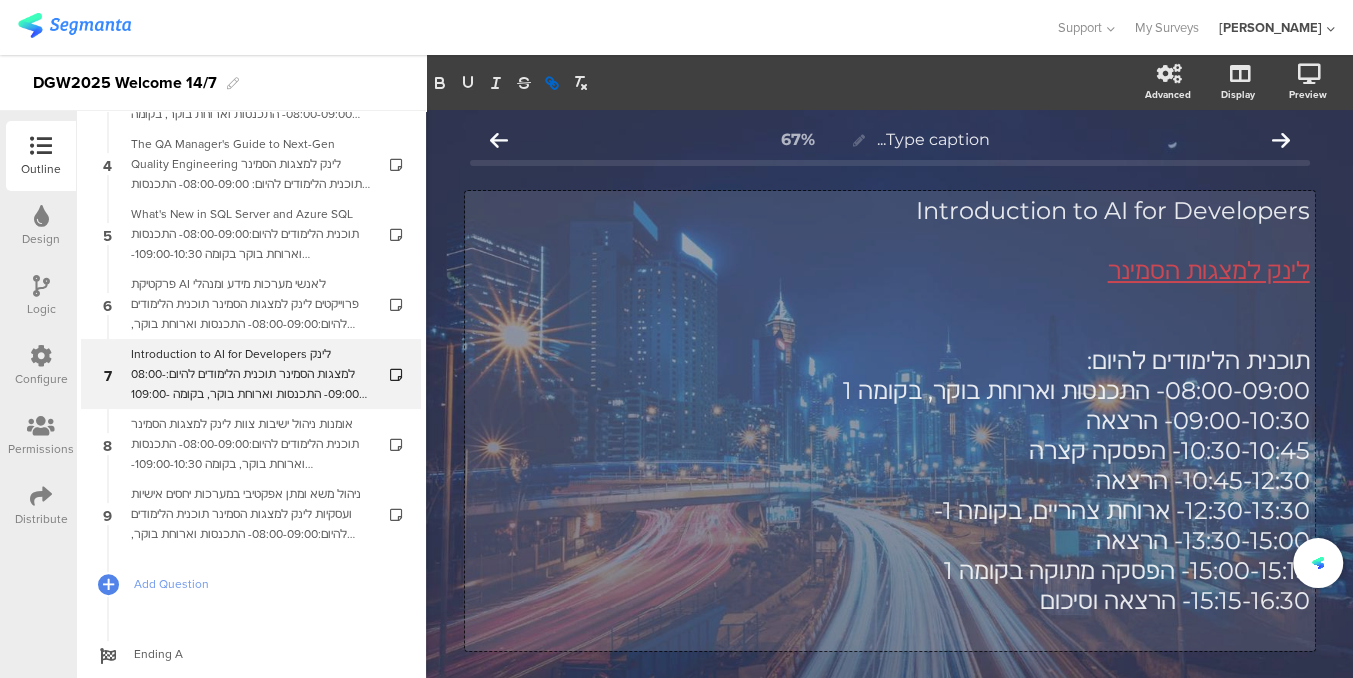 click 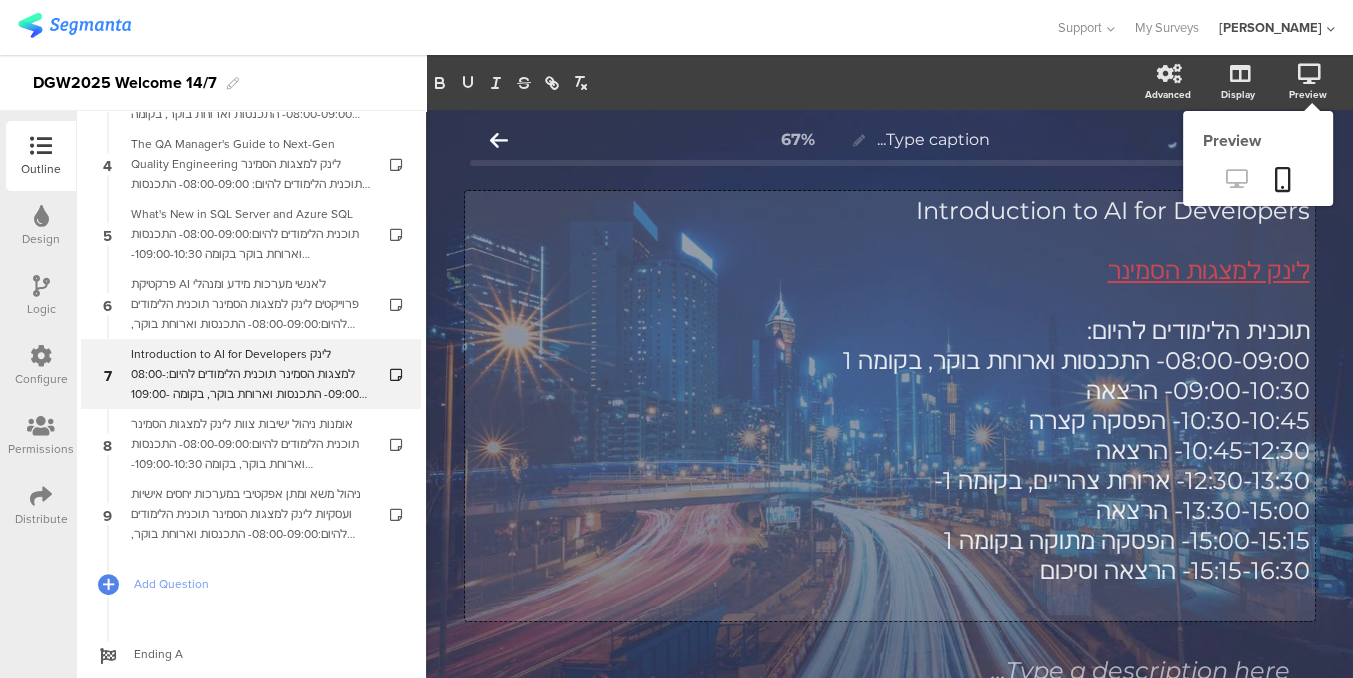 click 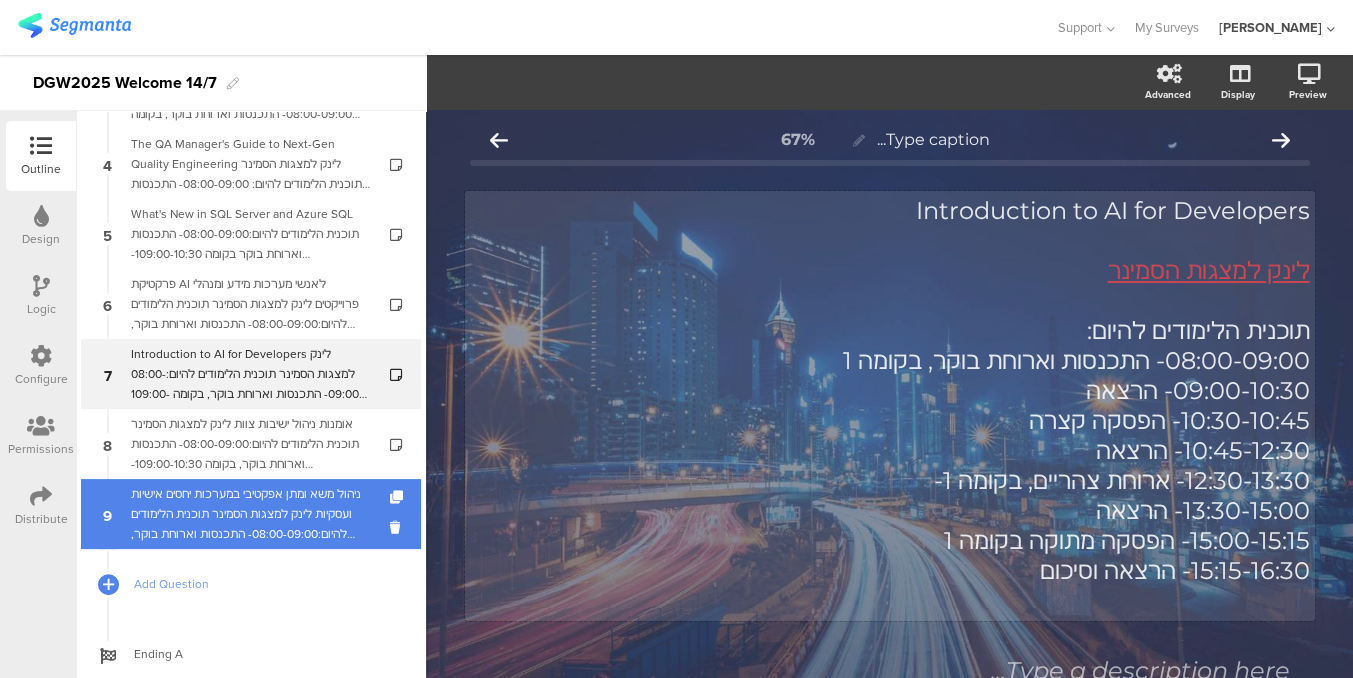 click on "ניהול משא ומתן אפקטיבי במערכות יחסים אישיות ועסקיות לינק למצגות הסמינר תוכנית הלימודים להיום:08:00-09:00- התכנסות וארוחת בוקר, בקומה 109:00-10:30- הרצאה10:30-10:45- הפסקה קצרה10:45-12:30- הרצאה12:30-13:30- ארוחת צהריים, בקומה 1-13:30-15:00- הרצאה15:00-15:15- הפסקה מתוקה בקומה 115:15-16:30- הרצאה וסיכום" at bounding box center [250, 514] 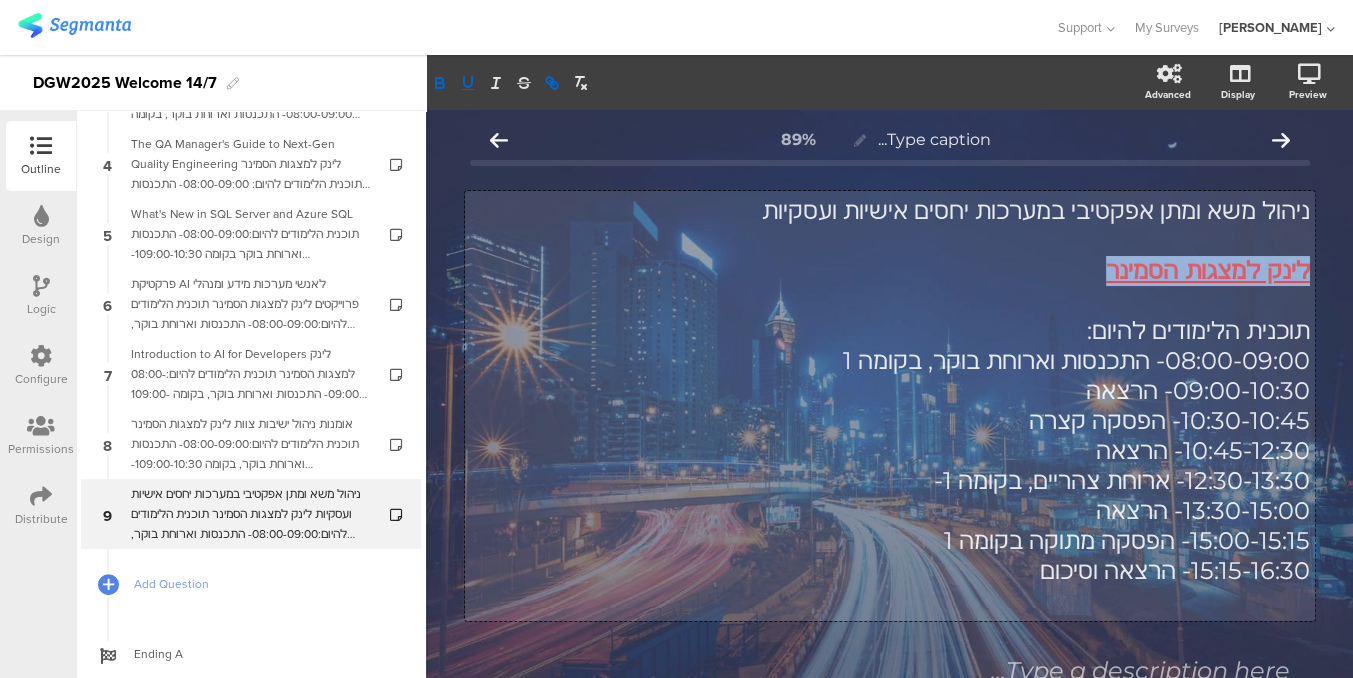 drag, startPoint x: 1114, startPoint y: 272, endPoint x: 1287, endPoint y: 279, distance: 173.14156 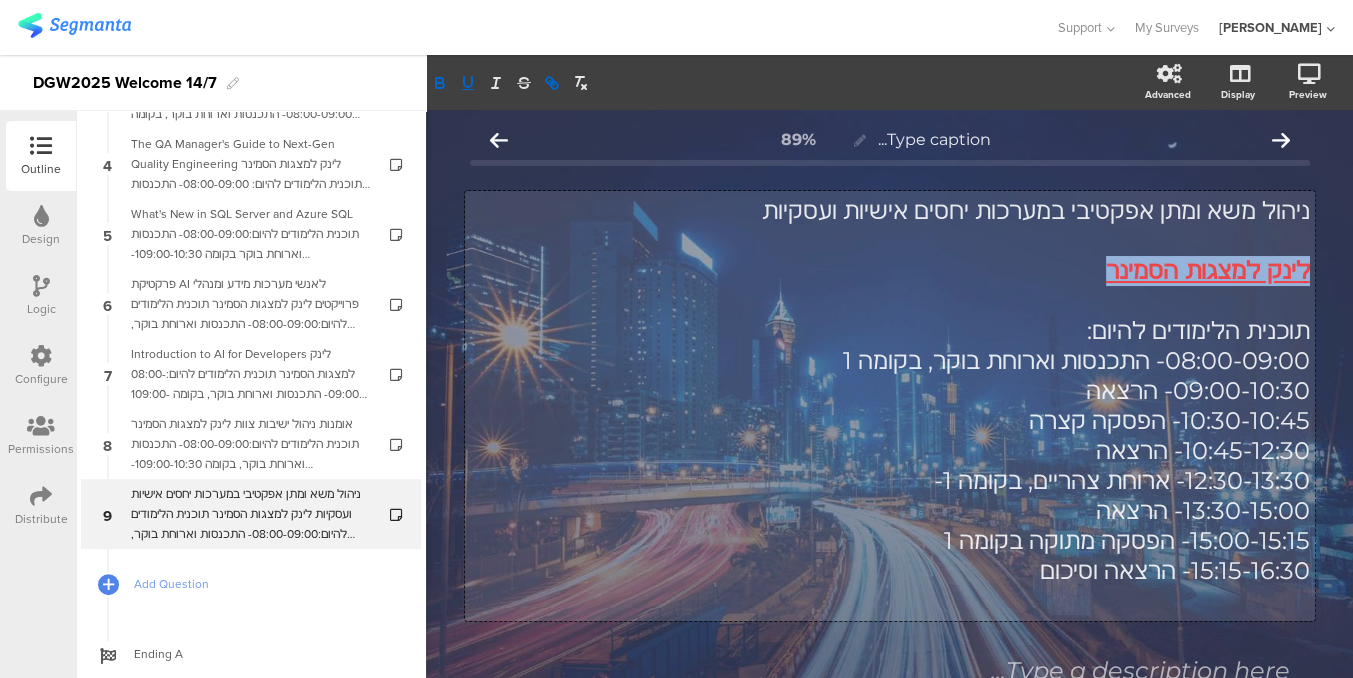 click on "ניהול משא ומתן אפקטיבי במערכות יחסים אישיות ועסקיות לינק למצגות הסמינר תוכנית הלימודים להיום: 08:00-09:00- התכנסות וארוחת בוקר, בקומה 1 09:00-10:30- הרצאה 10:30-10:45- הפסקה קצרה 10:45-12:30- הרצאה 12:30-13:30- ארוחת צהריים, בקומה 1- 13:30-15:00- הרצאה 15:00-15:15- הפסקה מתוקה בקומה 1 15:15-16:30- הרצאה וסיכום
ניהול משא ומתן אפקטיבי במערכות יחסים אישיות ועסקיות לינק למצגות הסמינר תוכנית הלימודים להיום: 08:00-09:00- התכנסות וארוחת בוקר, בקומה 1 09:00-10:30- הרצאה 10:30-10:45- הפסקה קצרה 10:45-12:30- הרצאה 12:30-13:30- ארוחת צהריים, בקומה 1- 13:30-15:00- הרצאה 15:00-15:15- הפסקה מתוקה בקומה 1 15:15-16:30- הרצאה וסיכום
לינק למצגות הסמינר" 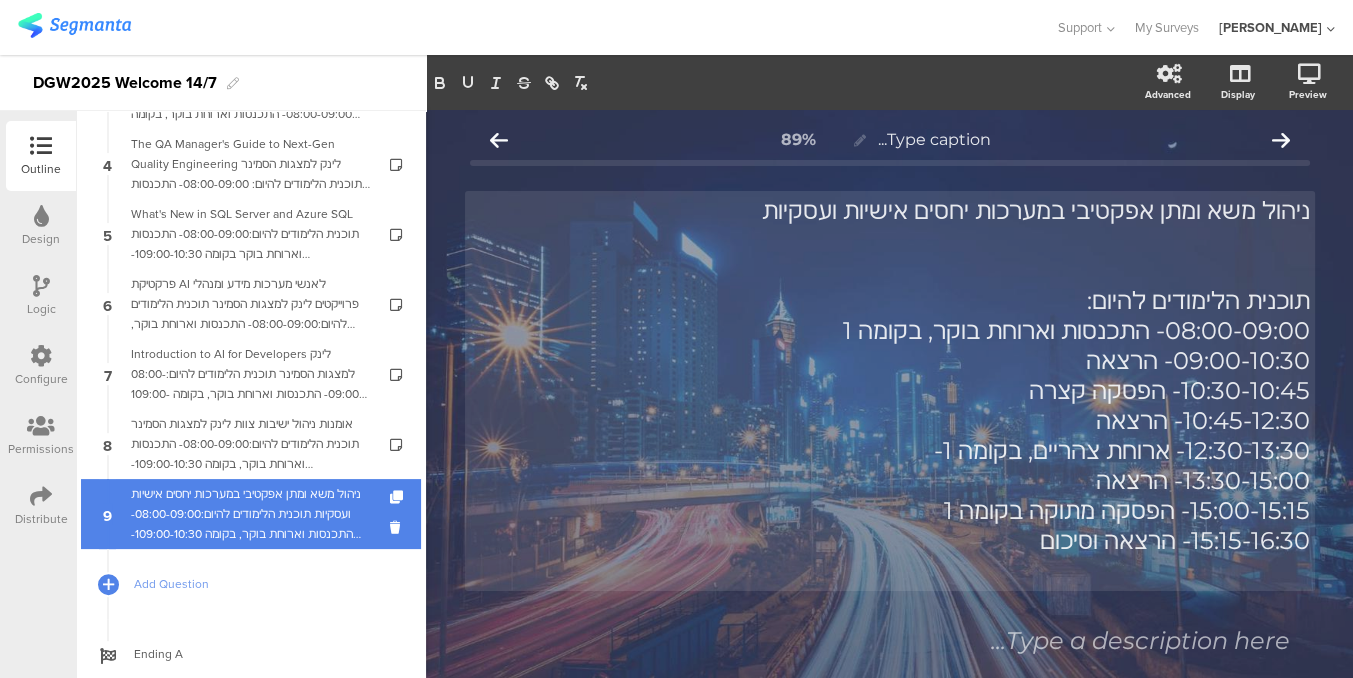 click on "ניהול משא ומתן אפקטיבי במערכות יחסים אישיות ועסקיות  תוכנית הלימודים להיום:08:00-09:00- התכנסות וארוחת בוקר, בקומה 109:00-10:30- הרצאה10:30-10:45- הפסקה קצרה10:45-12:30- הרצאה12:30-13:30- ארוחת צהריים, בקומה 1-13:30-15:00- הרצאה15:00-15:15- הפסקה מתוקה בקומה 115:15-16:30- הרצאה וסיכום" at bounding box center [250, 514] 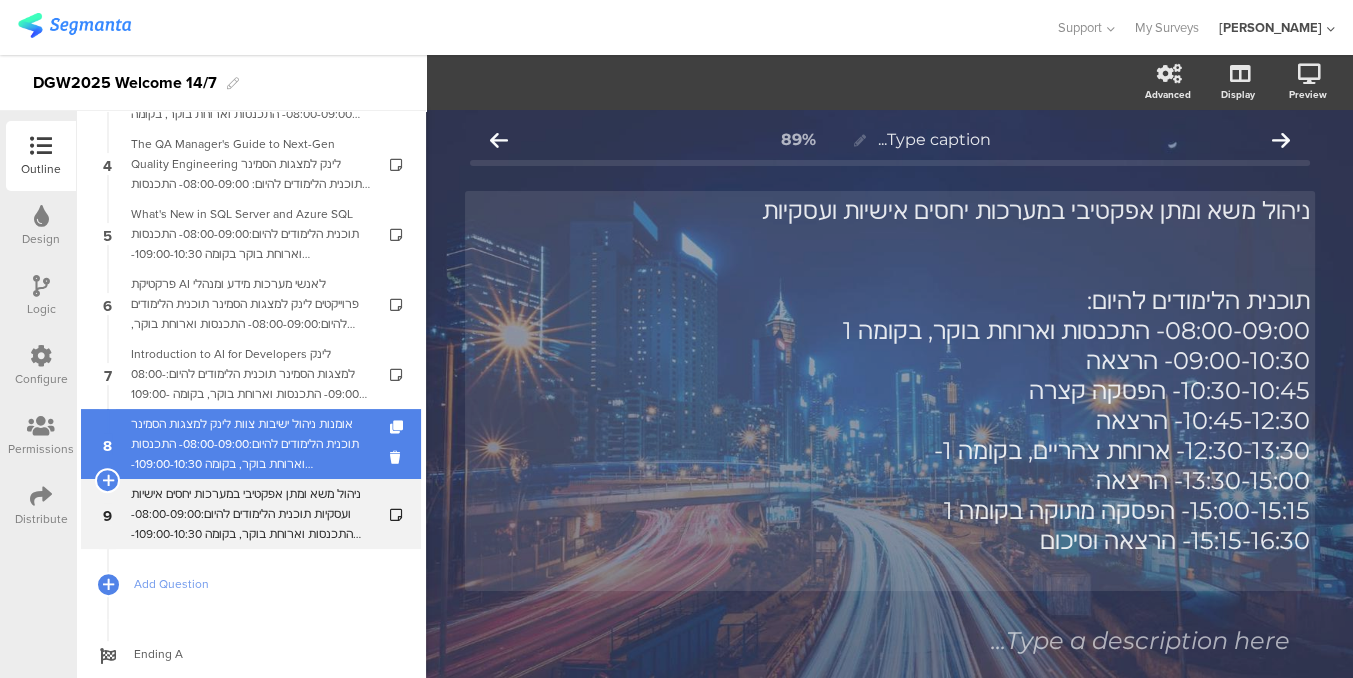 click on "8
אומנות ניהול ישיבות צוות לינק למצגות הסמינר תוכנית הלימודים להיום:08:00-09:00- התכנסות וארוחת בוקר, בקומה 109:00-10:30- הרצאה10:30-10:45- הפסקה קצרה10:45-12:30- הרצאה12:30-13:30- ארוחת צהריים, בקומה 1-13:30-15:00- הרצאה15:00-15:15- הפסקה מתוקה בקומה 115:15-16:30- הרצאה וסיכום" at bounding box center [251, 444] 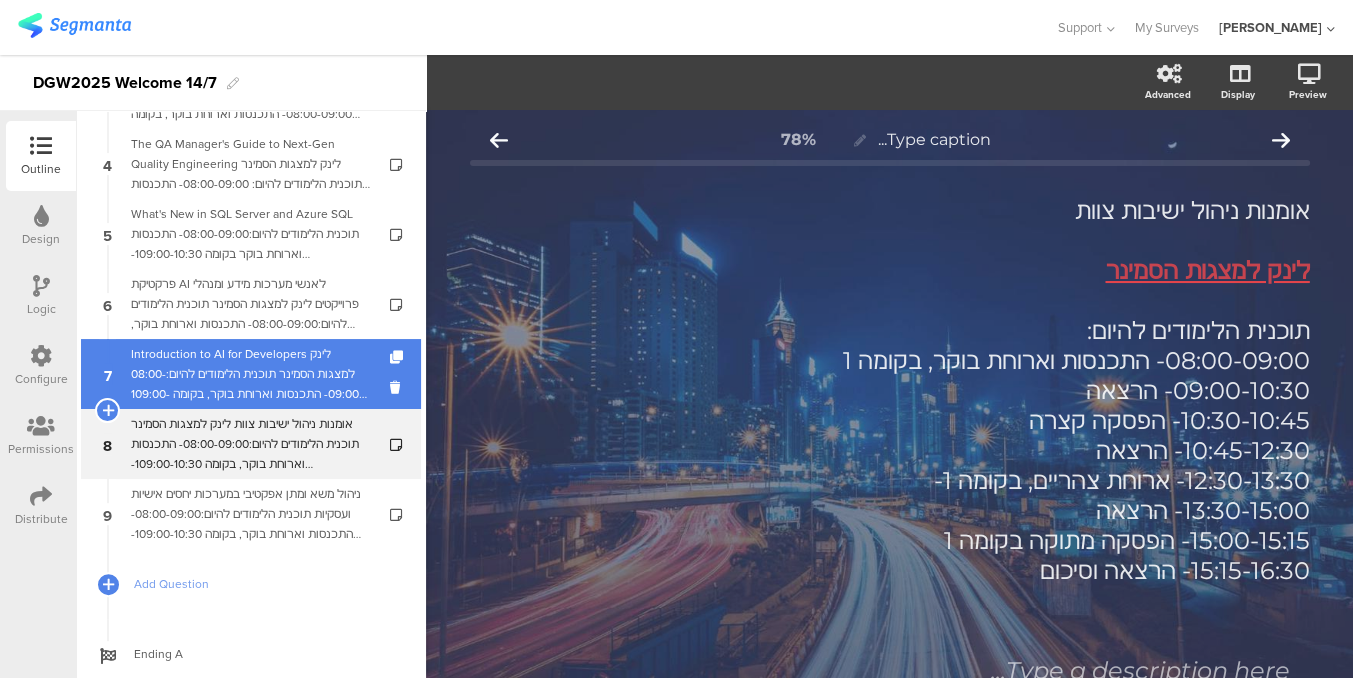 click on "Introduction to AI for Developers לינק למצגות הסמינר  תוכנית הלימודים להיום:08:00-09:00- התכנסות וארוחת בוקר, בקומה 109:00-10:30- הרצאה10:30-10:45- הפסקה קצרה10:45-12:30- הרצאה12:30-13:30- ארוחת צהריים, בקומה 1-13:30-15:00- הרצאה15:00-15:15- הפסקה מתוקה בקומה 115:15-16:30- הרצאה וסיכום" at bounding box center [250, 374] 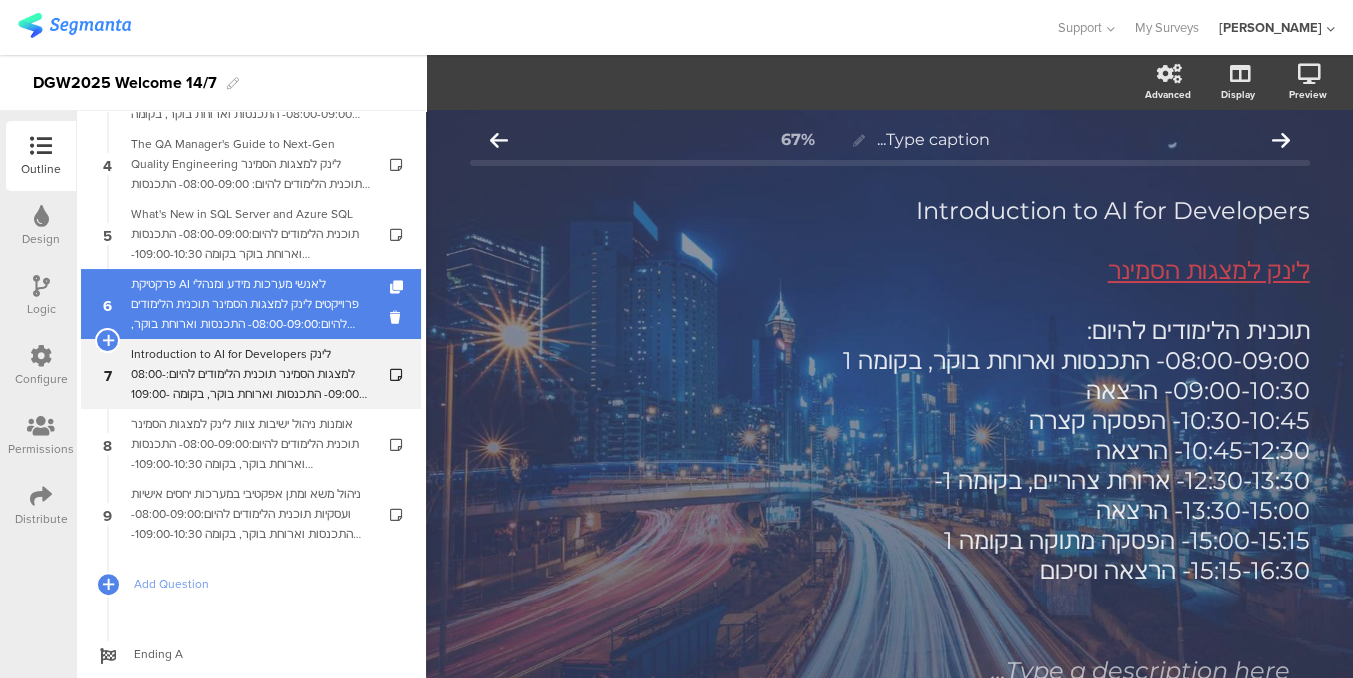 click on "פרקטיקת AI לאנשי מערכות מידע ומנהלי פרוייקטים לינק למצגות הסמינר תוכנית הלימודים להיום:08:00-09:00- התכנסות וארוחת בוקר, בקומה 109:00-10:30- הרצאה10:30-10:45- הפסקה קצרה10:45-12:30- הרצאה12:30-13:30- ארוחת צהריים, בקומה 1-13:30-15:00- הרצאה15:00-15:15- הפסקה מתוקה בקומה 115:15-16:30- הרצאה וסיכום" at bounding box center (250, 304) 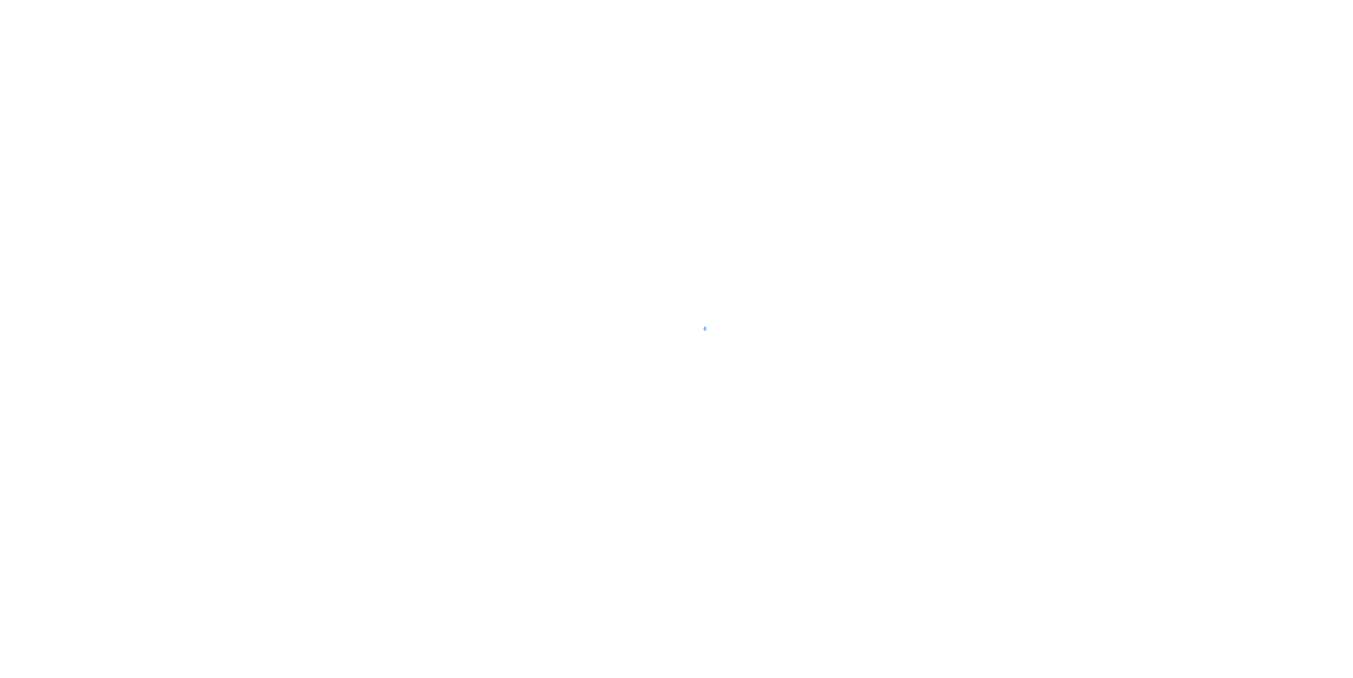 scroll, scrollTop: 0, scrollLeft: 0, axis: both 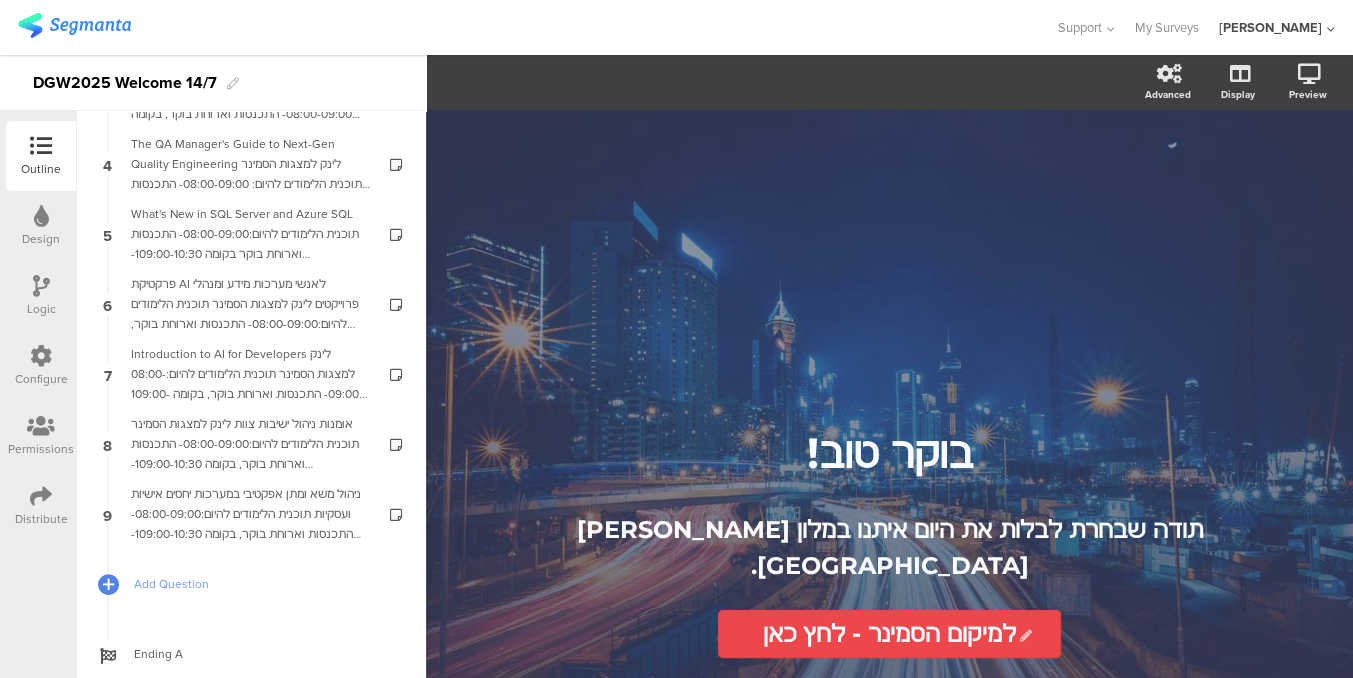 click on "Logic" at bounding box center [41, 296] 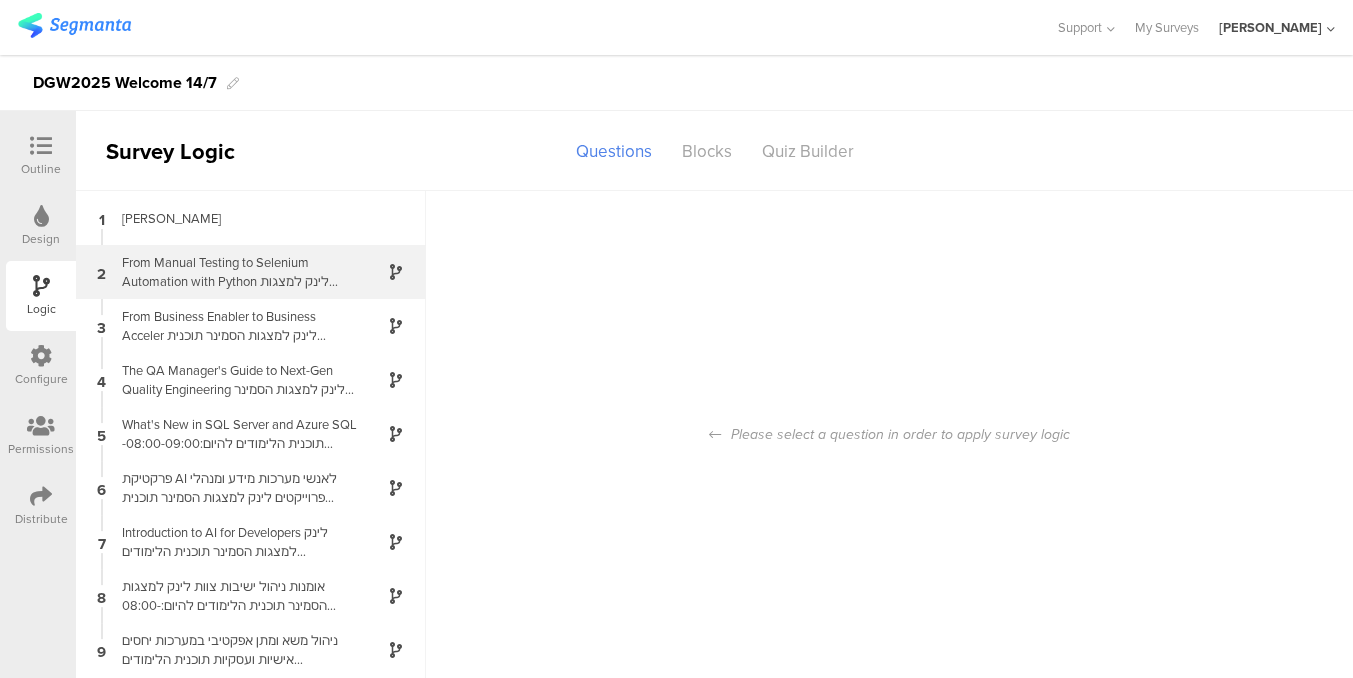 click on "From Manual Testing to Selenium Automation with Python לינק למצגות הסמינר תוכנית הלימודים להיום: 08:00-09:00- התכנסות וארוחת בוקר, בקומה 109:00-10:30- הרצאה10:30-10:45- הפסקה קצרה10:45-12:30- הרצאה12:30-13:30- ארוחת צהריים , בקומה 1-13:30-15:00- הרצאה15:00-15:15- הפסקה מתוקה בקומה 115:15-16:30- הרצאה וסיכום" at bounding box center (235, 272) 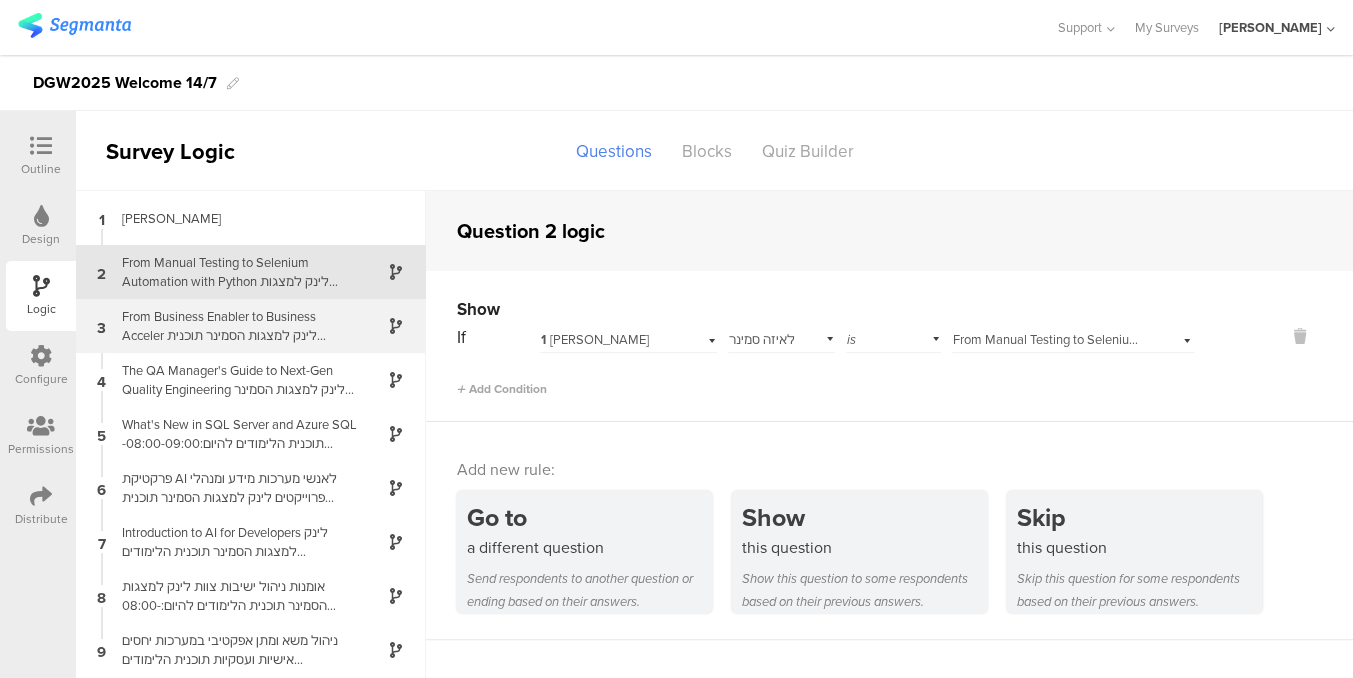click on "From Business Enabler to Business Acceler לינק למצגות הסמינר תוכנית הלימודים להיום: 08:00-09:00- התכנסות וארוחת בוקר, בקומה 109:00-10:30- הרצאה10:30-10:45- הפסקה קצרה10:45-12:30- הרצאה12:30-13:30- ארוחת צהריים, בקומה 1-13:30-15:00- הרצאה15:00-15:15- הפסקה מתוקה, בקומה 115:15-16:30- הרצאה וסיכום" at bounding box center [235, 326] 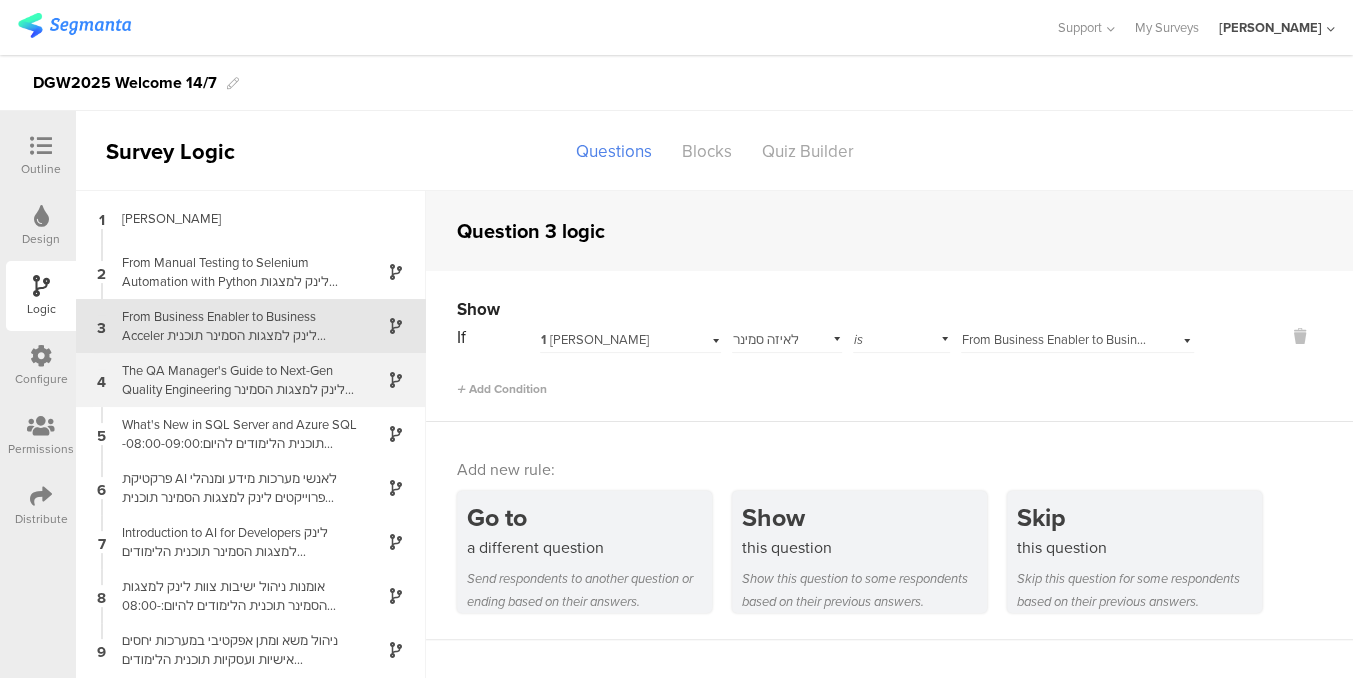 click on "The QA Manager's Guide to Next-Gen Quality Engineering לינק למצגות הסמינר תוכנית הלימודים להיום: 08:00-09:00- התכנסות וארוחת בוקר בקומה 109:00-10:30- הרצאה10:30-10:45- הפסקה קצרה10:45-12:30- הרצאה12:30-13:30- ארוחת צהריים בקומה 1-13:30-15:00- הרצאה15:00-15:15- הפסקה מתוקה בקומה 115:15-16:30- הרצאה וסיכום" at bounding box center [235, 380] 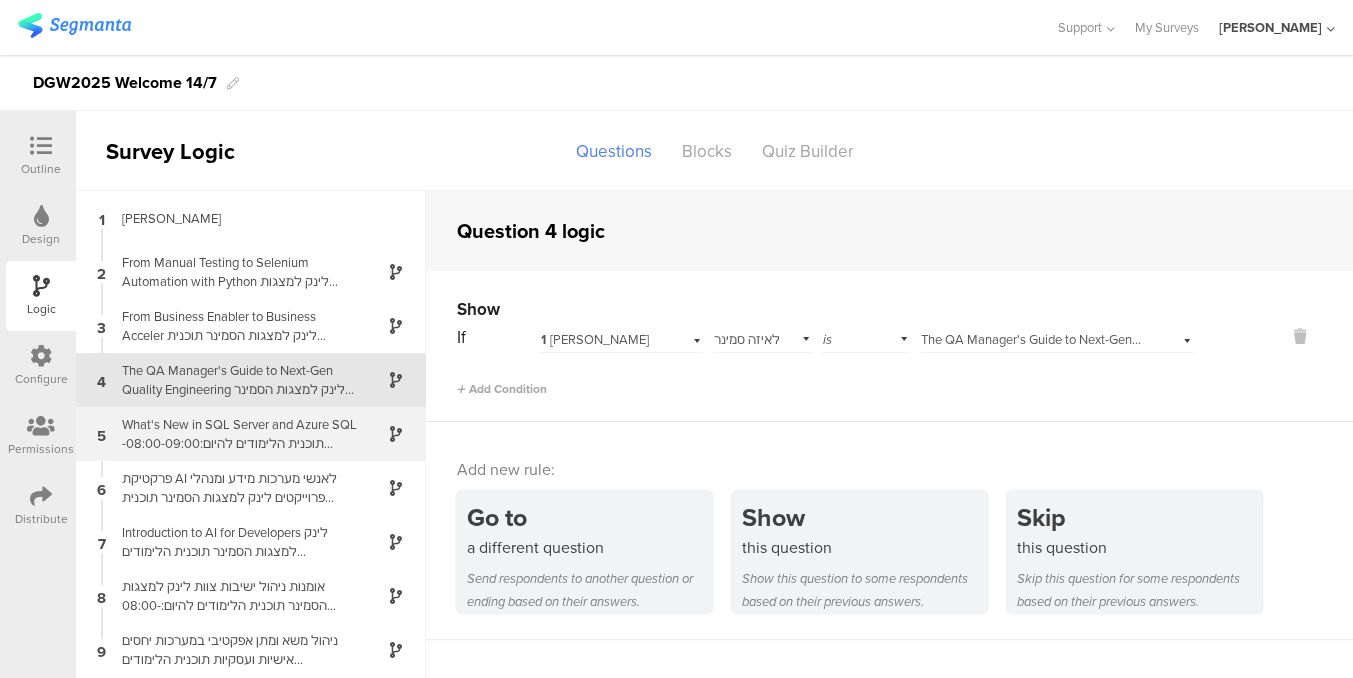 click on "What's New in SQL Server and Azure SQL  תוכנית הלימודים להיום:08:00-09:00- התכנסות וארוחת בוקר בקומה 109:00-10:30- הרצאה10:30-10:45- הפסקה קצרה10:45-12:30- הרצאה12:30-13:30- ארוחת צהריים, בקומה 1-13:30-15:00- הרצאה15:00-15:15- הפסקה מתוקה בקומה 115:15-16:30- הרצאה וסיכום" at bounding box center (235, 434) 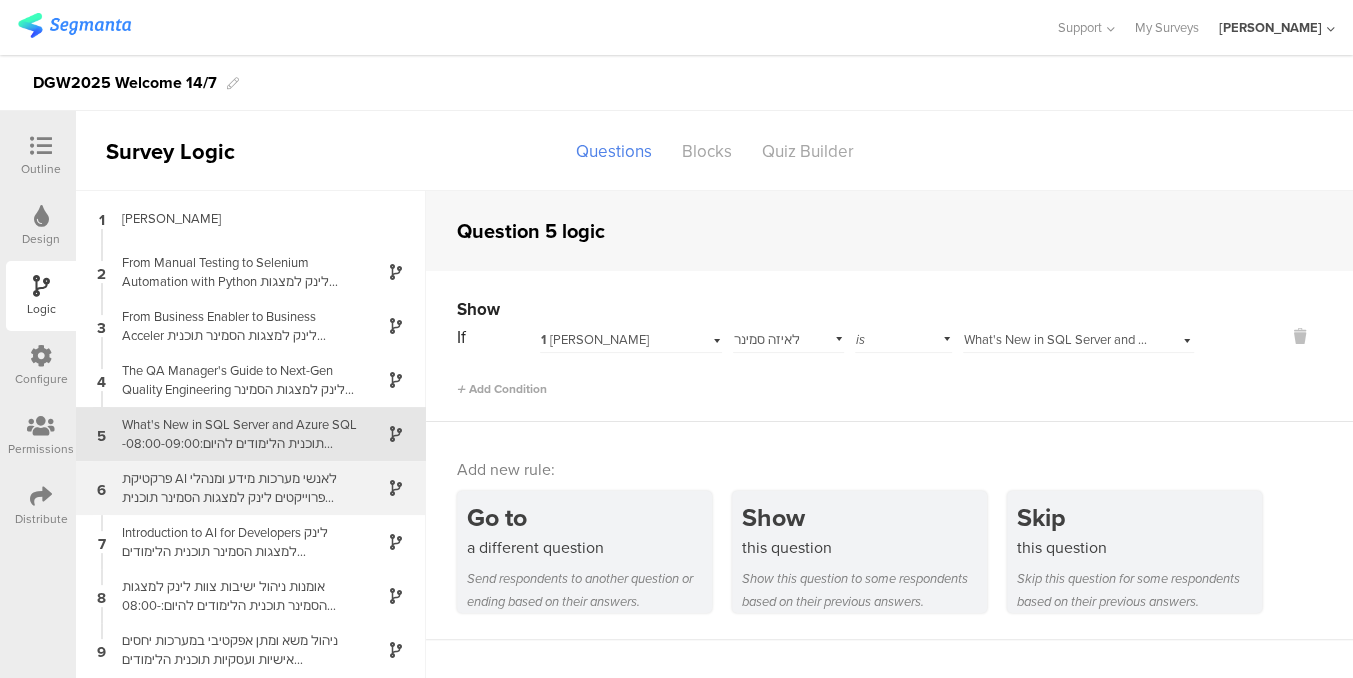 click on "6
פרקטיקת AI לאנשי מערכות מידע ומנהלי פרוייקטים לינק למצגות הסמינר תוכנית הלימודים להיום:08:00-09:00- התכנסות וארוחת בוקר, בקומה 109:00-10:30- הרצאה10:30-10:45- הפסקה קצרה10:45-12:30- הרצאה12:30-13:30- ארוחת צהריים, בקומה 1-13:30-15:00- הרצאה15:00-15:15- הפסקה מתוקה בקומה 115:15-16:30- הרצאה וסיכום" at bounding box center [251, 488] 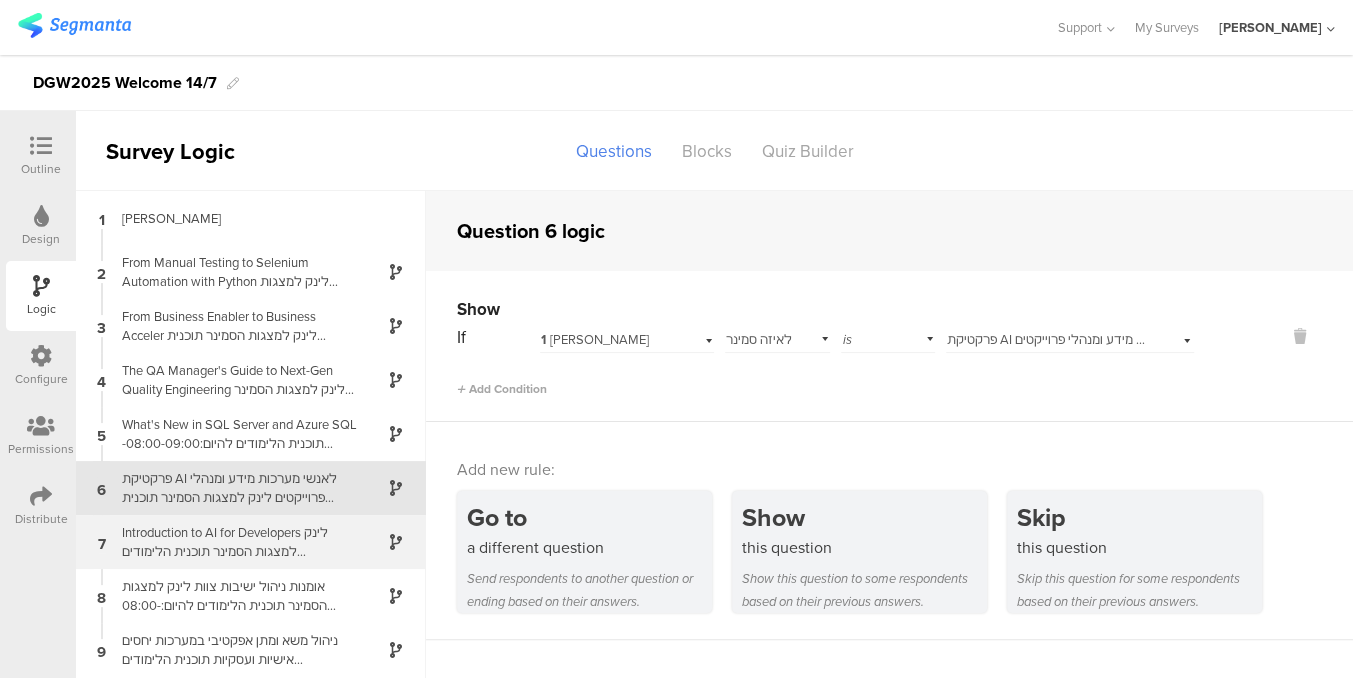 click on "Introduction to AI for Developers לינק למצגות הסמינר  תוכנית הלימודים להיום:08:00-09:00- התכנסות וארוחת בוקר, בקומה 109:00-10:30- הרצאה10:30-10:45- הפסקה קצרה10:45-12:30- הרצאה12:30-13:30- ארוחת צהריים, בקומה 1-13:30-15:00- הרצאה15:00-15:15- הפסקה מתוקה בקומה 115:15-16:30- הרצאה וסיכום" at bounding box center (235, 542) 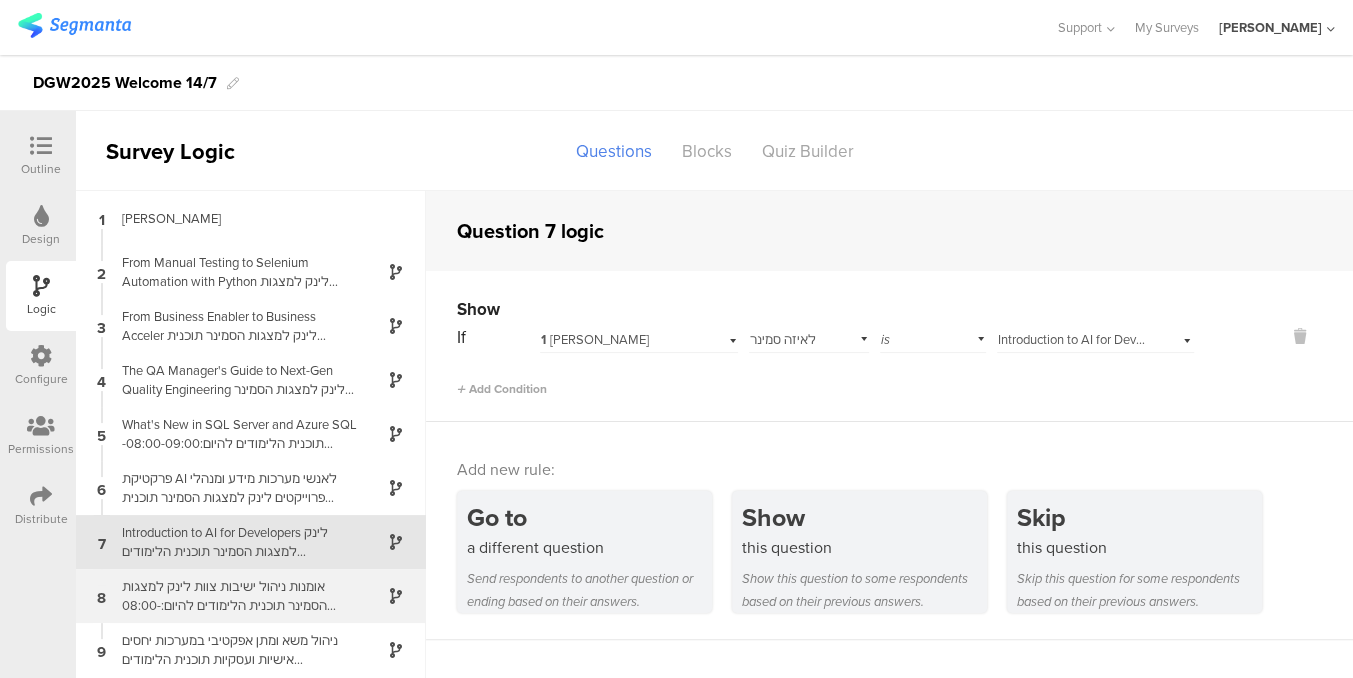 click on "אומנות ניהול ישיבות צוות לינק למצגות הסמינר תוכנית הלימודים להיום:08:00-09:00- התכנסות וארוחת בוקר, בקומה 109:00-10:30- הרצאה10:30-10:45- הפסקה קצרה10:45-12:30- הרצאה12:30-13:30- ארוחת צהריים, בקומה 1-13:30-15:00- הרצאה15:00-15:15- הפסקה מתוקה בקומה 115:15-16:30- הרצאה וסיכום" at bounding box center (235, 596) 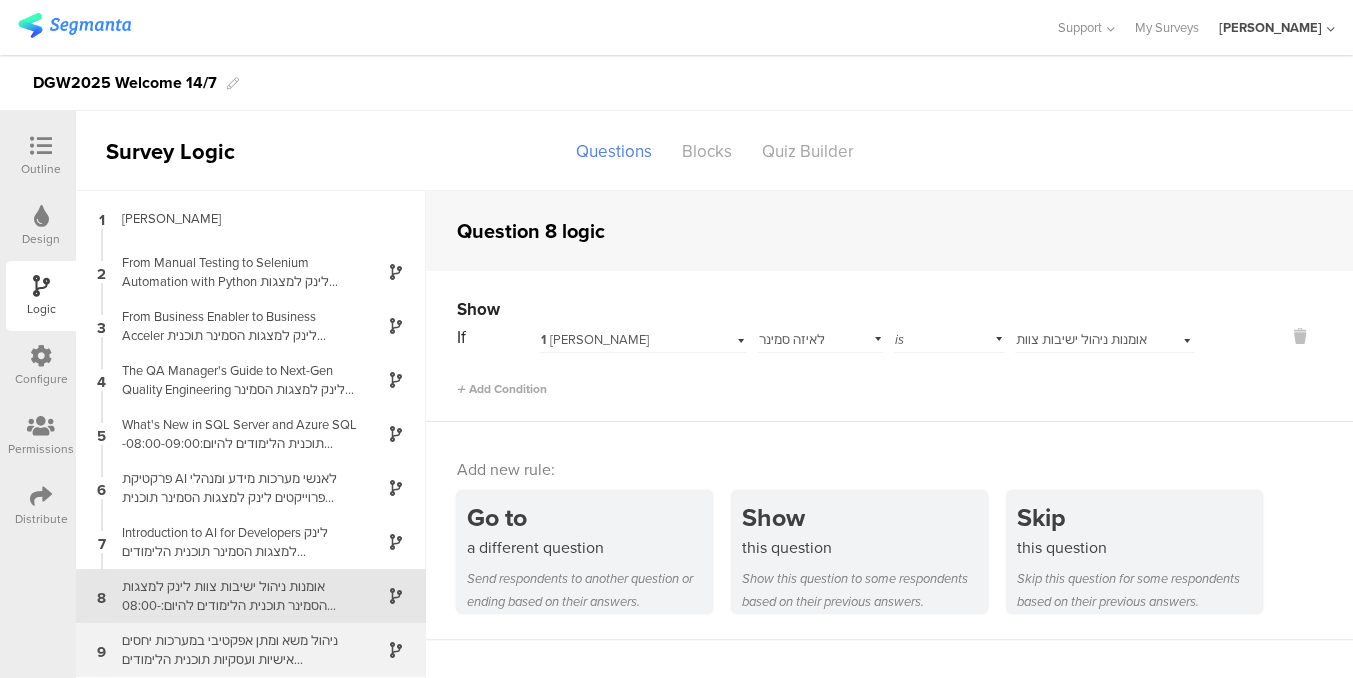 click on "ניהול משא ומתן אפקטיבי במערכות יחסים אישיות ועסקיות  תוכנית הלימודים להיום:08:00-09:00- התכנסות וארוחת בוקר, בקומה 109:00-10:30- הרצאה10:30-10:45- הפסקה קצרה10:45-12:30- הרצאה12:30-13:30- ארוחת צהריים, בקומה 1-13:30-15:00- הרצאה15:00-15:15- הפסקה מתוקה בקומה 115:15-16:30- הרצאה וסיכום" at bounding box center [235, 650] 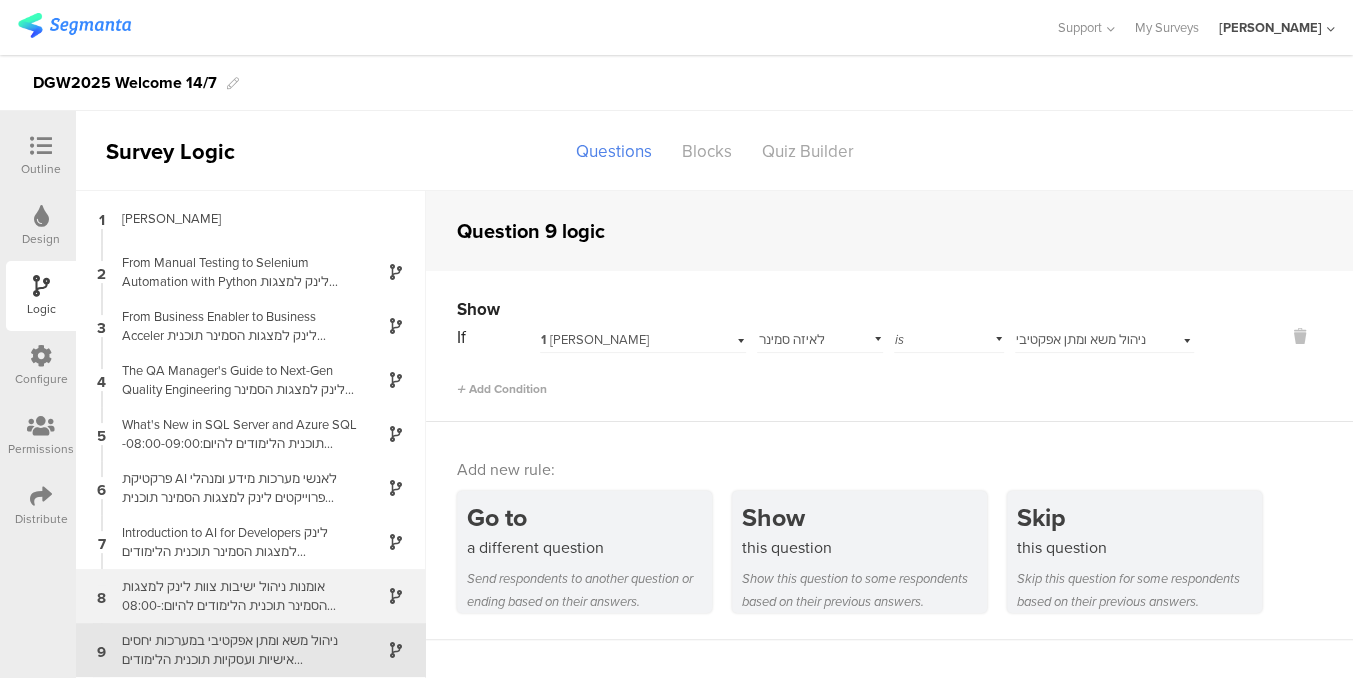 click on "אומנות ניהול ישיבות צוות לינק למצגות הסמינר תוכנית הלימודים להיום:08:00-09:00- התכנסות וארוחת בוקר, בקומה 109:00-10:30- הרצאה10:30-10:45- הפסקה קצרה10:45-12:30- הרצאה12:30-13:30- ארוחת צהריים, בקומה 1-13:30-15:00- הרצאה15:00-15:15- הפסקה מתוקה בקומה 115:15-16:30- הרצאה וסיכום" at bounding box center (235, 596) 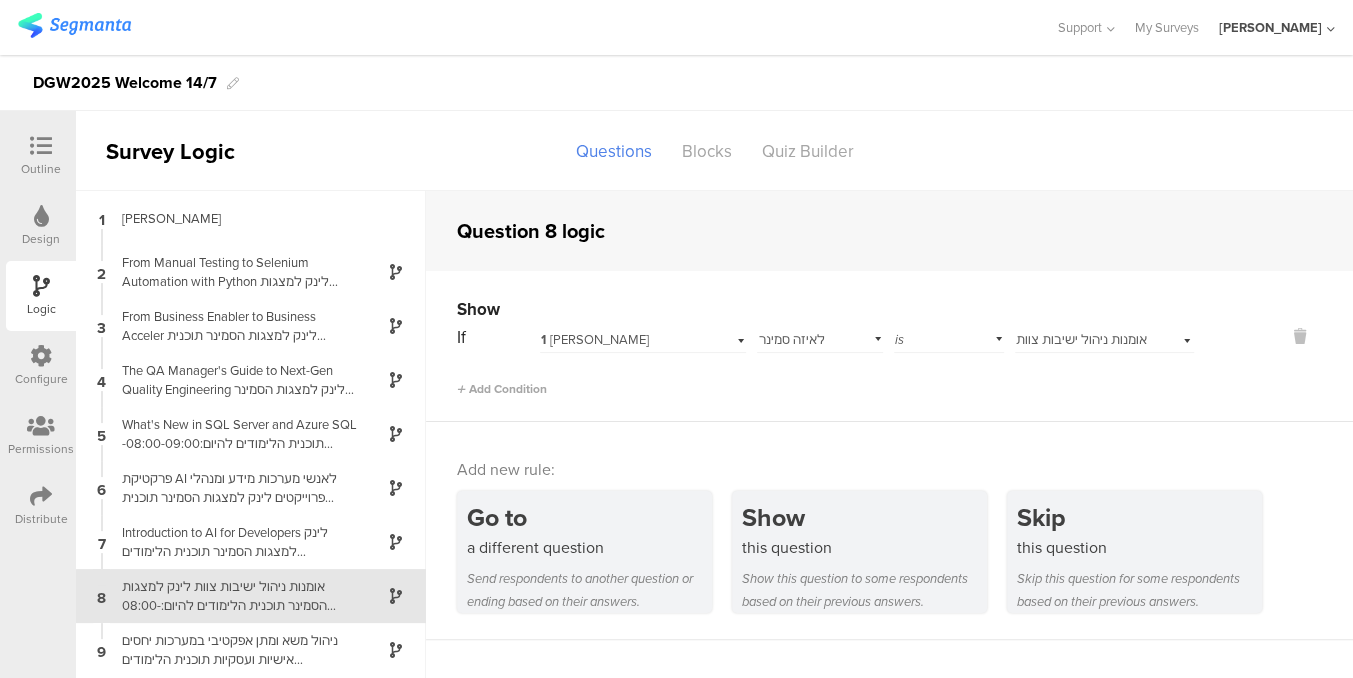 click at bounding box center (41, 146) 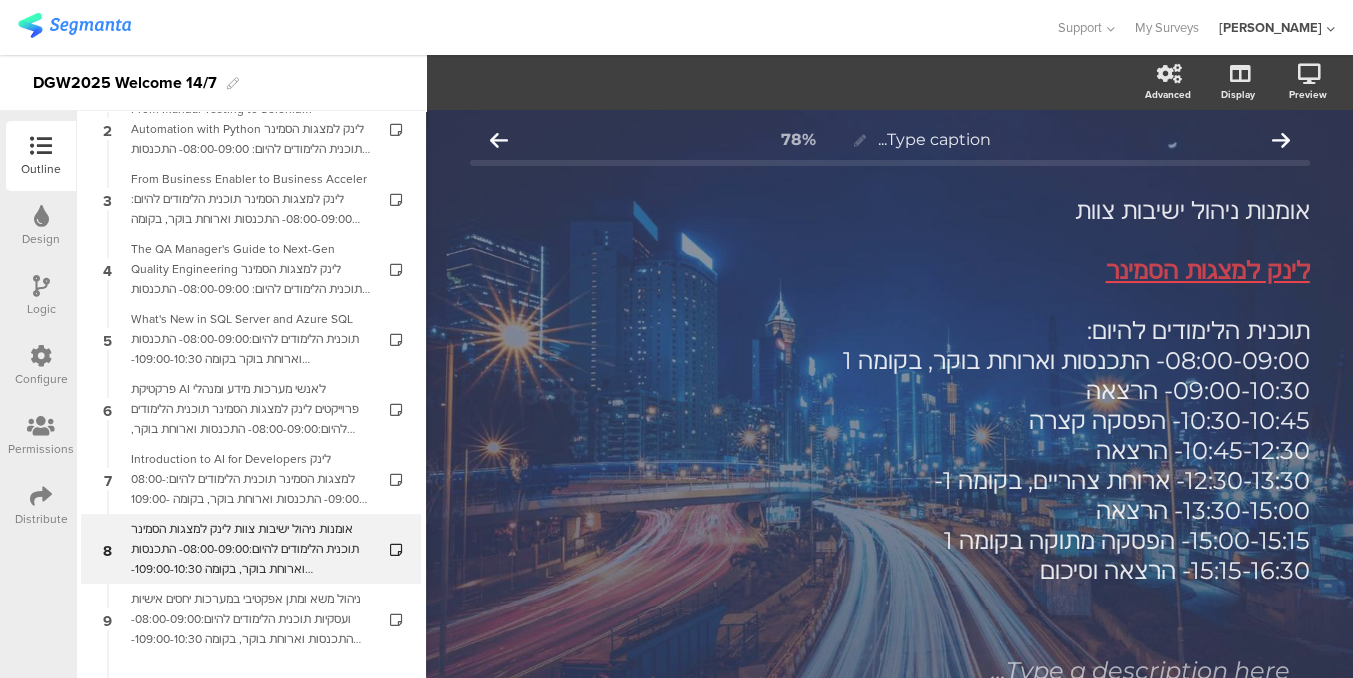 scroll, scrollTop: 0, scrollLeft: 0, axis: both 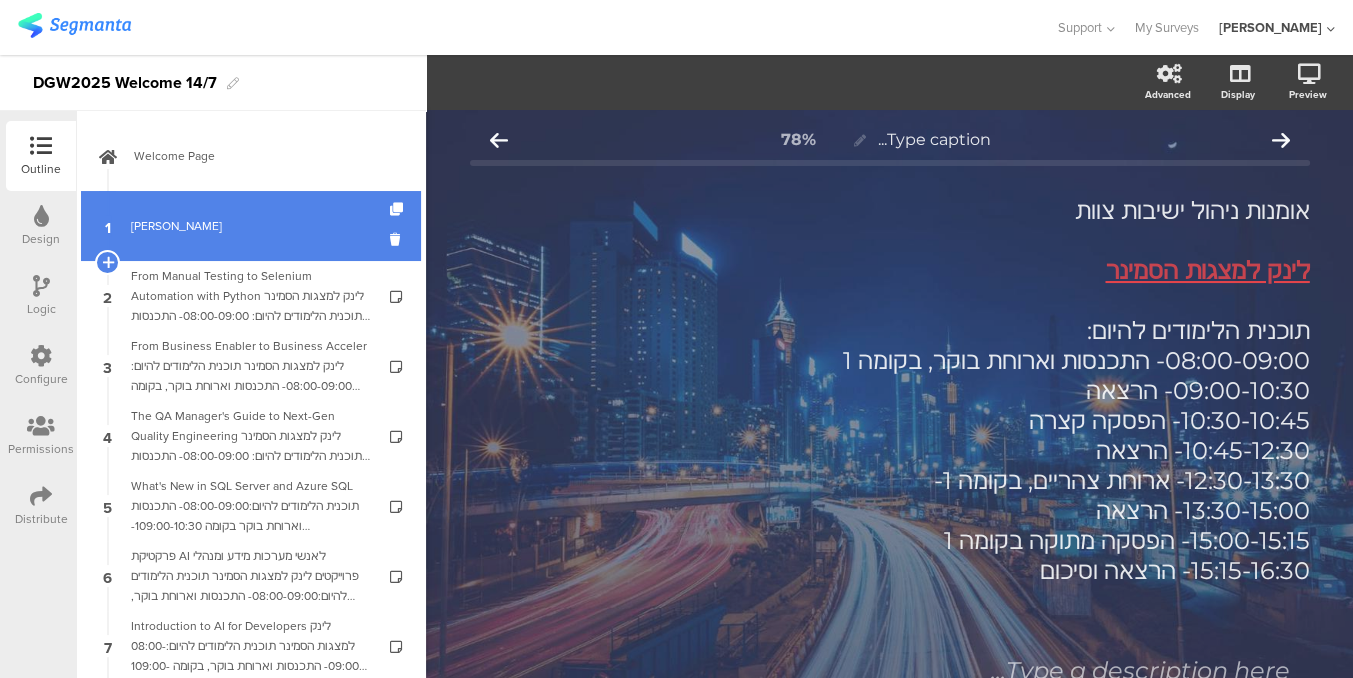 click on "מיקומי סמינר" at bounding box center [250, 226] 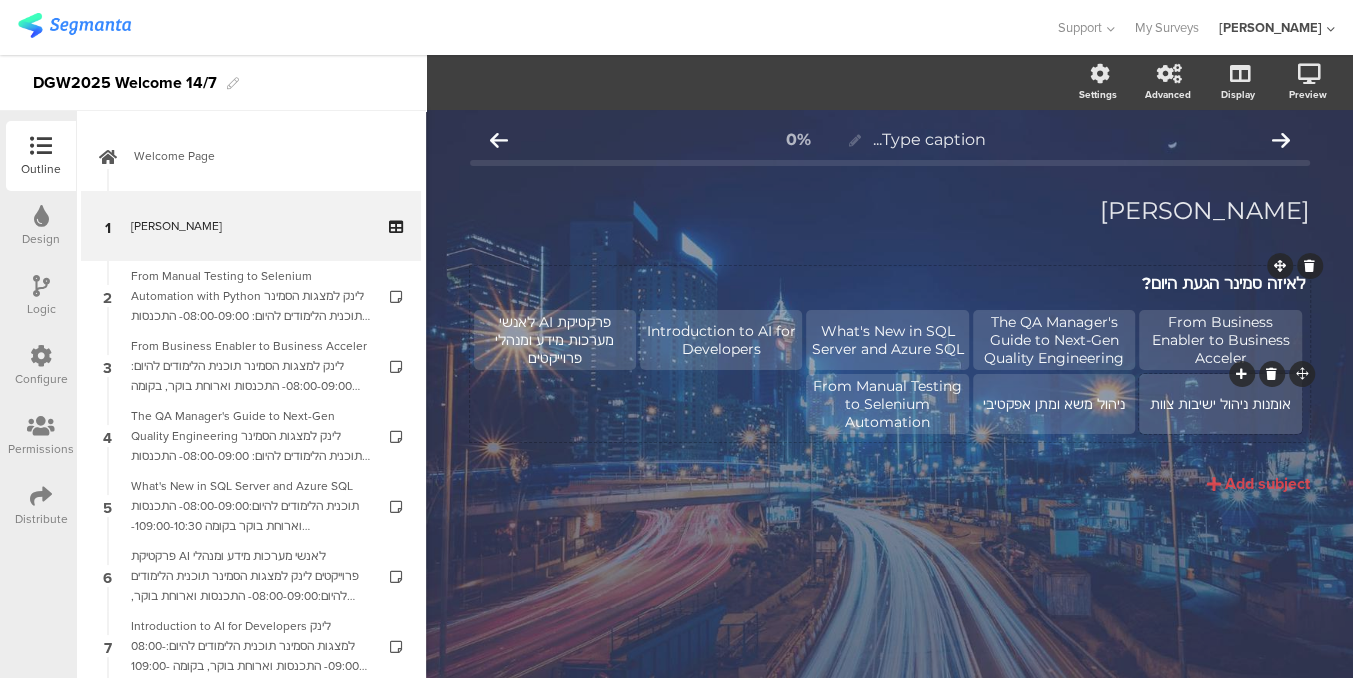 click on "אומנות ניהול ישיבות צוות" 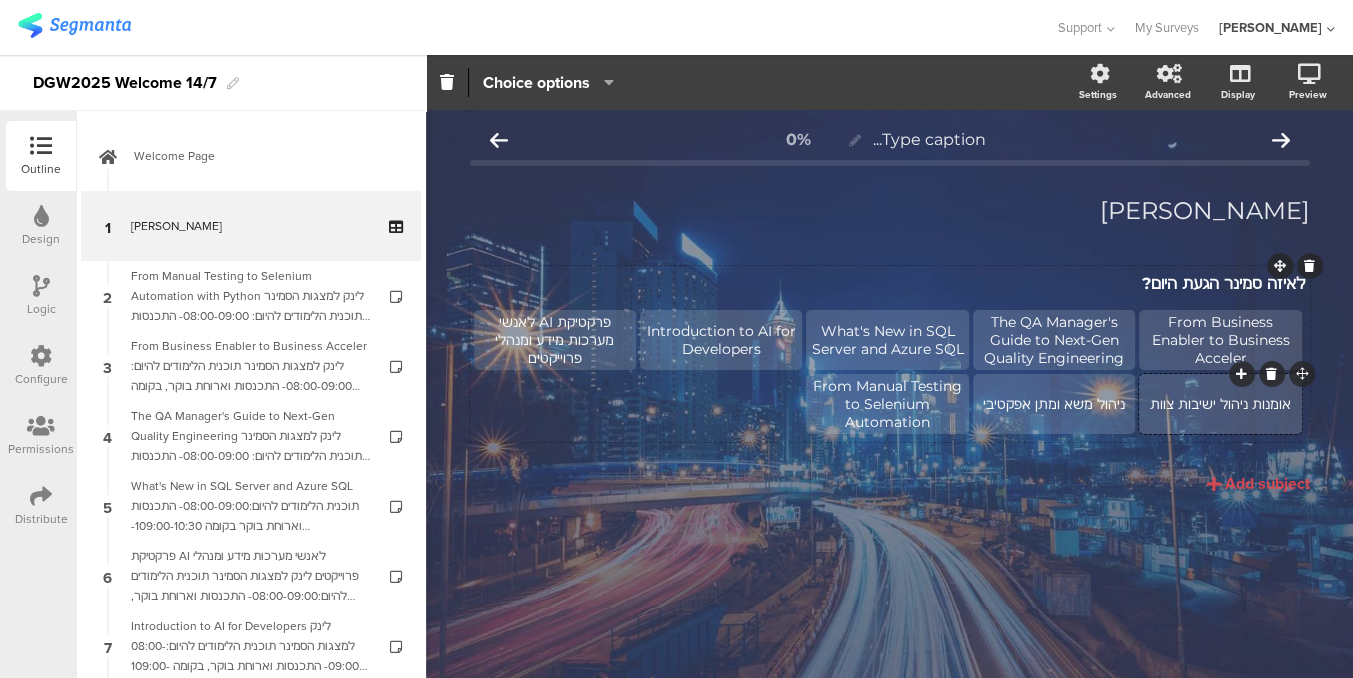 click on "אומנות ניהול ישיבות צוות" 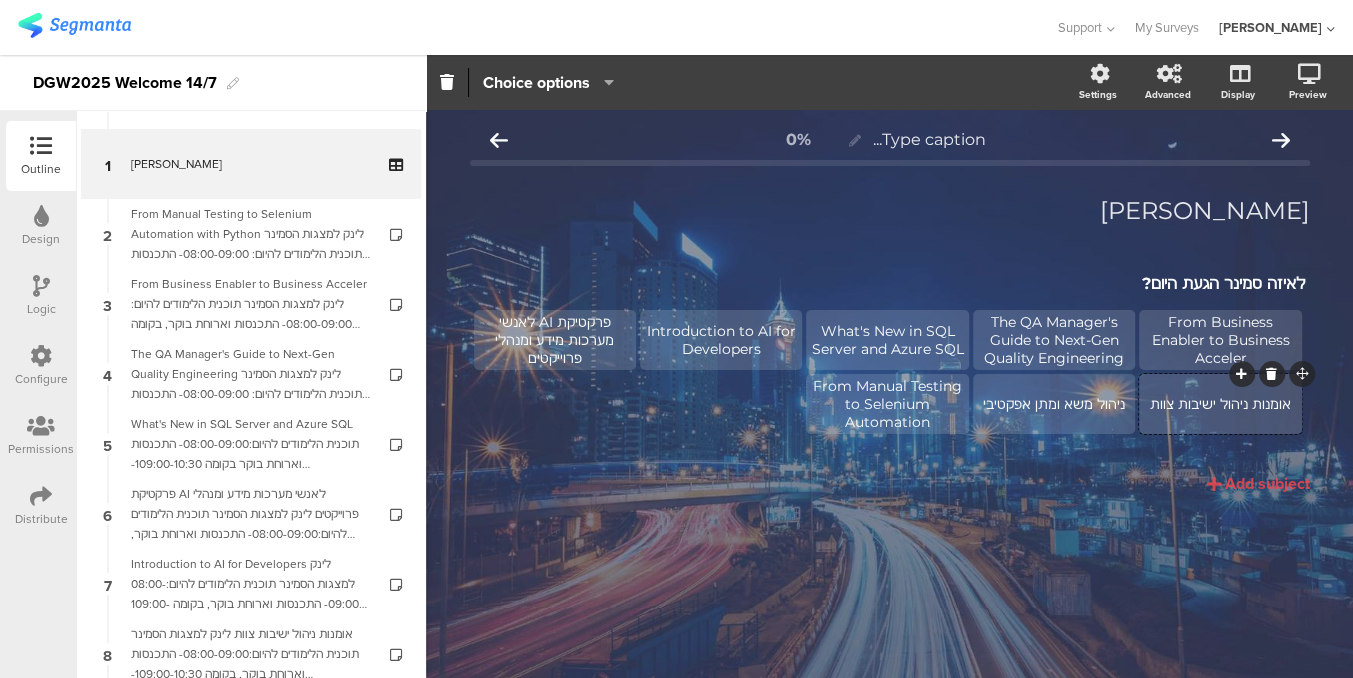 scroll, scrollTop: 272, scrollLeft: 0, axis: vertical 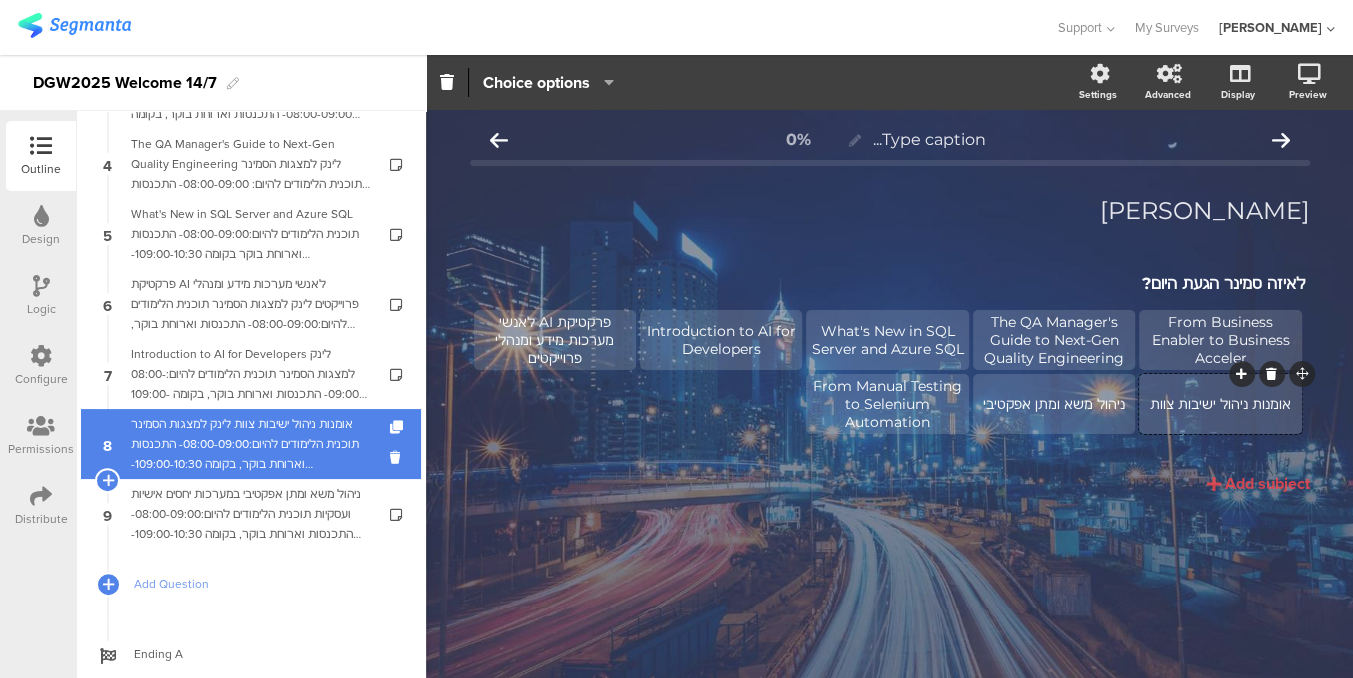 click on "אומנות ניהול ישיבות צוות לינק למצגות הסמינר תוכנית הלימודים להיום:08:00-09:00- התכנסות וארוחת בוקר, בקומה 109:00-10:30- הרצאה10:30-10:45- הפסקה קצרה10:45-12:30- הרצאה12:30-13:30- ארוחת צהריים, בקומה 1-13:30-15:00- הרצאה15:00-15:15- הפסקה מתוקה בקומה 115:15-16:30- הרצאה וסיכום" at bounding box center (250, 444) 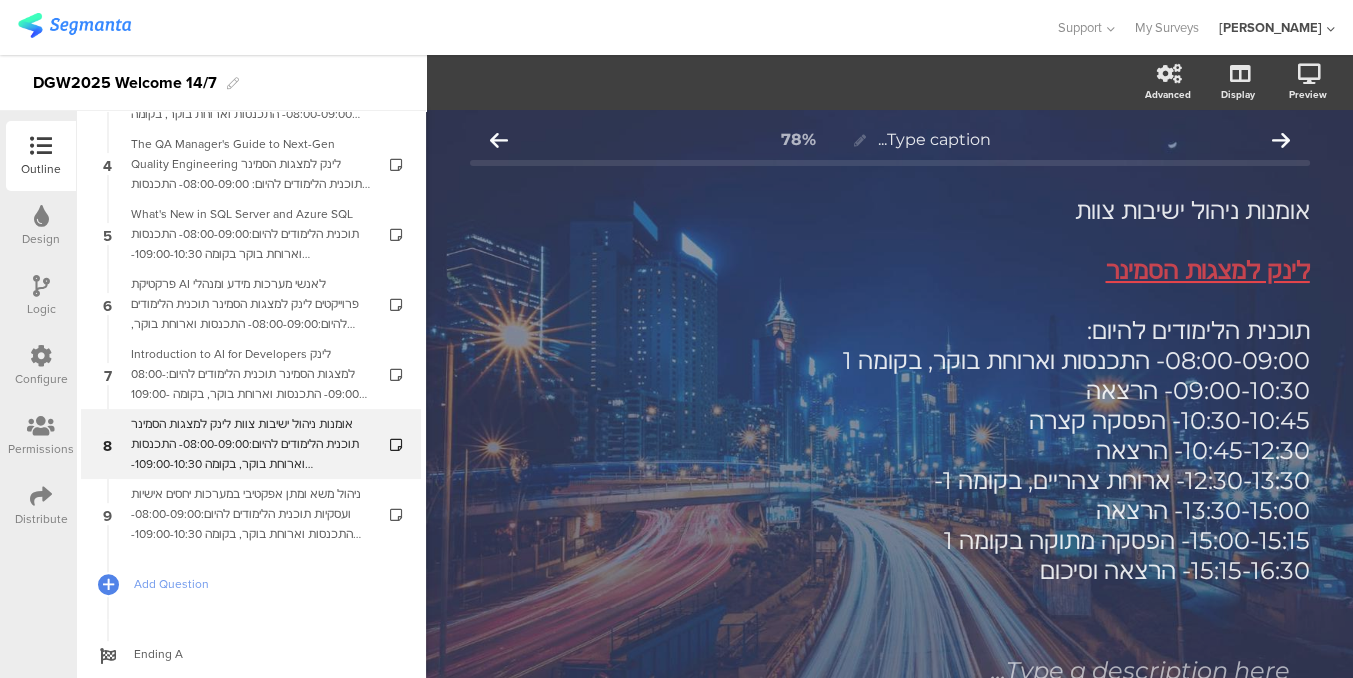 click at bounding box center [41, 286] 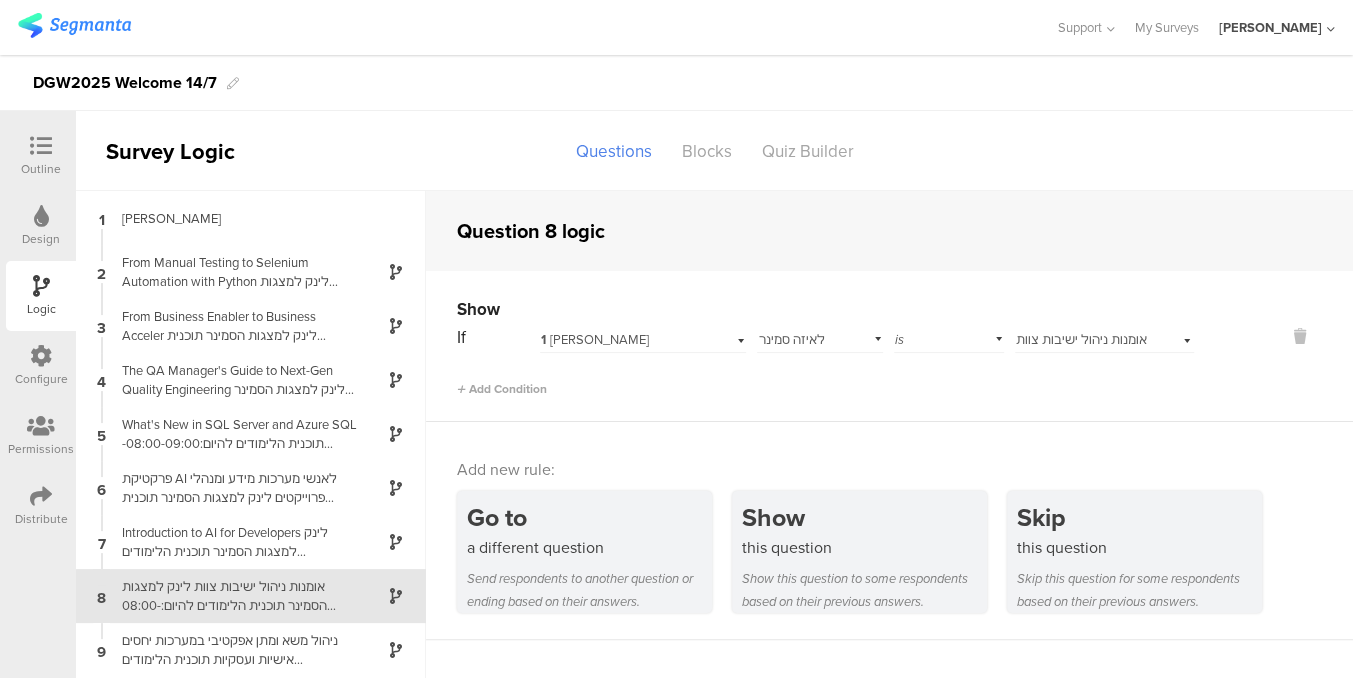 click at bounding box center [41, 146] 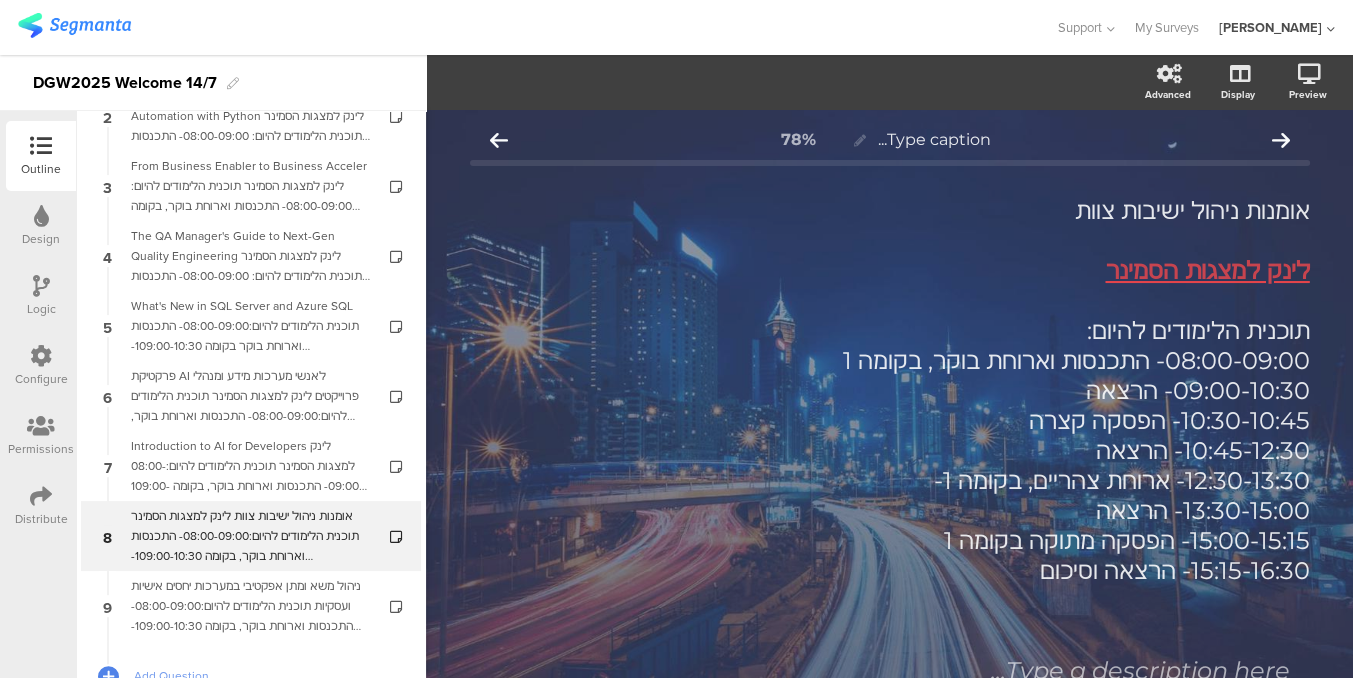 scroll, scrollTop: 321, scrollLeft: 0, axis: vertical 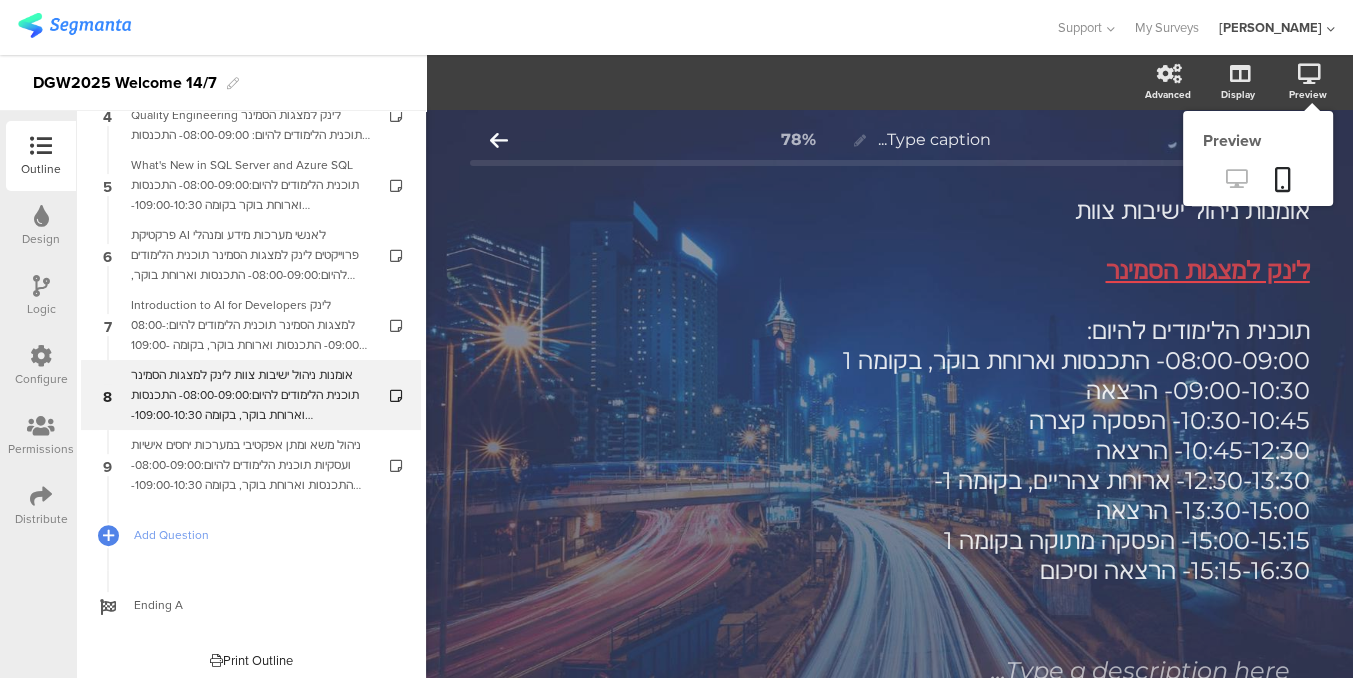 click 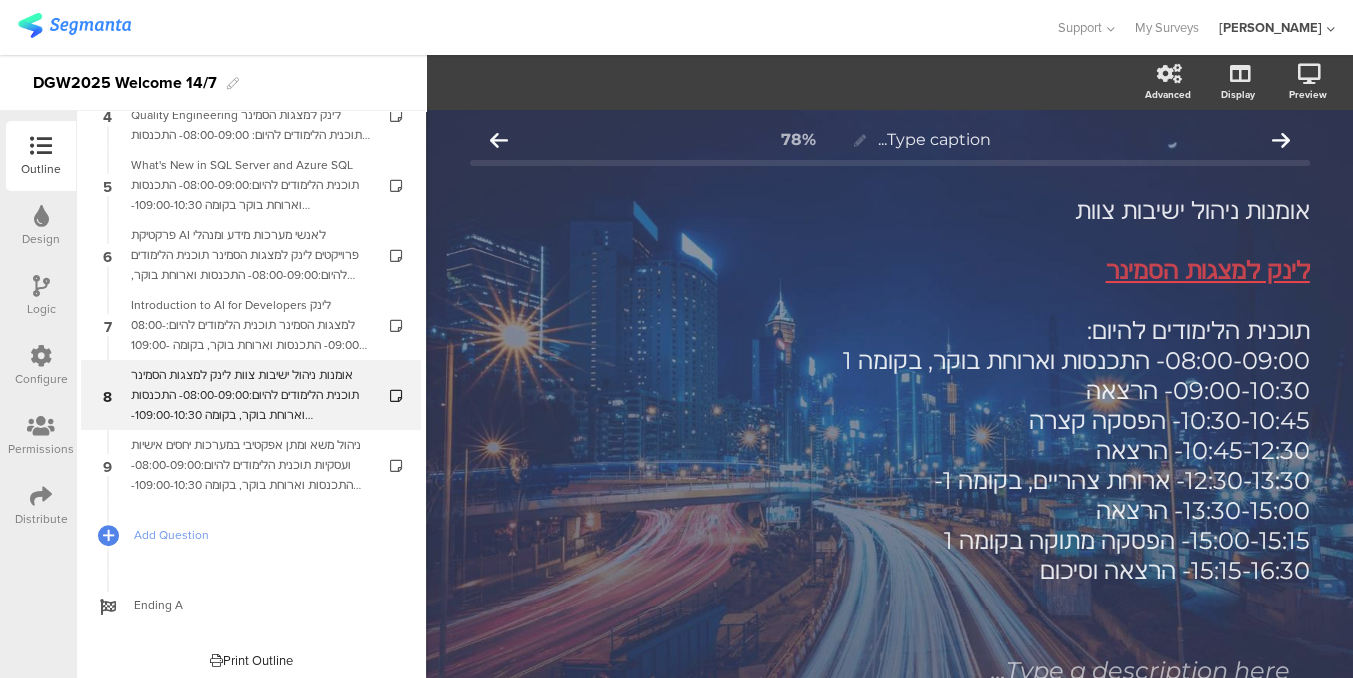 click on "[PERSON_NAME]" 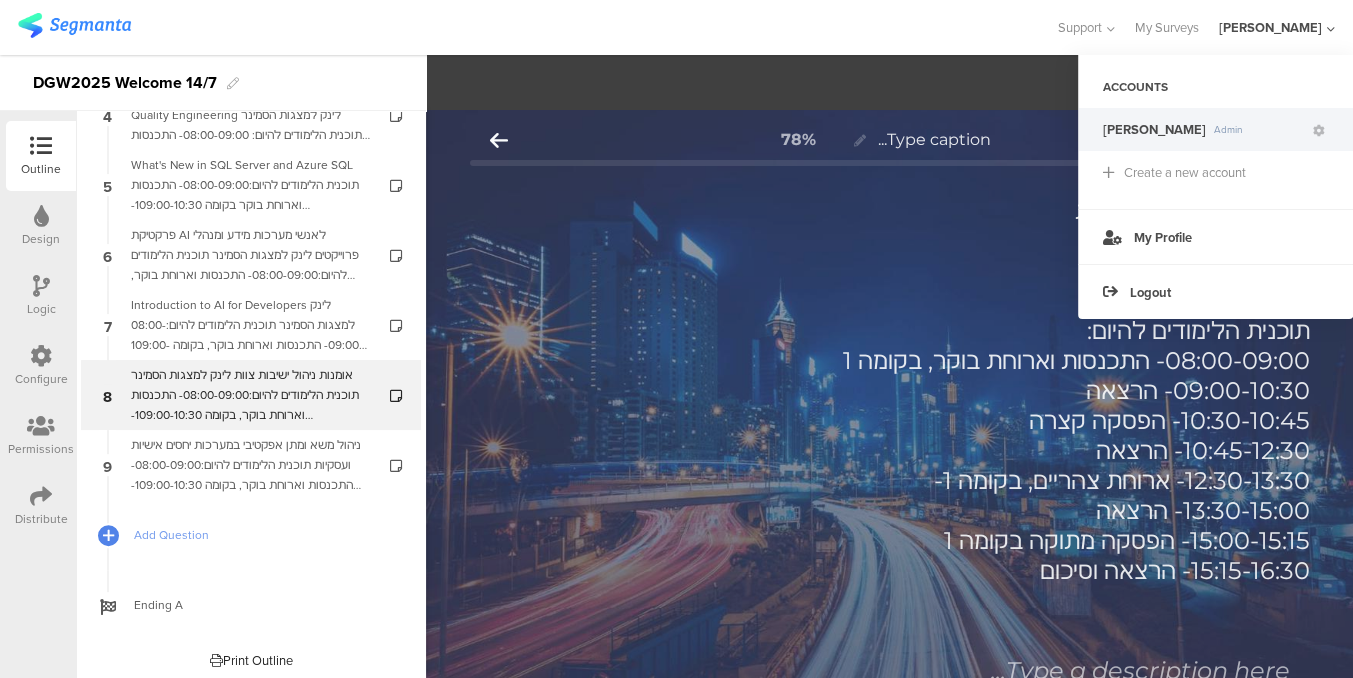 click on "[PERSON_NAME]" 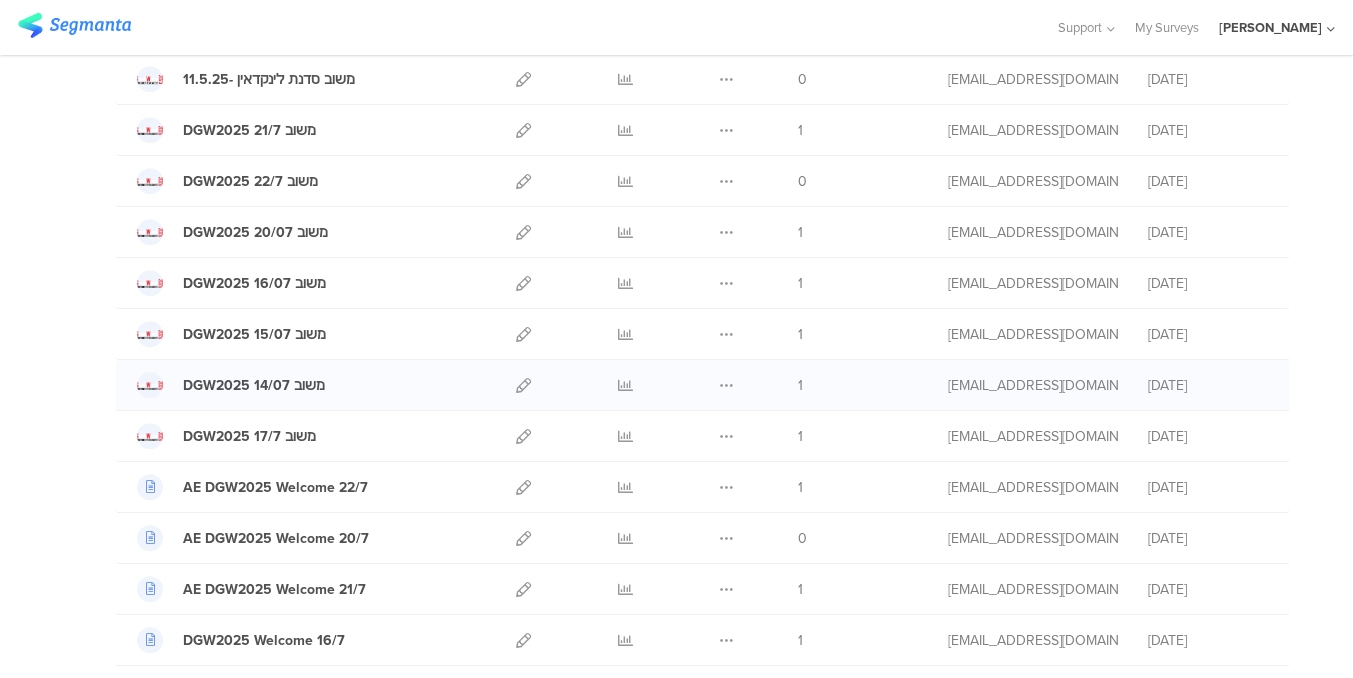 scroll, scrollTop: 1000, scrollLeft: 0, axis: vertical 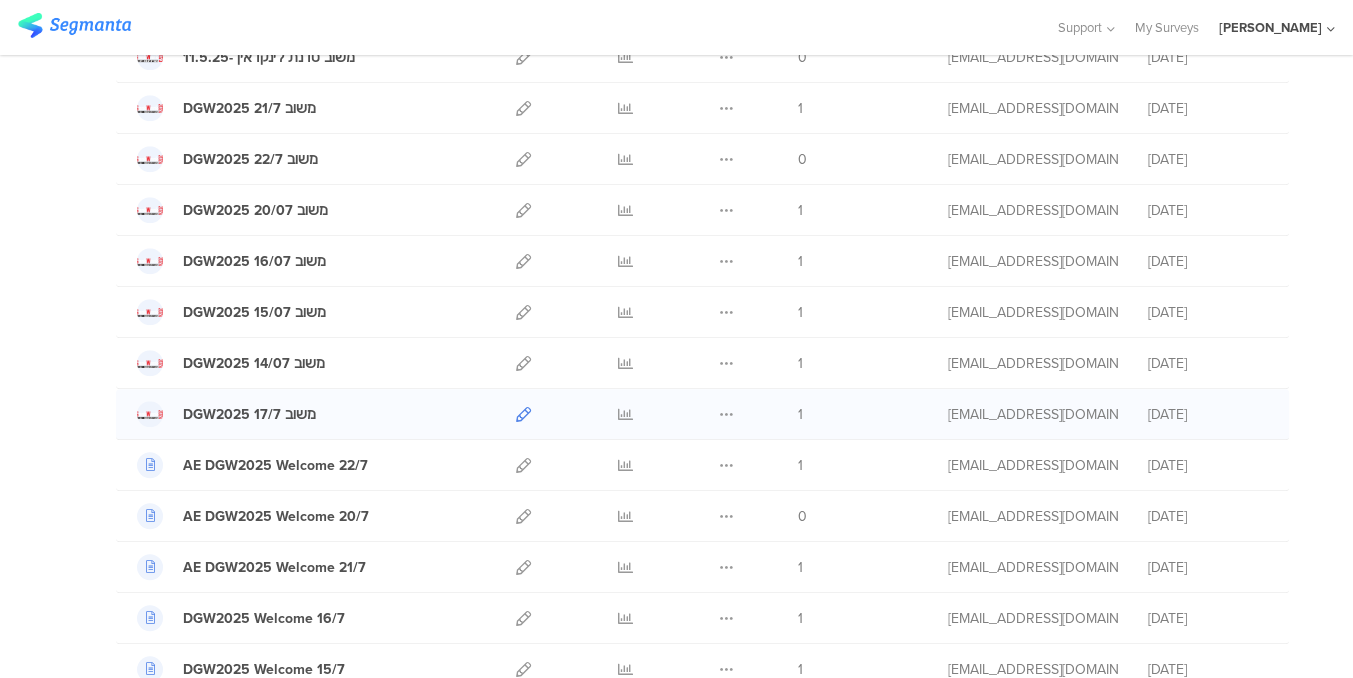 click at bounding box center (523, 414) 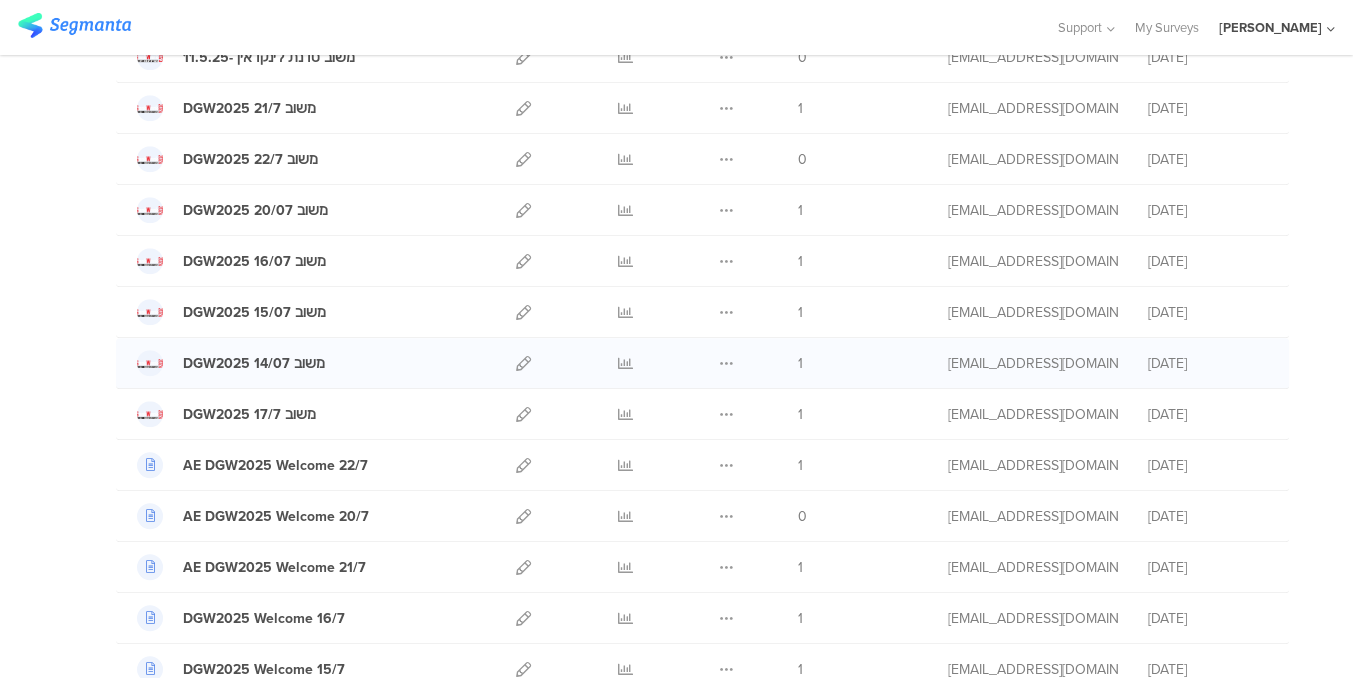 click at bounding box center (523, 363) 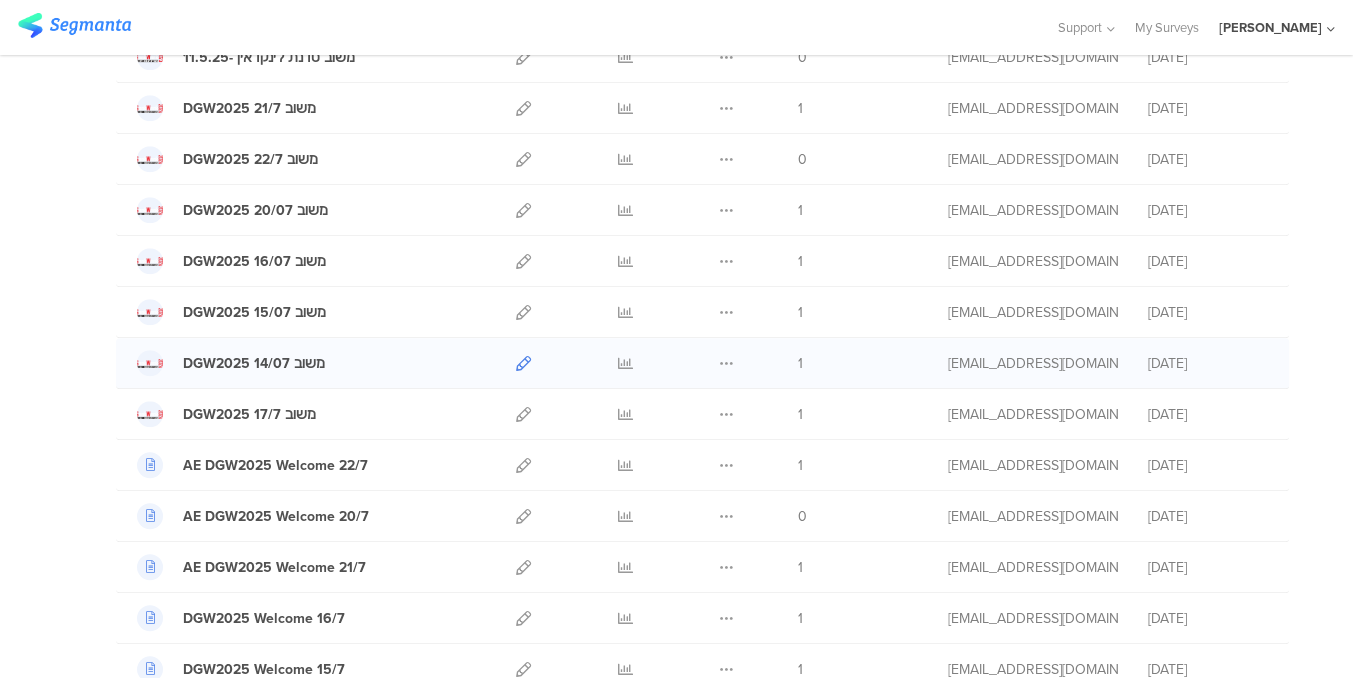 click at bounding box center [523, 363] 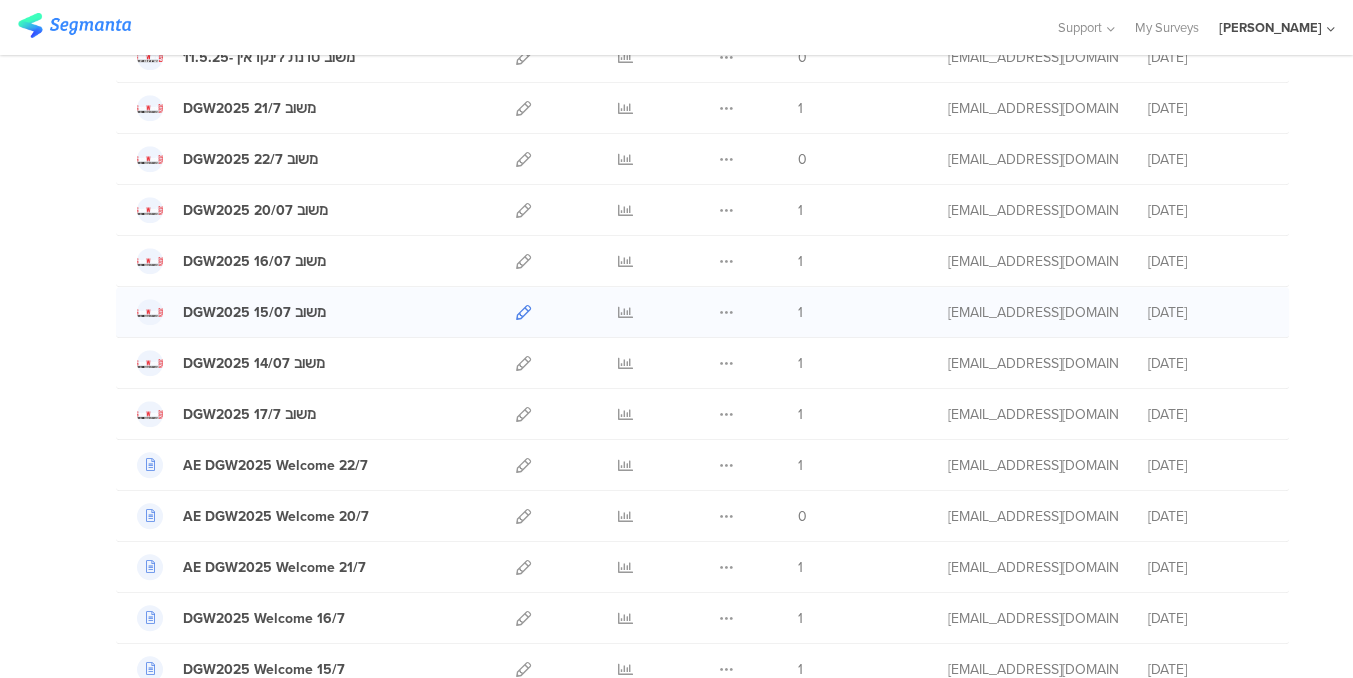 click at bounding box center (523, 312) 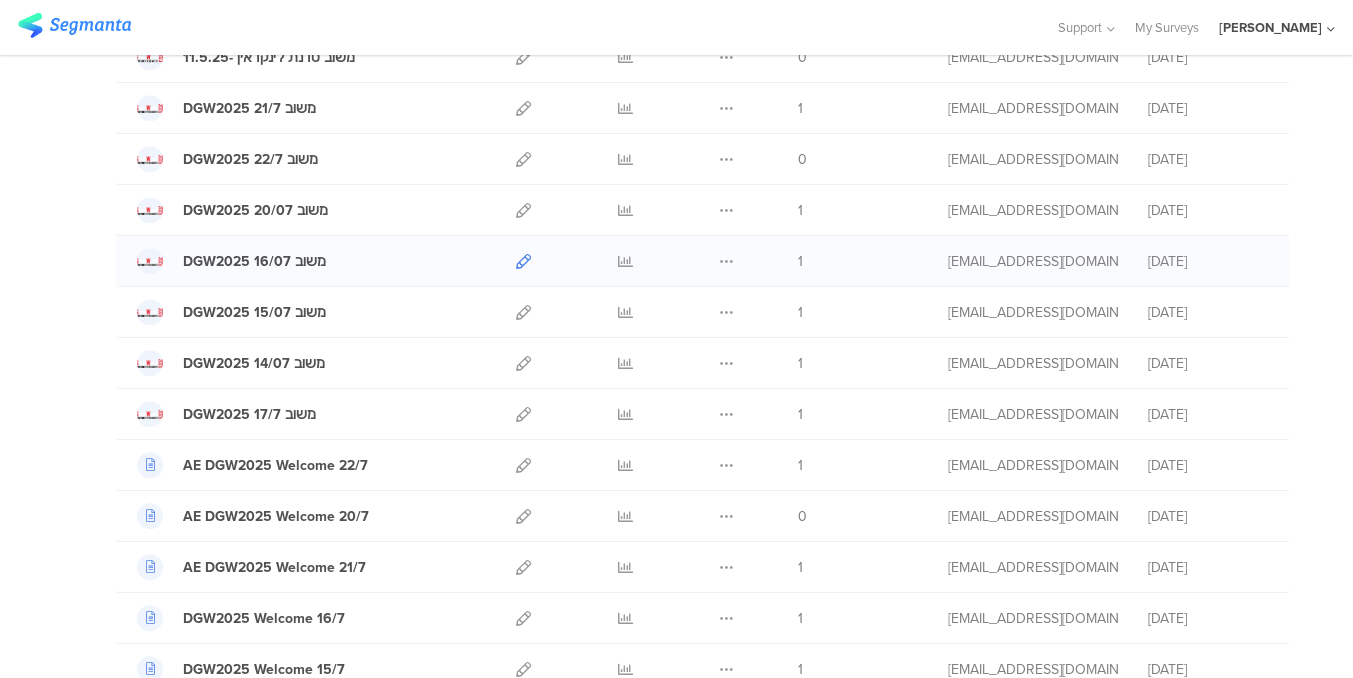 click at bounding box center [523, 261] 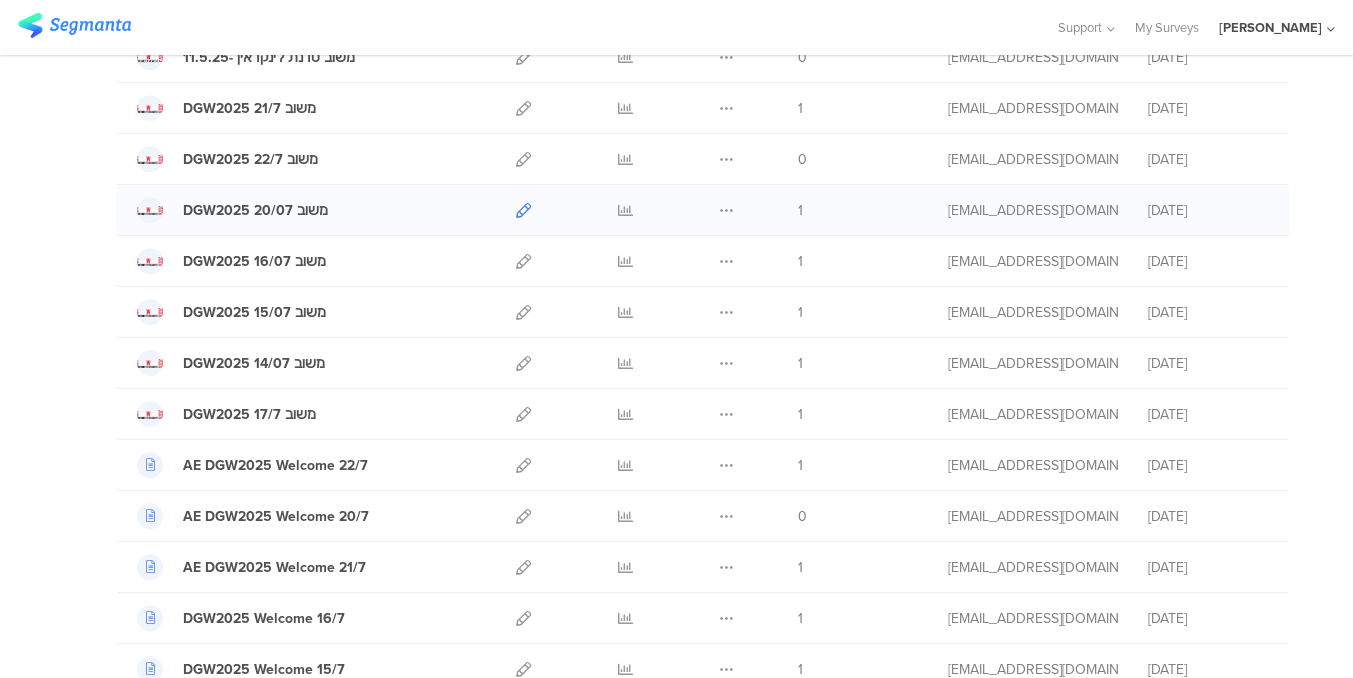click at bounding box center (523, 210) 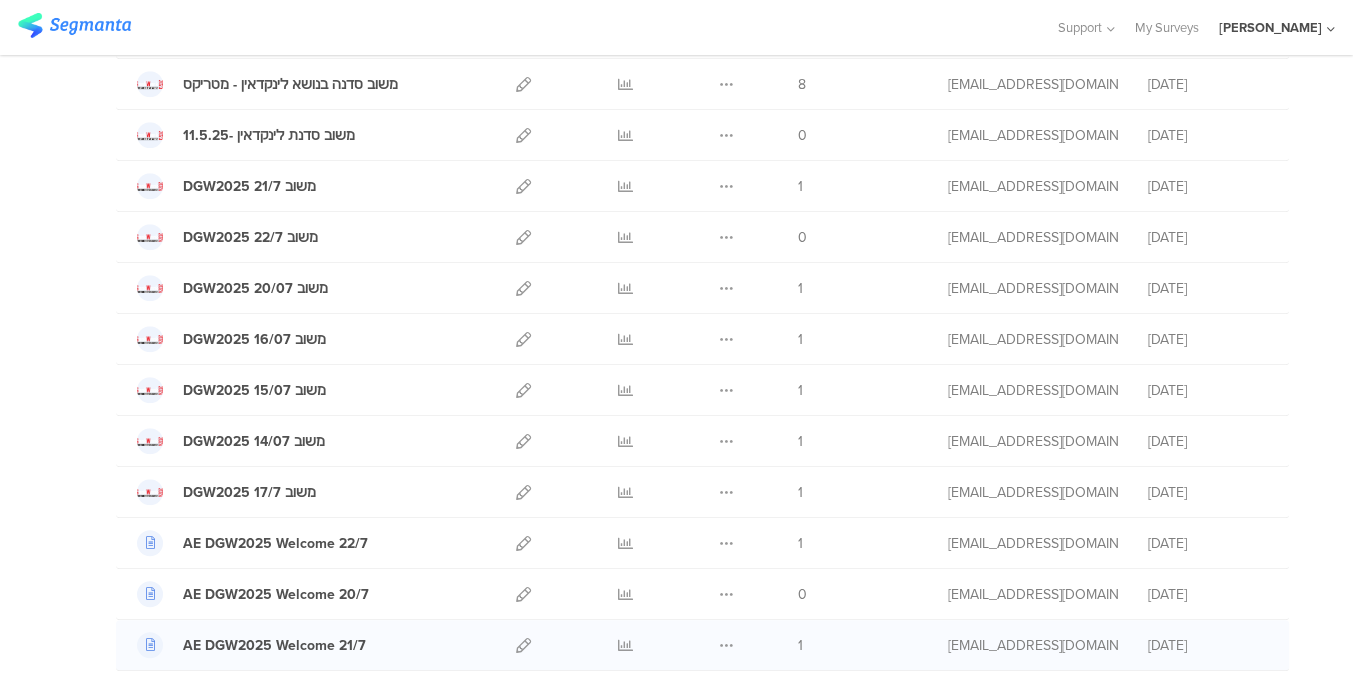 scroll, scrollTop: 1000, scrollLeft: 0, axis: vertical 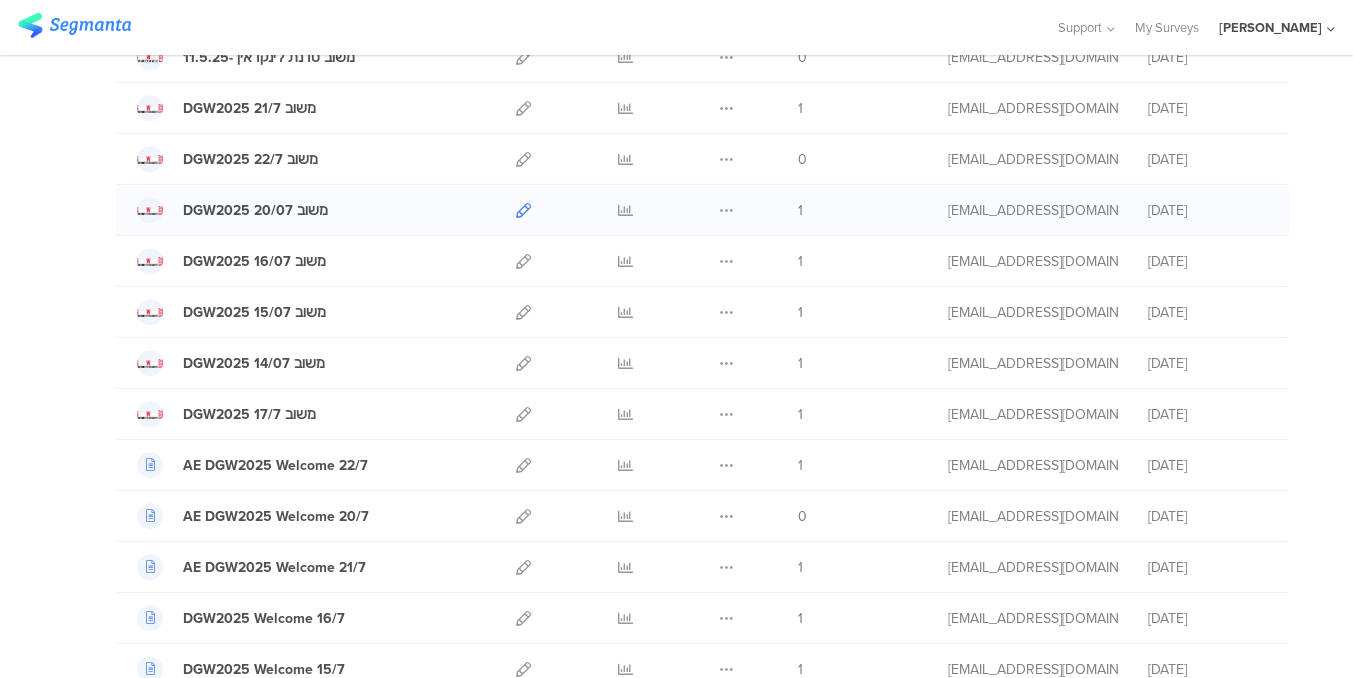 click at bounding box center (523, 210) 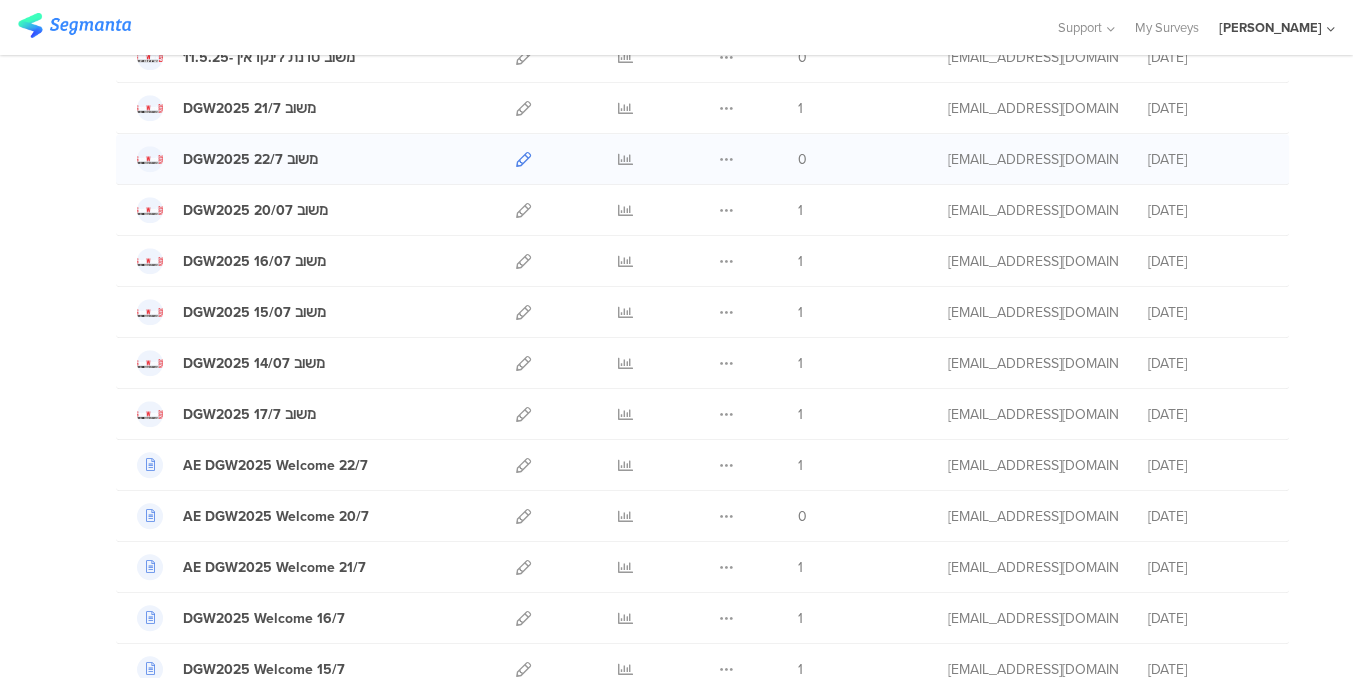 click at bounding box center (523, 159) 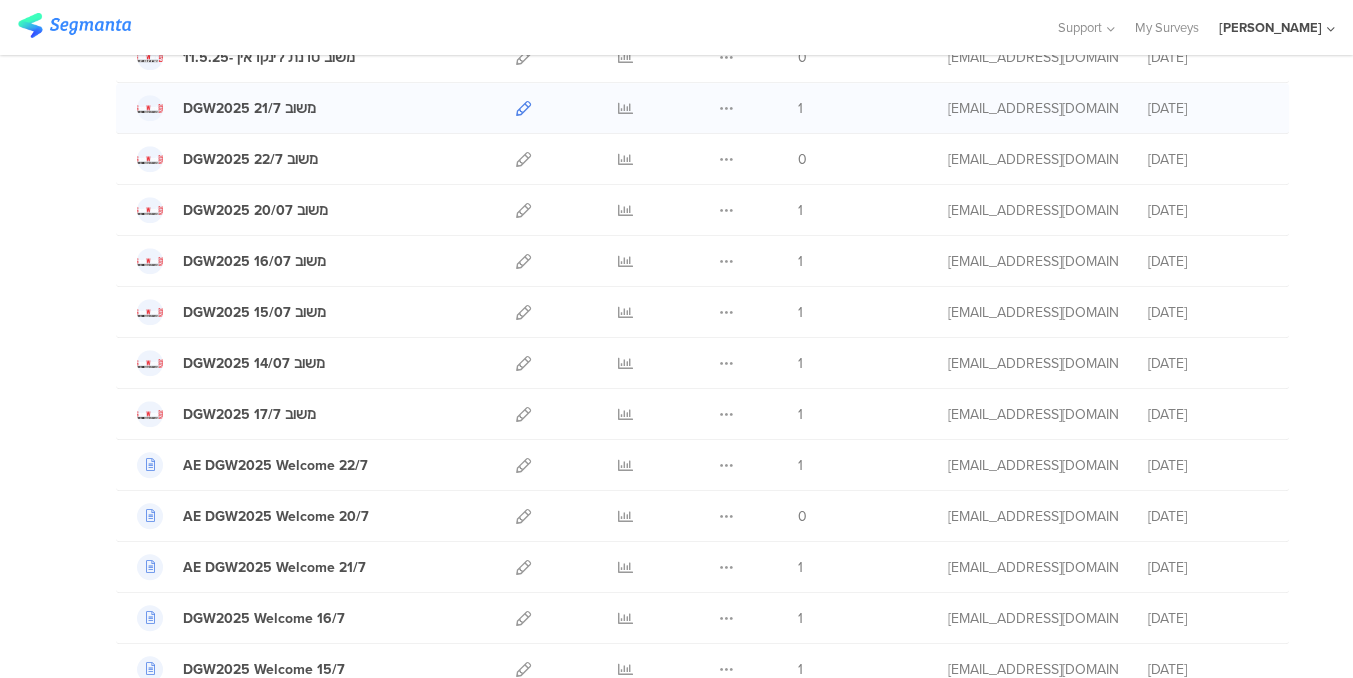 click at bounding box center (523, 108) 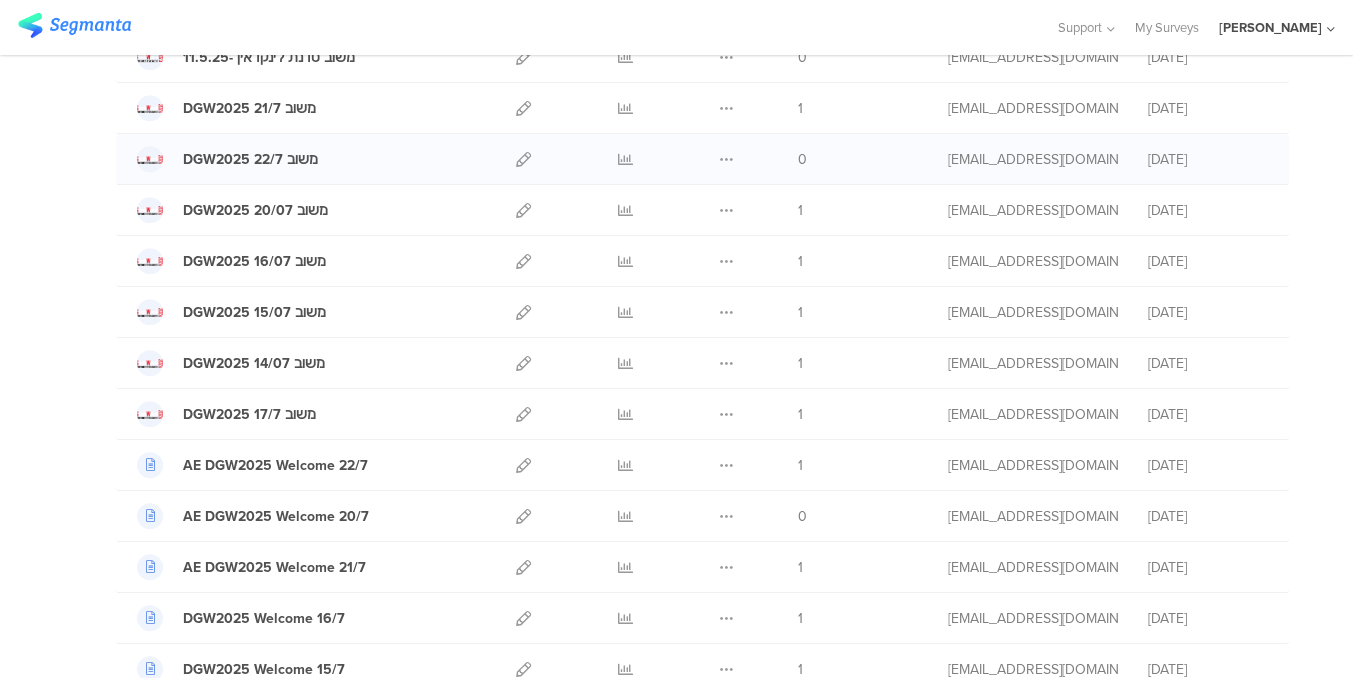 click on "DGW2025 22/7 משוב" at bounding box center [304, 159] 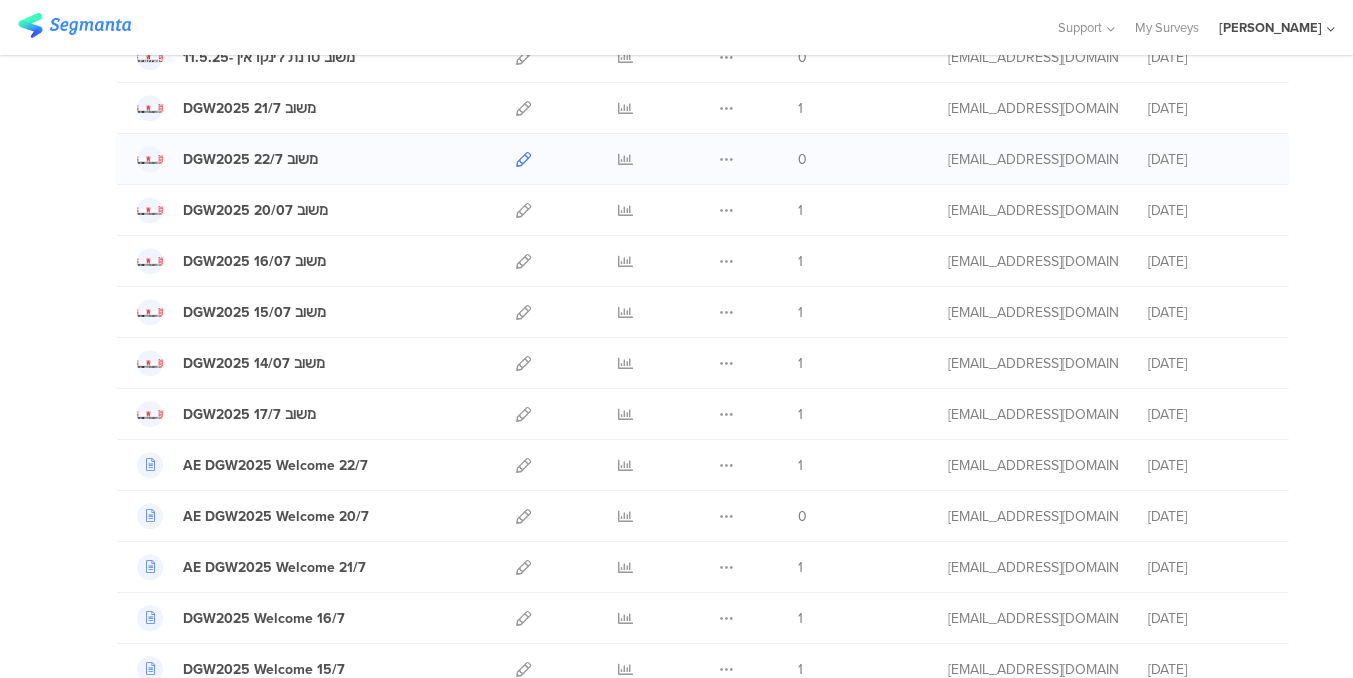 click at bounding box center (523, 159) 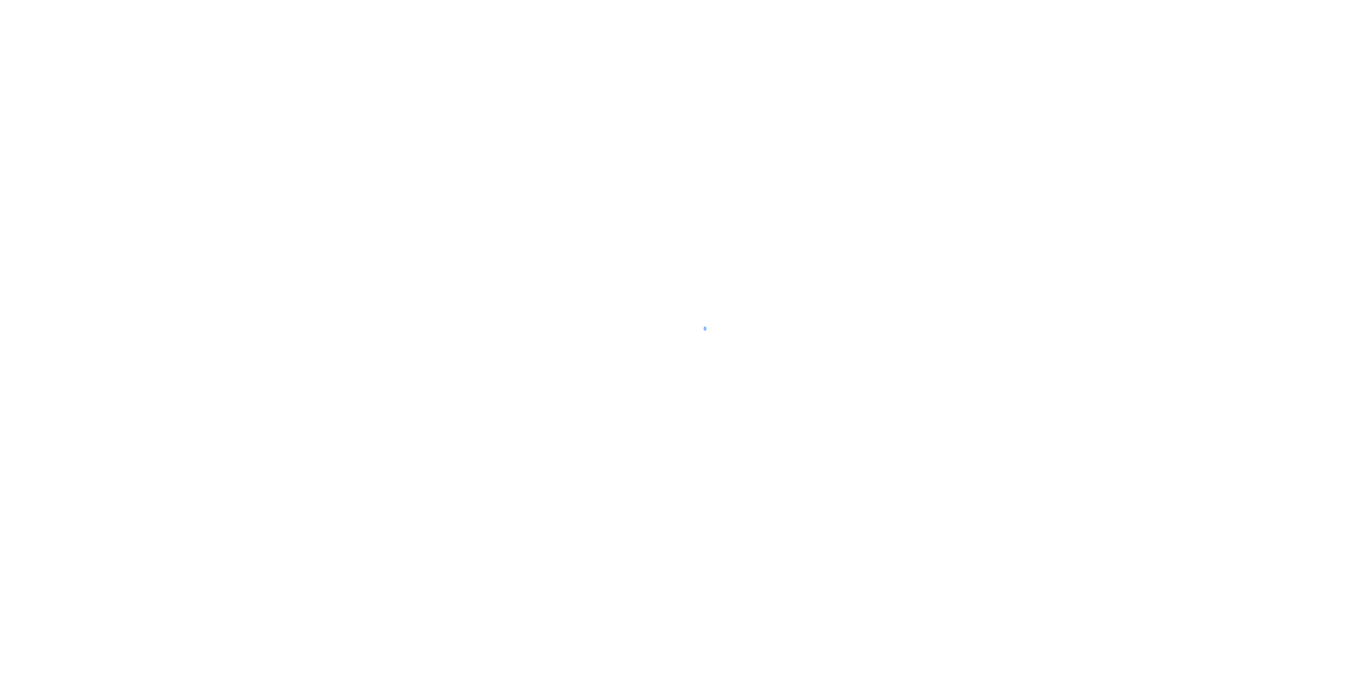 scroll, scrollTop: 0, scrollLeft: 0, axis: both 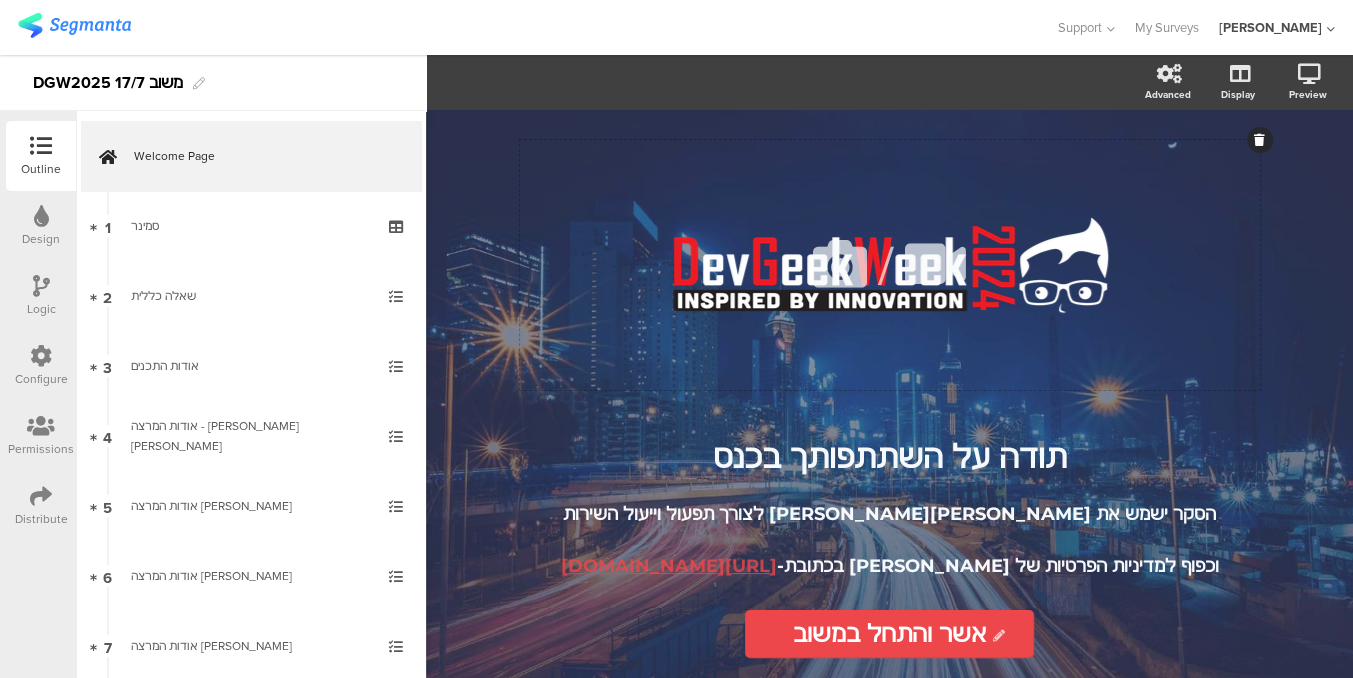 click on "/" 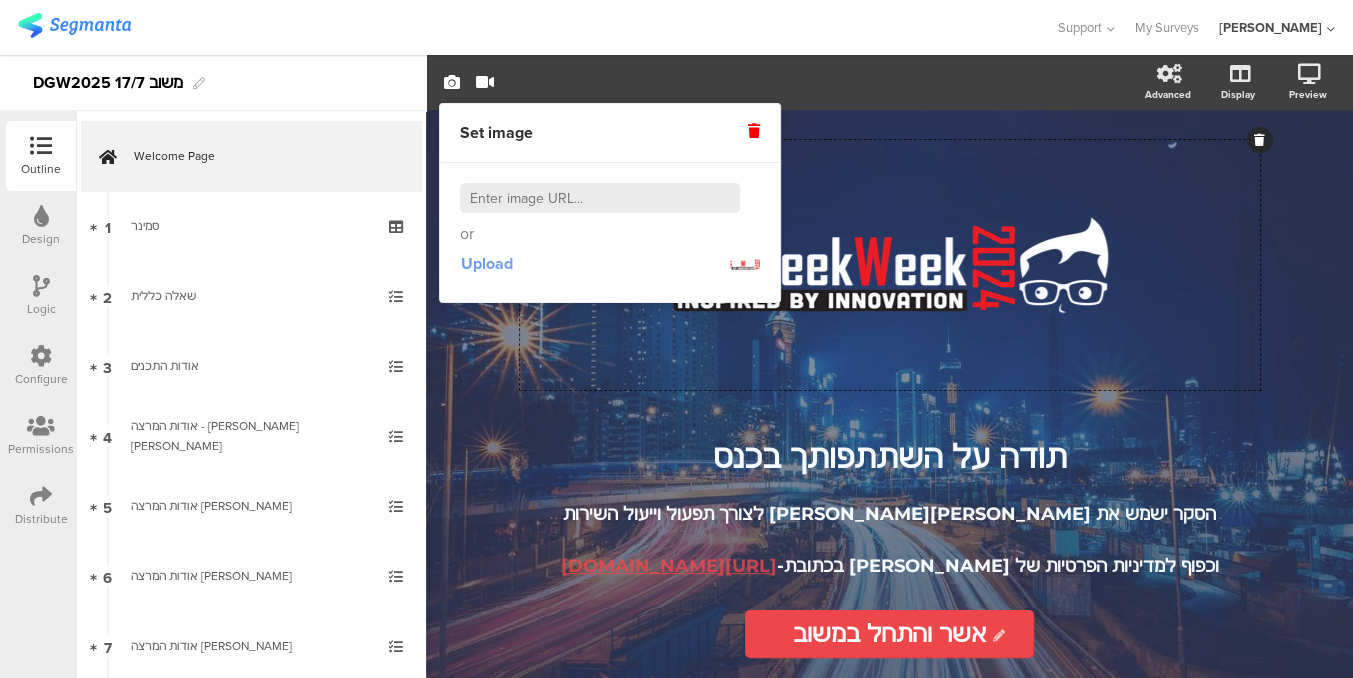 click on "Upload" at bounding box center (487, 263) 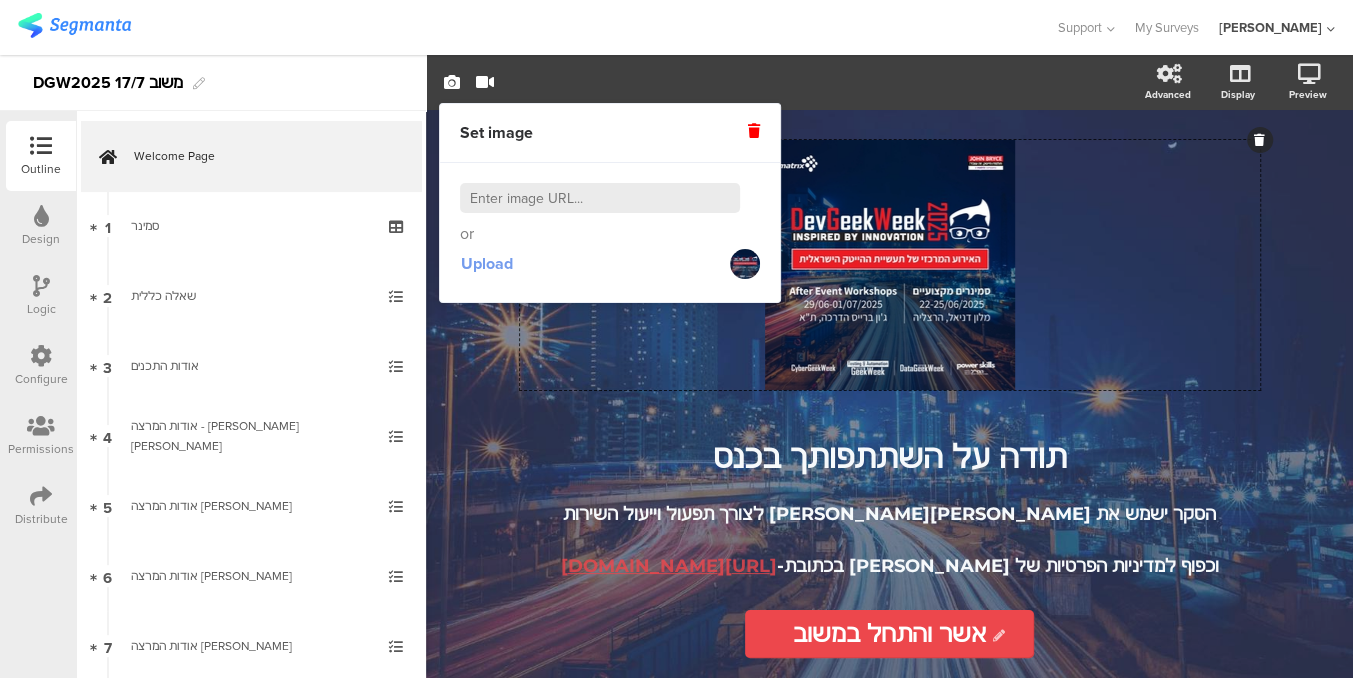 click on "Upload" at bounding box center [487, 263] 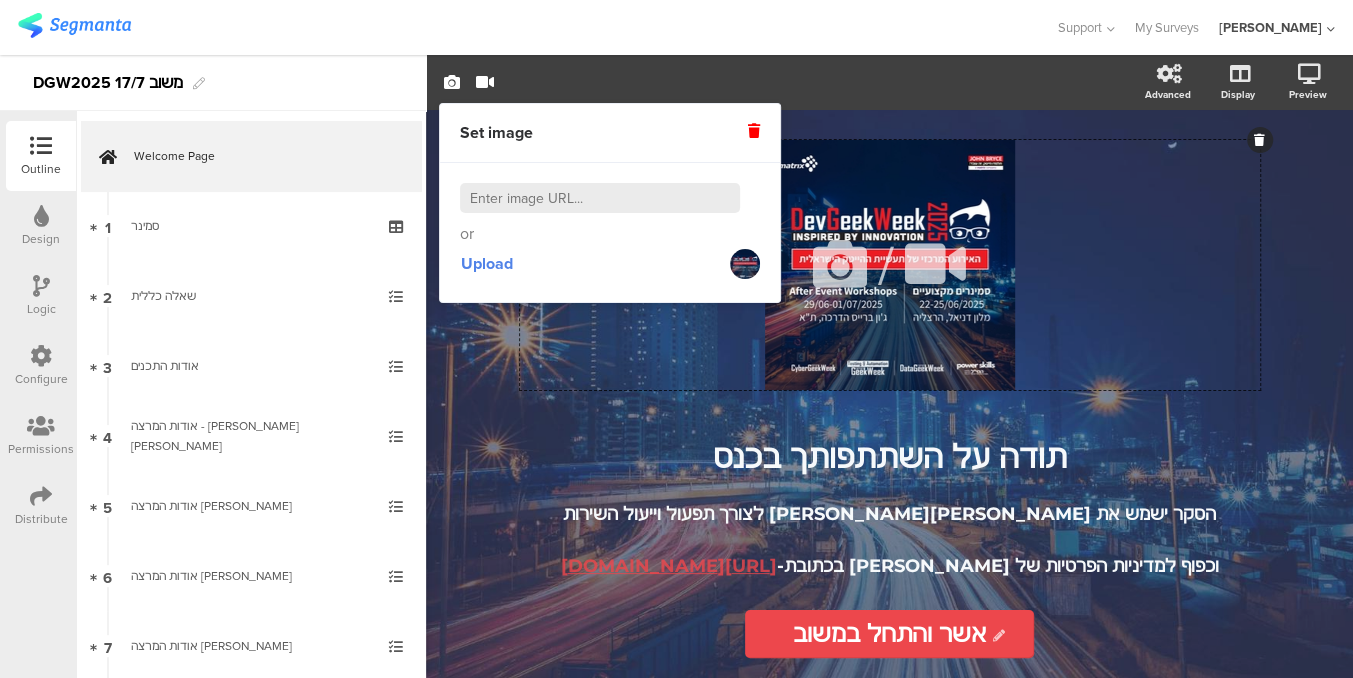 click on "/" 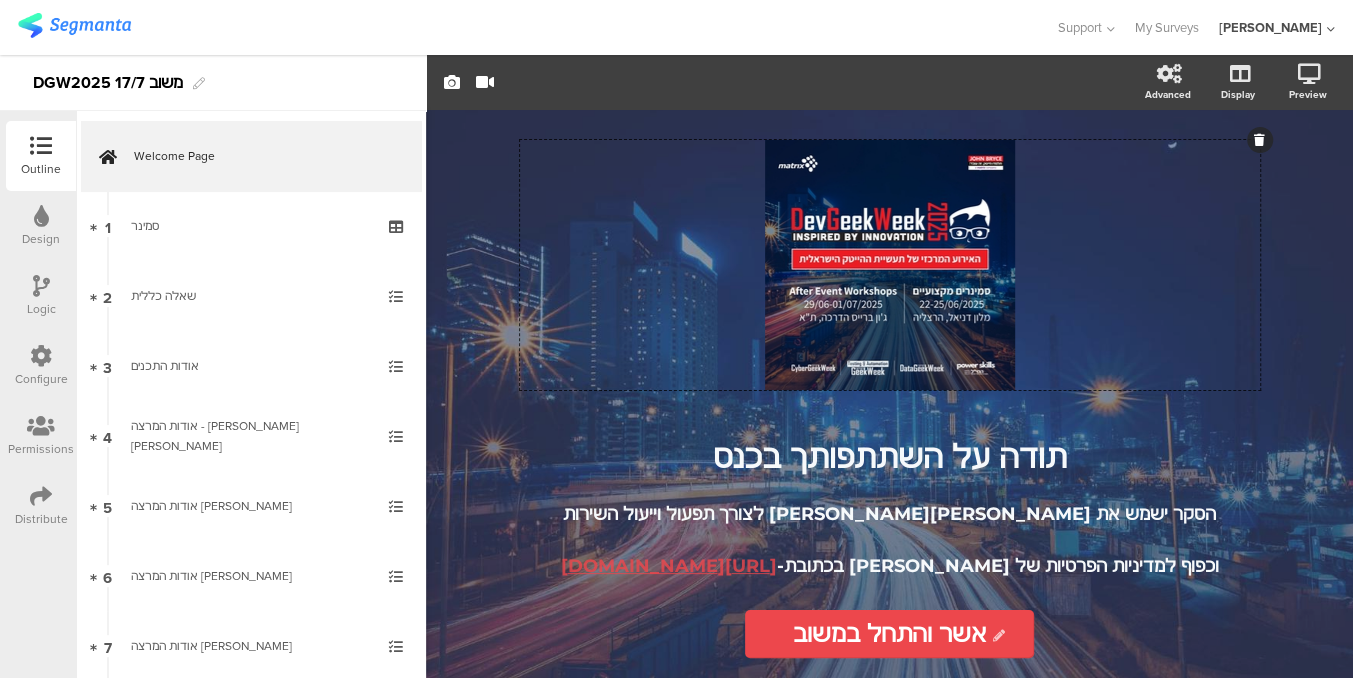 click on "/
תודה על השתתפותך בכנס  הסקר ישמש את ג'ון ברייס לצורך תפעול וייעול השירות  וכפוף למדיניות הפרטיות של Segmanta בכתובת-  https://segmanta.com/security/
תודה על השתתפותך בכנס  הסקר ישמש את ג'ון ברייס לצורך תפעול וייעול השירות  וכפוף למדיניות הפרטיות של Segmanta בכתובת-  https://segmanta.com/security/" 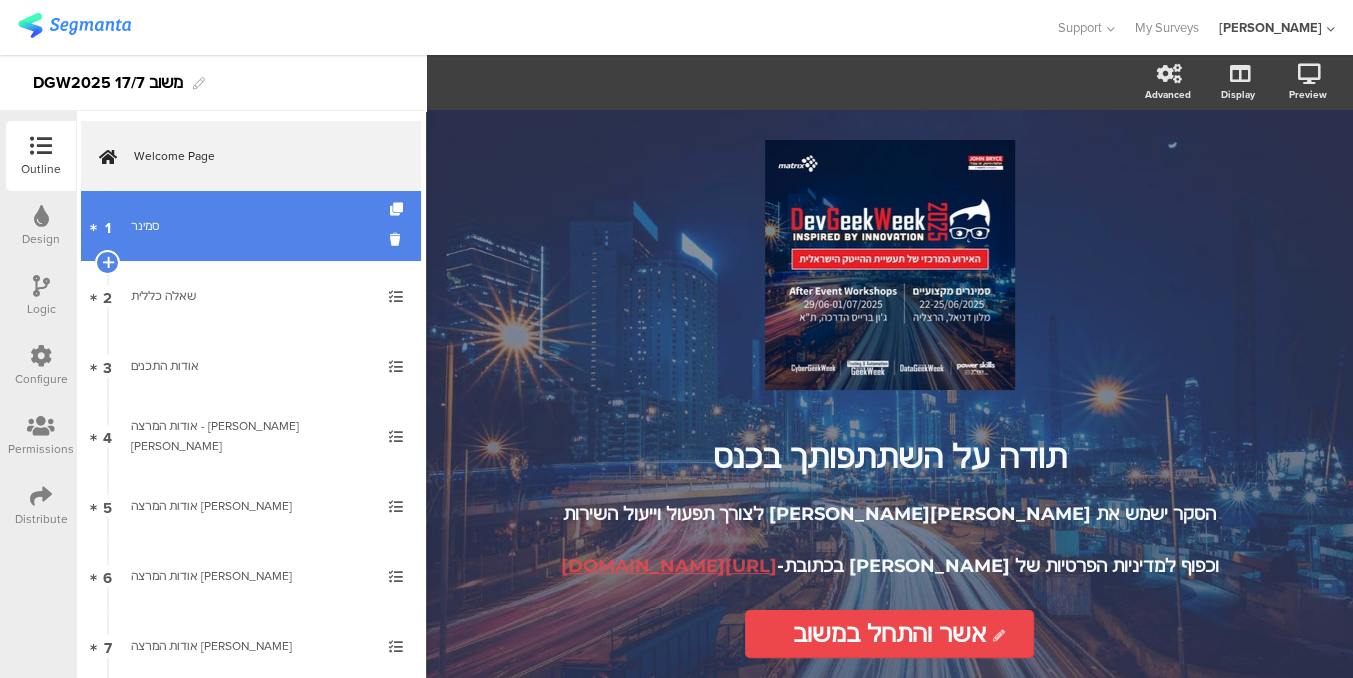 click on "1
﻿סמינר" at bounding box center (251, 226) 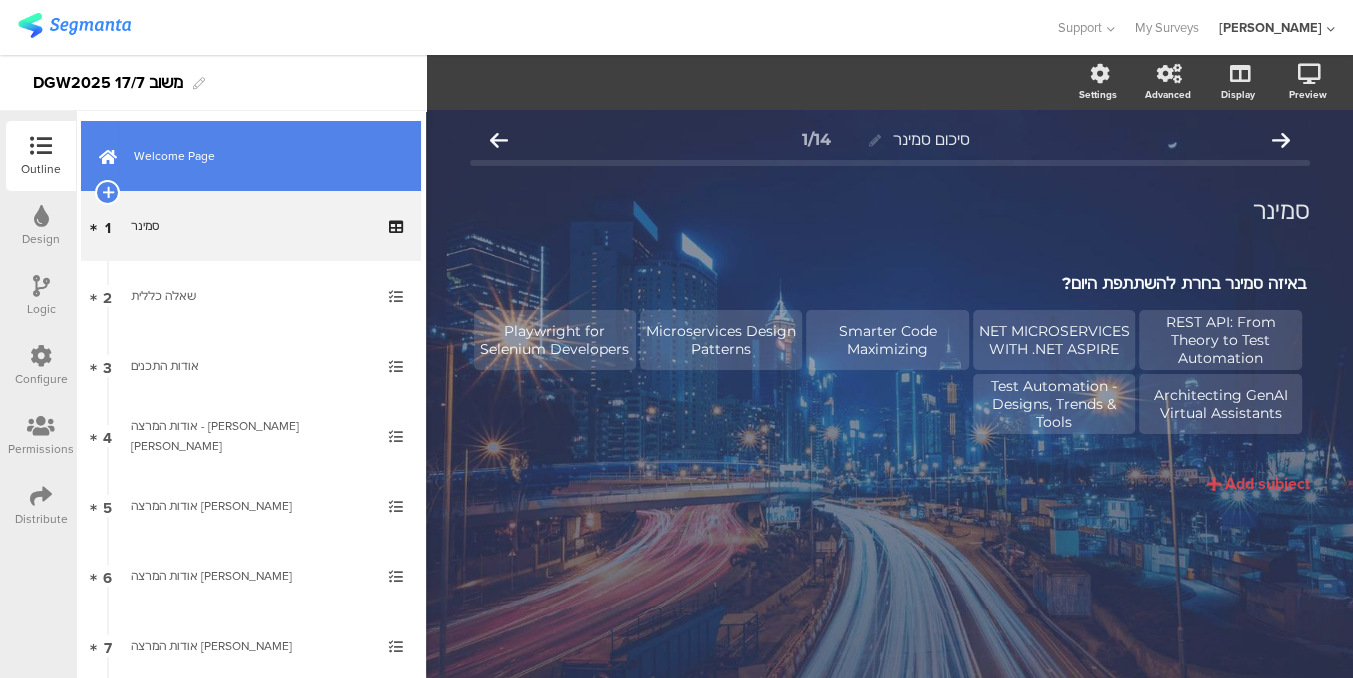 click on "Welcome Page" at bounding box center (251, 156) 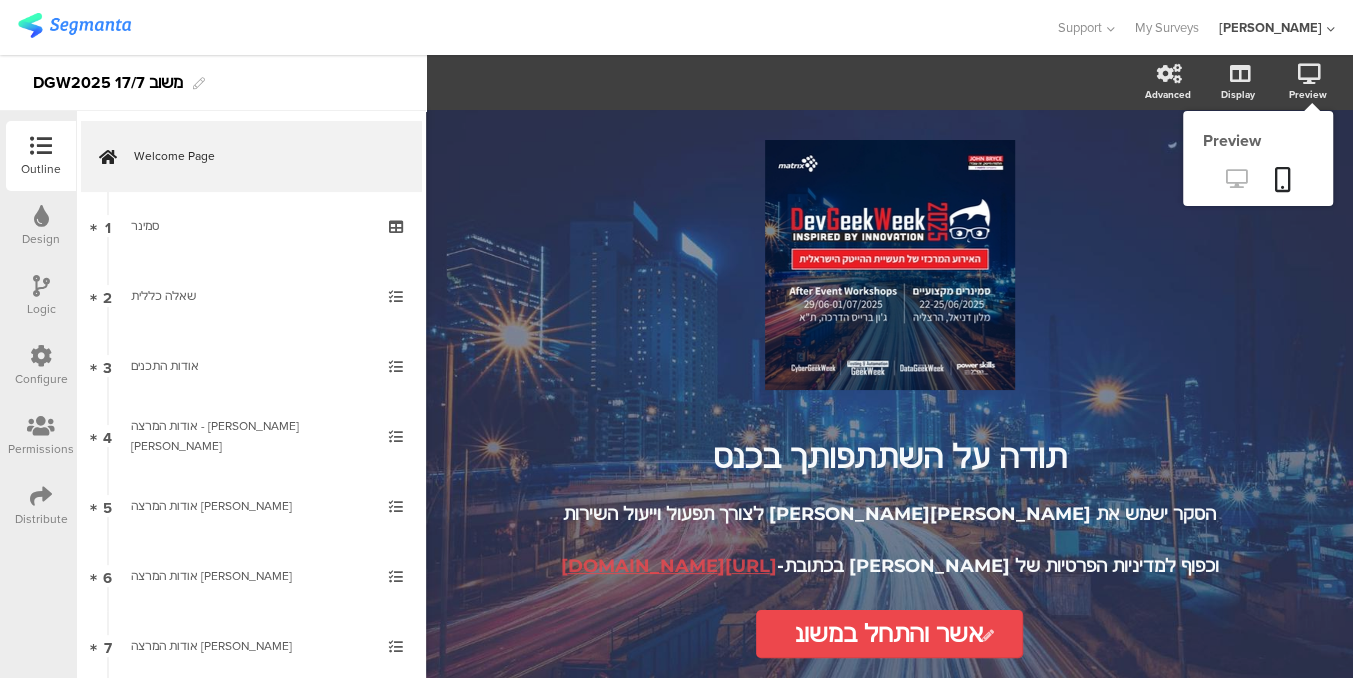 click 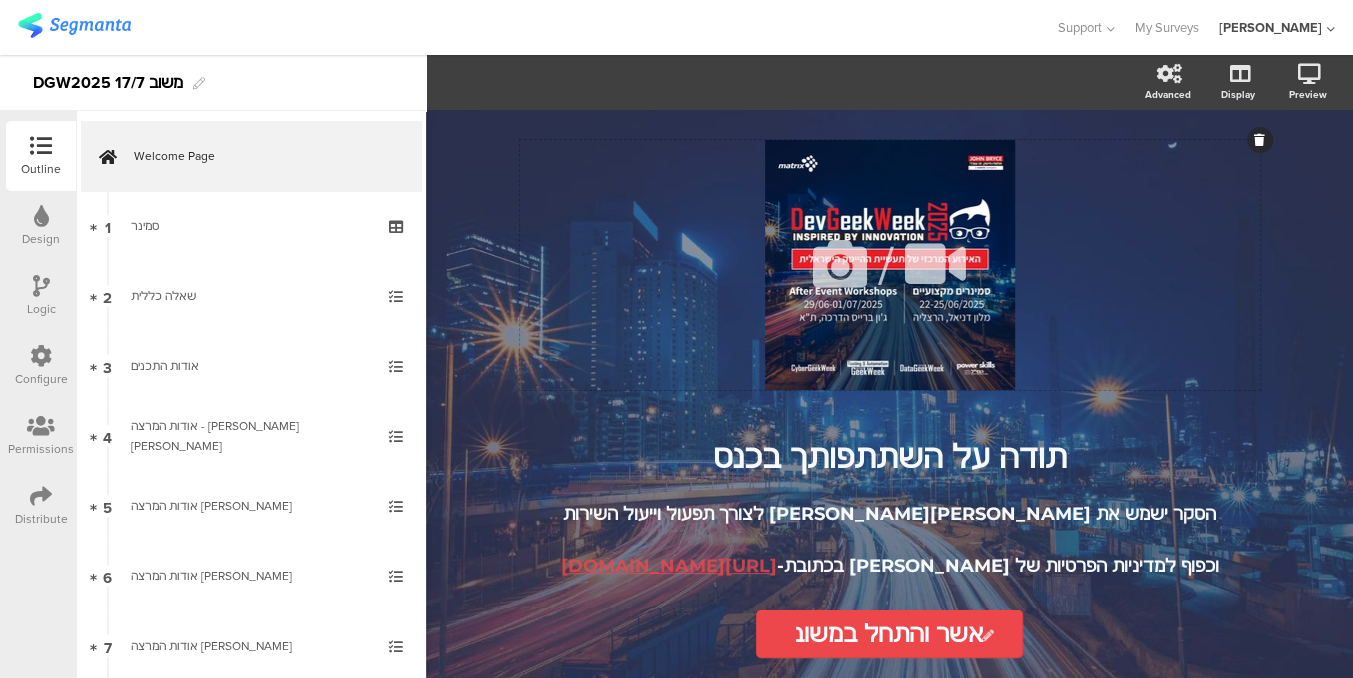 click 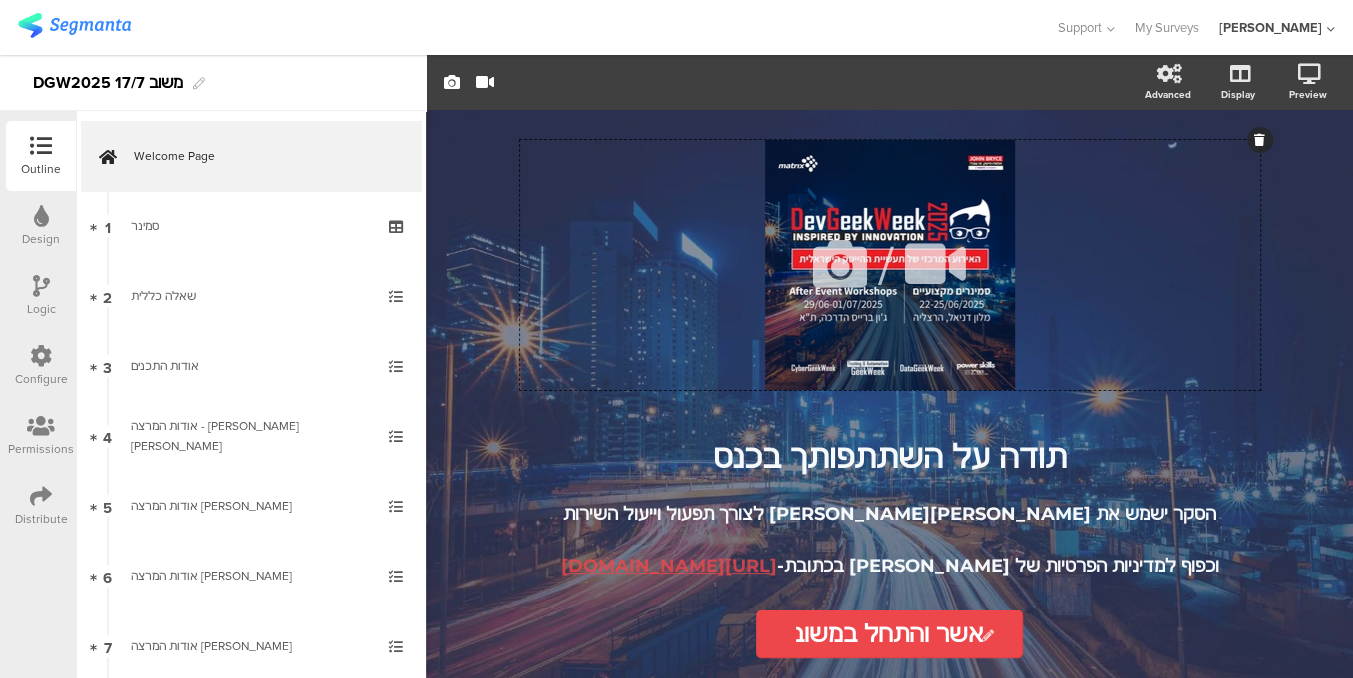 click 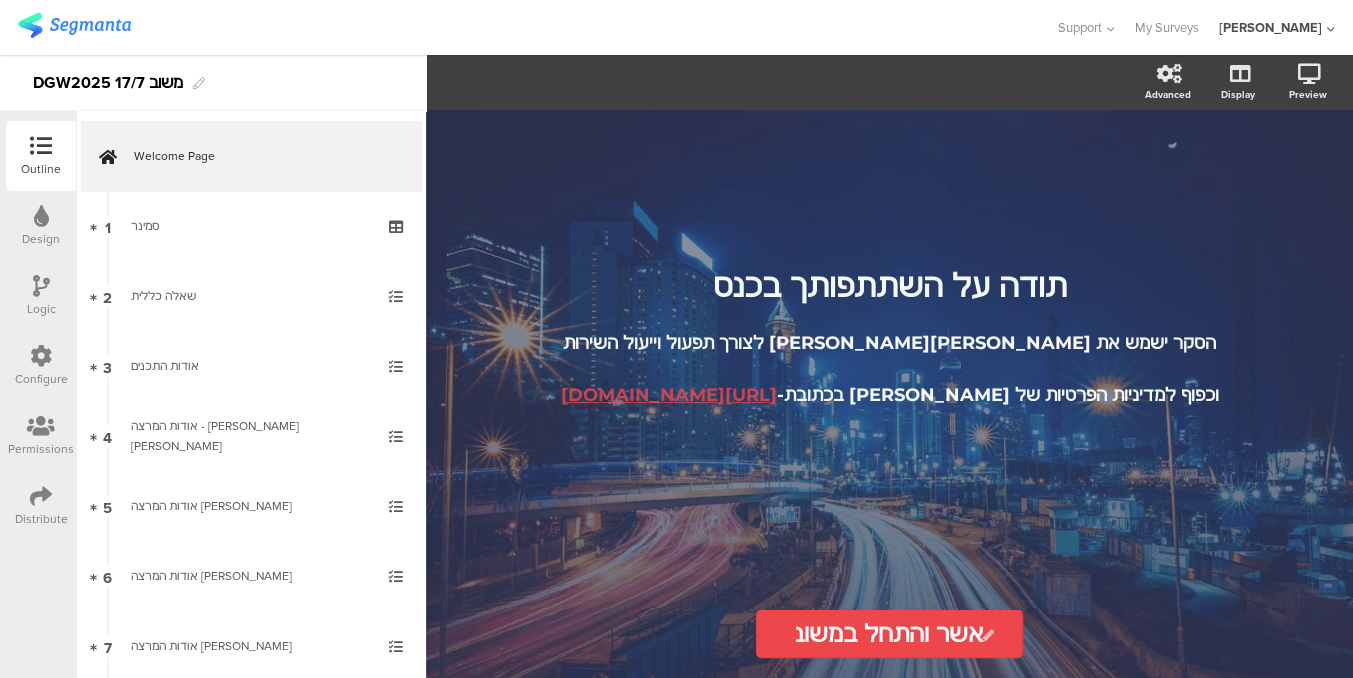 click on "תודה על השתתפותך בכנס  הסקר ישמש את [PERSON_NAME] לצורך תפעול וייעול השירות  וכפוף למדיניות הפרטיות של [PERSON_NAME] בכתובת-  [URL][DOMAIN_NAME]
תודה על השתתפותך בכנס  הסקר ישמש את [PERSON_NAME] לצורך תפעול וייעול השירות  וכפוף למדיניות הפרטיות של Segmanta בכתובת-  [URL][DOMAIN_NAME]" 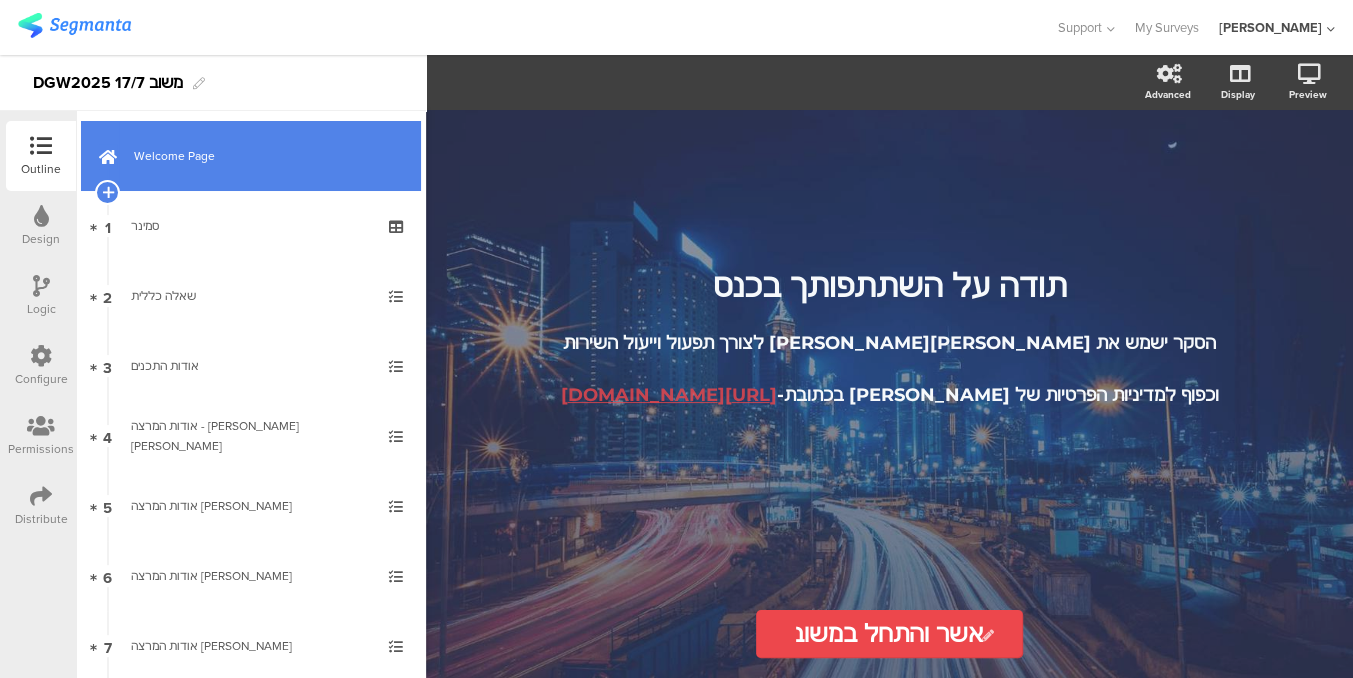 click on "Welcome Page" at bounding box center [262, 156] 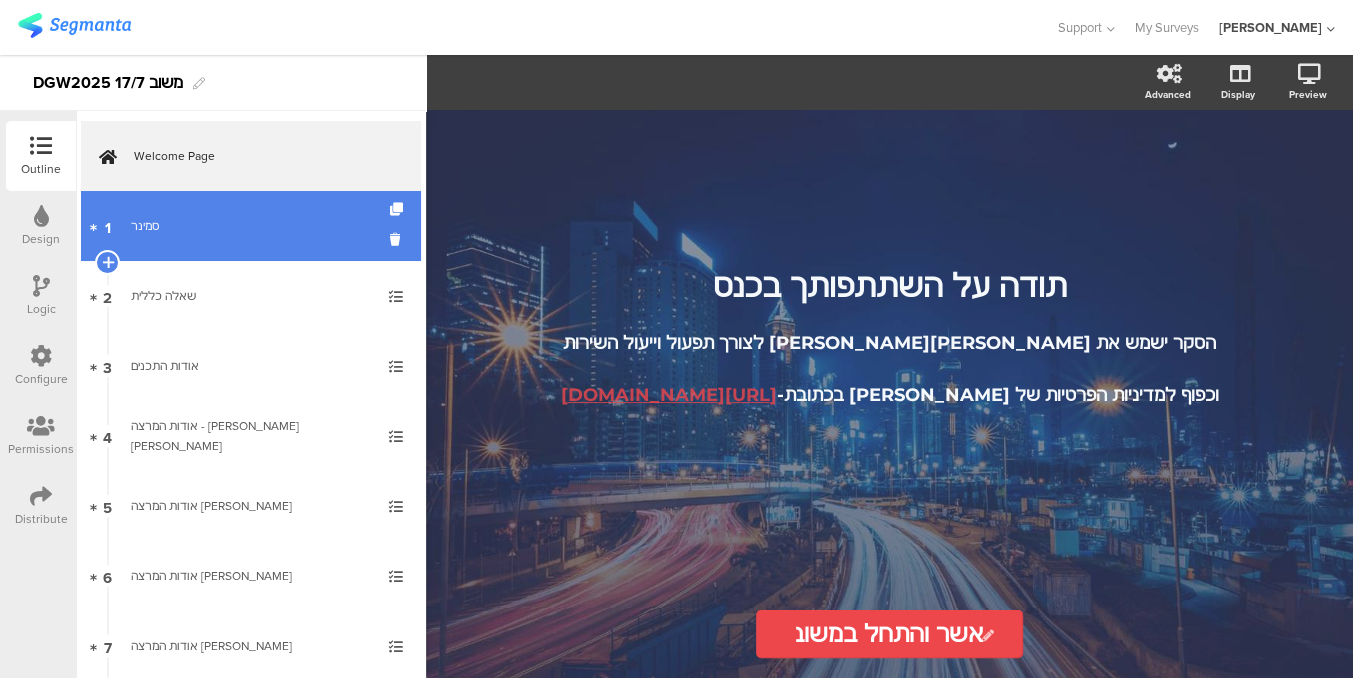 click on "1
﻿סמינר" at bounding box center [251, 226] 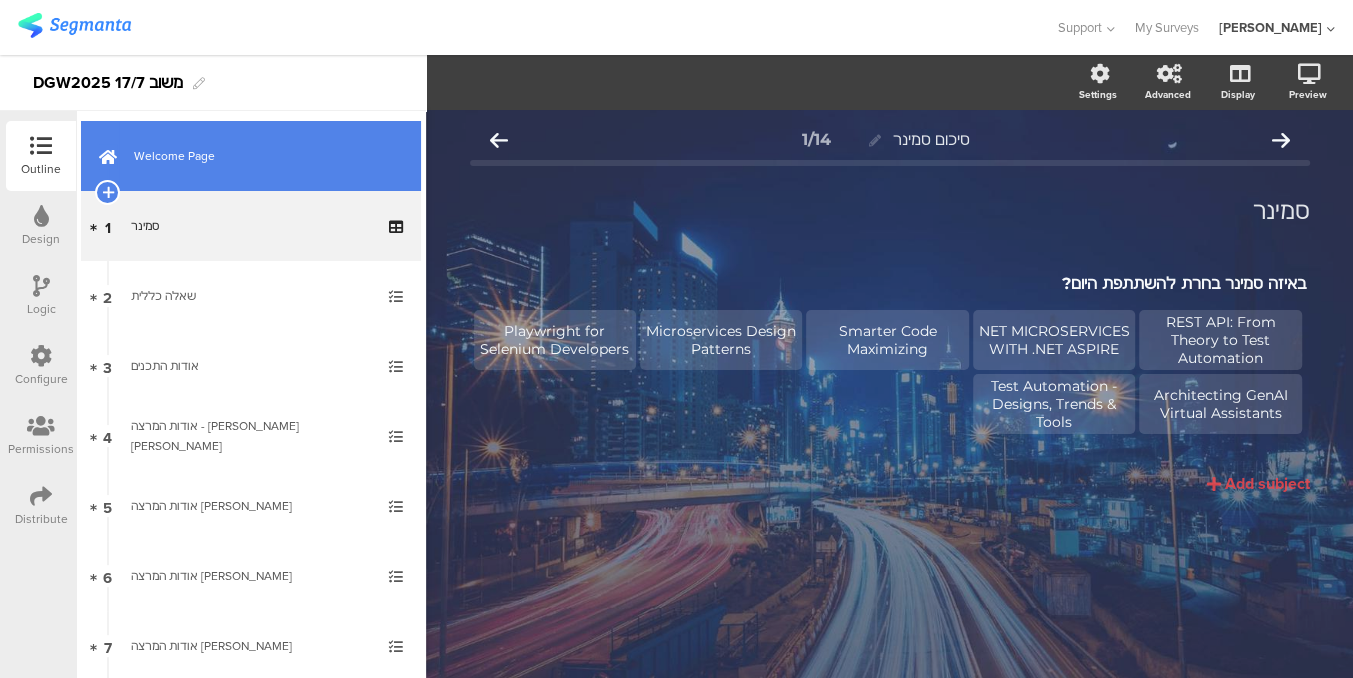 click on "Welcome Page" at bounding box center [251, 156] 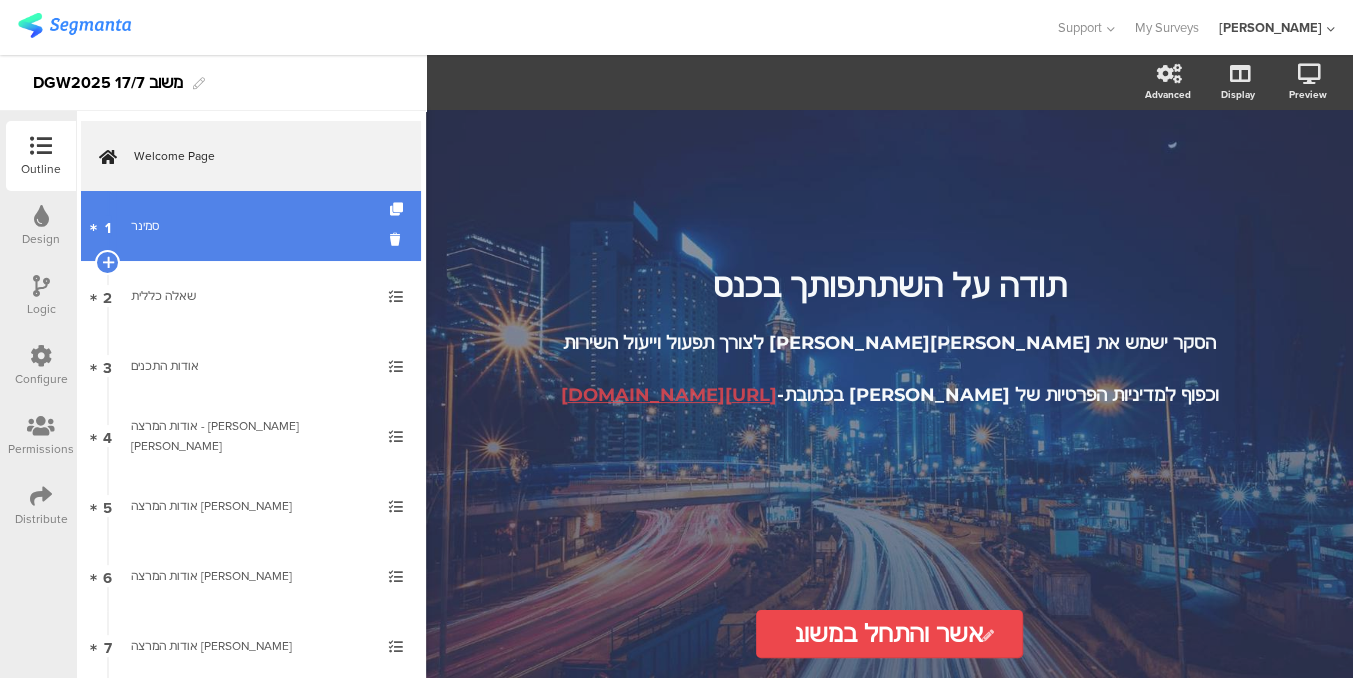 click on "1
﻿סמינר" at bounding box center [251, 226] 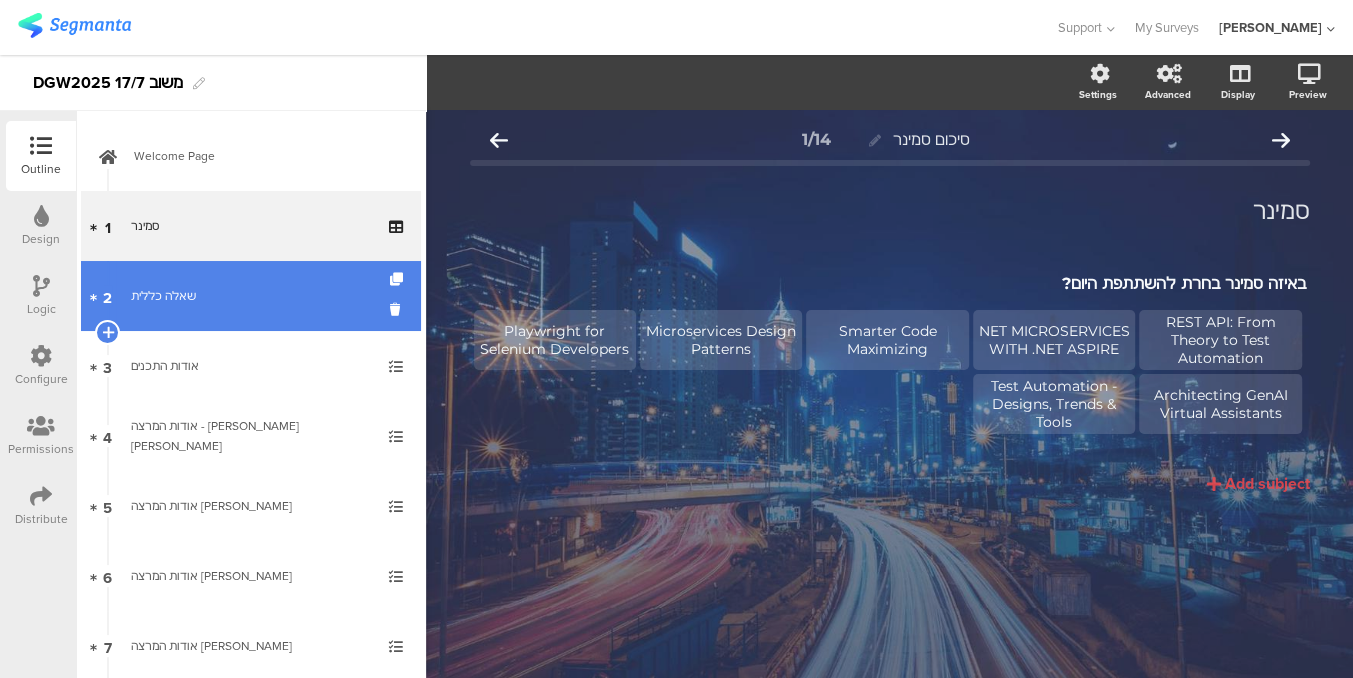 click on "שאלה כללית" at bounding box center (250, 296) 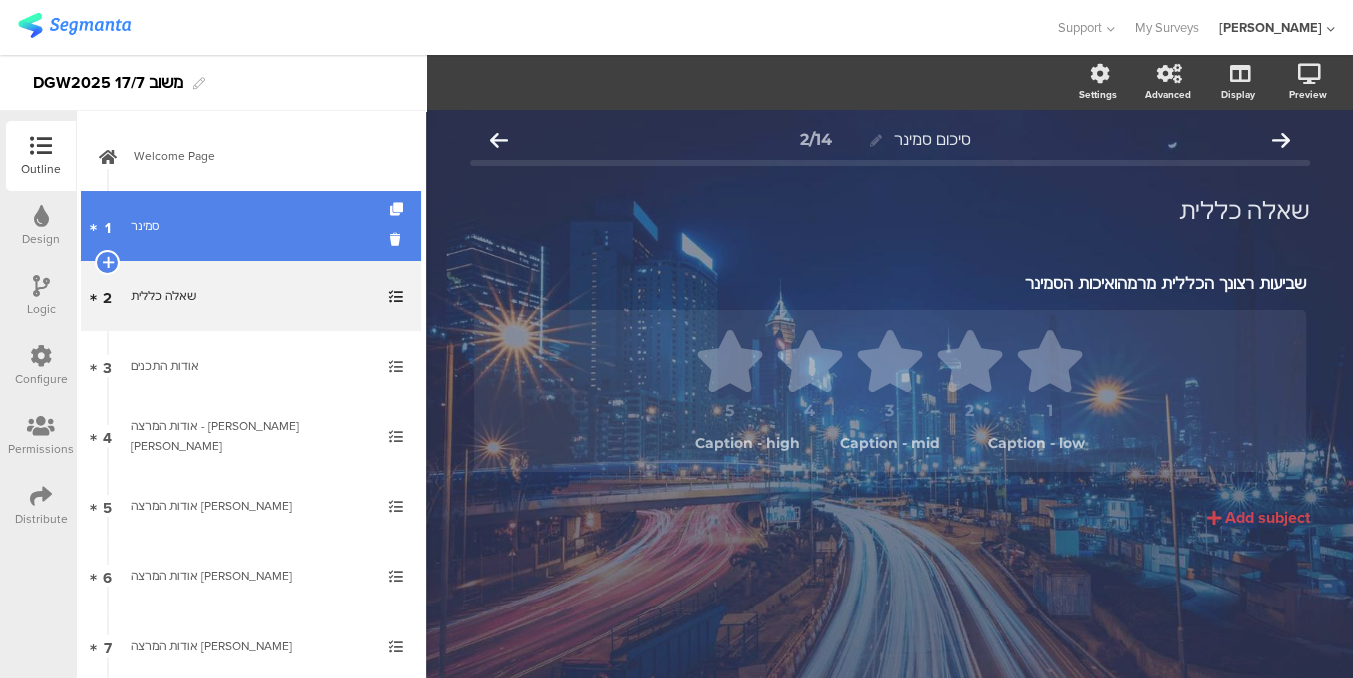 click on "﻿סמינר" at bounding box center (250, 226) 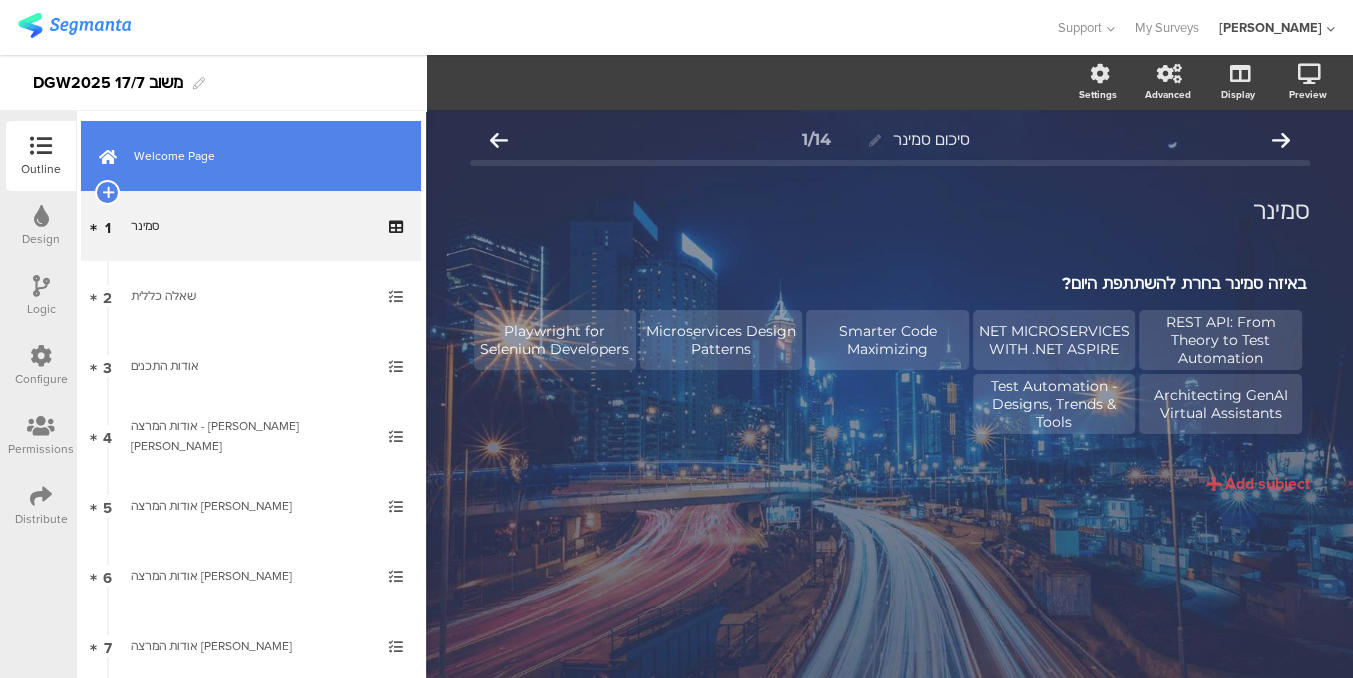 click on "Welcome Page" at bounding box center (251, 156) 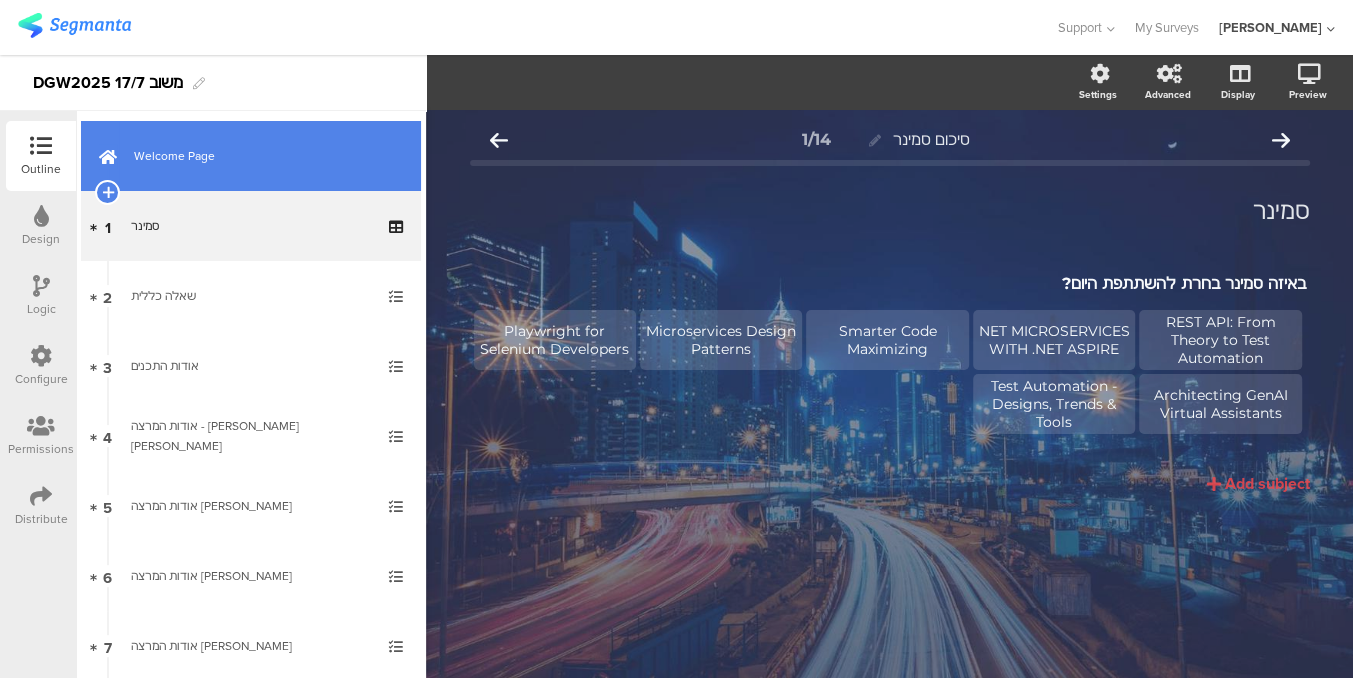 click on "Welcome Page" at bounding box center [262, 156] 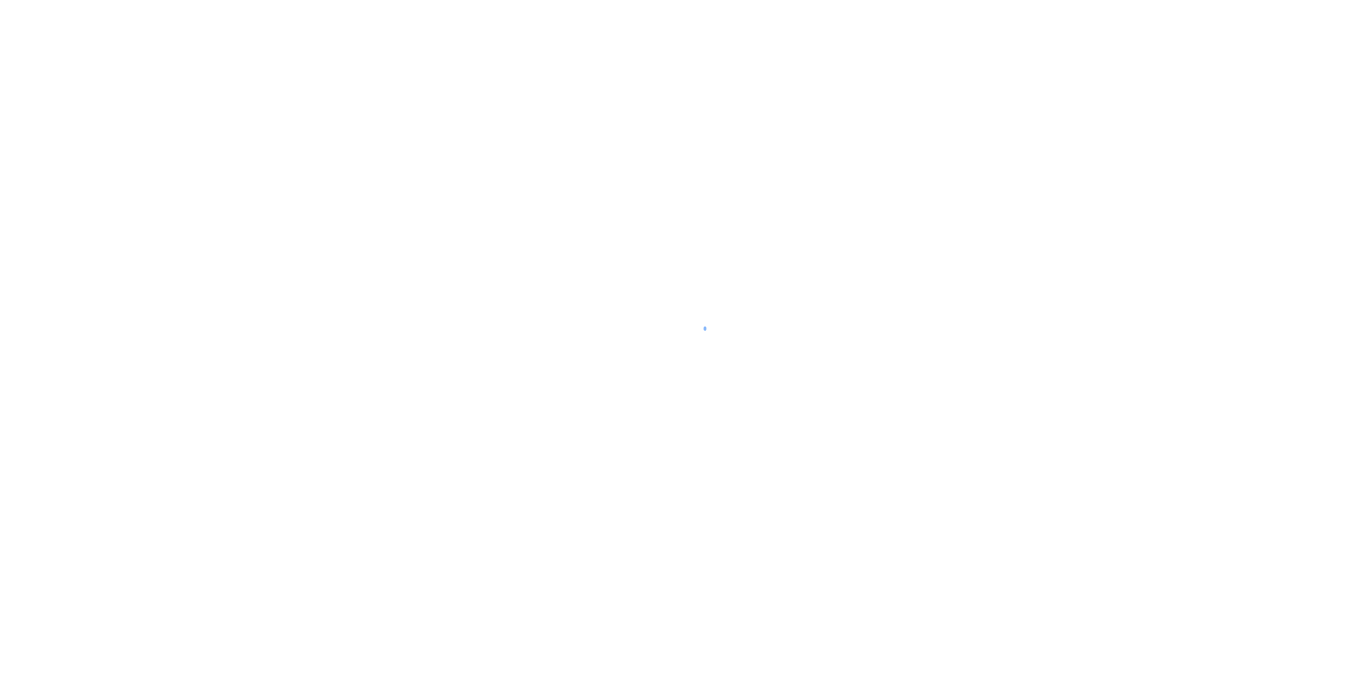 scroll, scrollTop: 0, scrollLeft: 0, axis: both 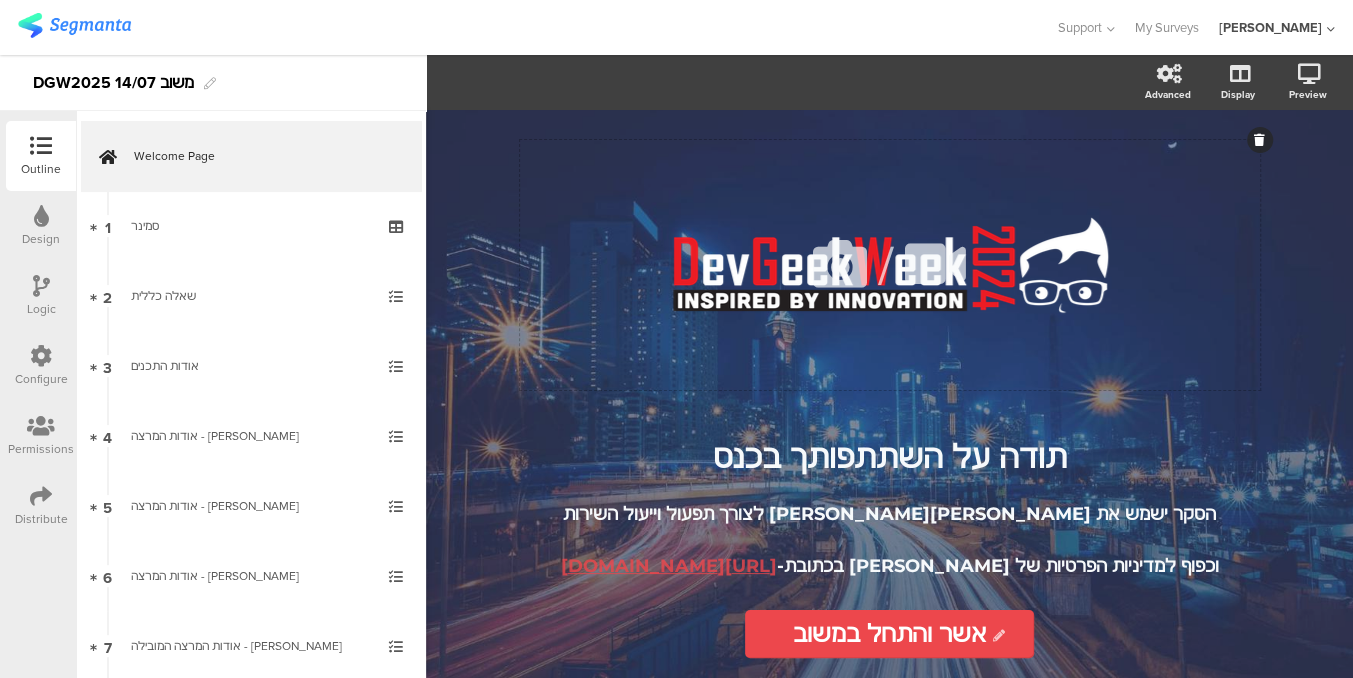 click 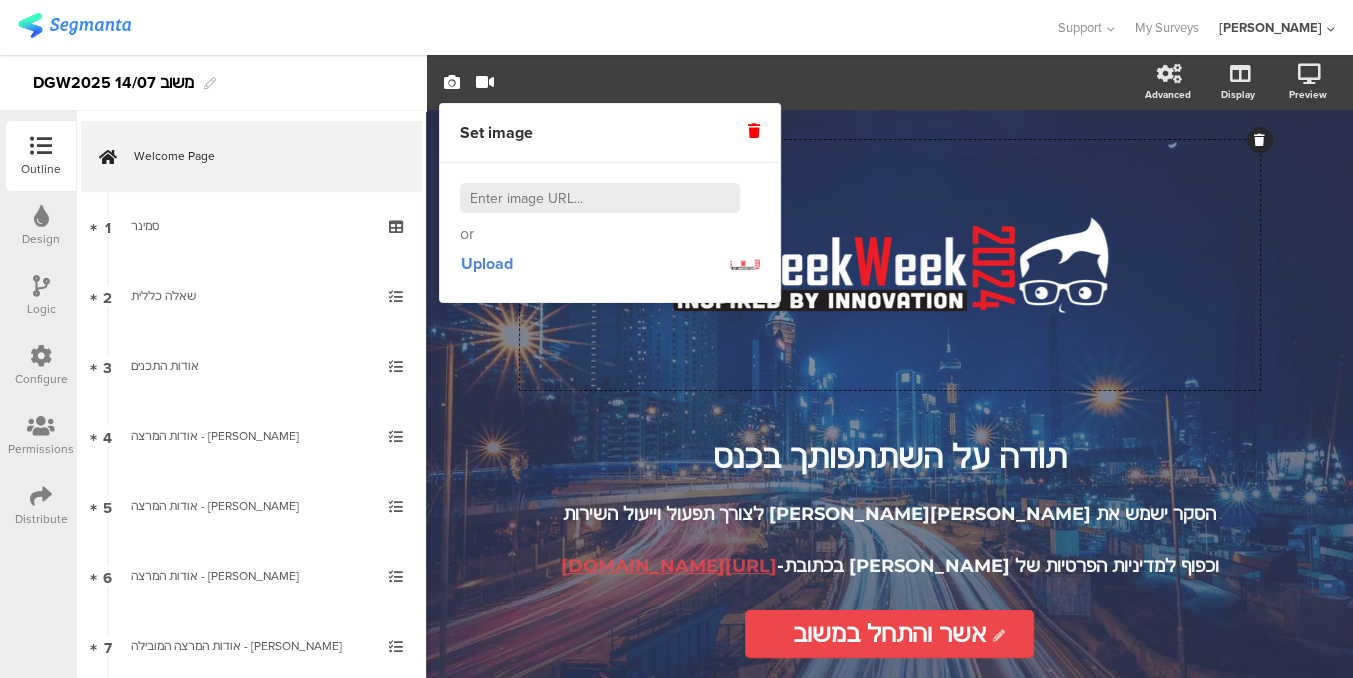 click at bounding box center [754, 131] 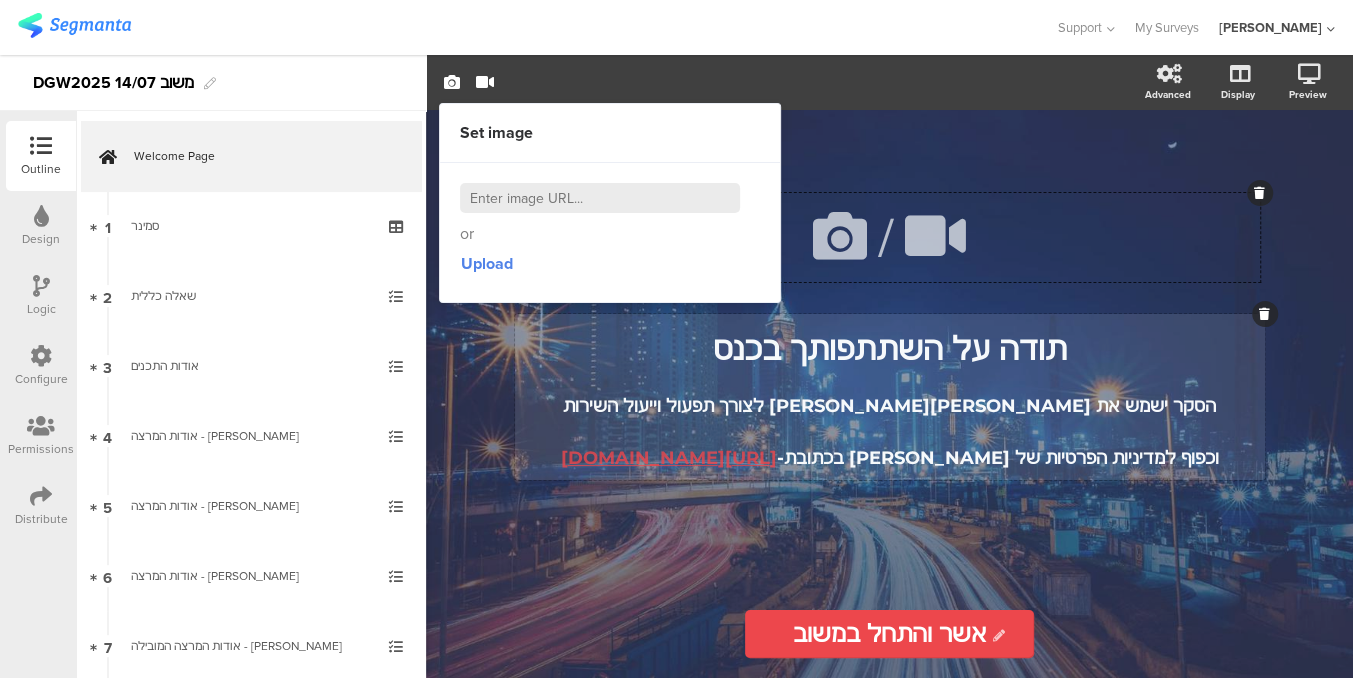 click on "תודה על השתתפותך בכנס  הסקר ישמש את [PERSON_NAME] לצורך תפעול וייעול השירות  וכפוף למדיניות הפרטיות של [PERSON_NAME] בכתובת-  [URL][DOMAIN_NAME]
תודה על השתתפותך בכנס  הסקר ישמש את [PERSON_NAME] לצורך תפעול וייעול השירות  וכפוף למדיניות הפרטיות של Segmanta בכתובת-  [URL][DOMAIN_NAME]" 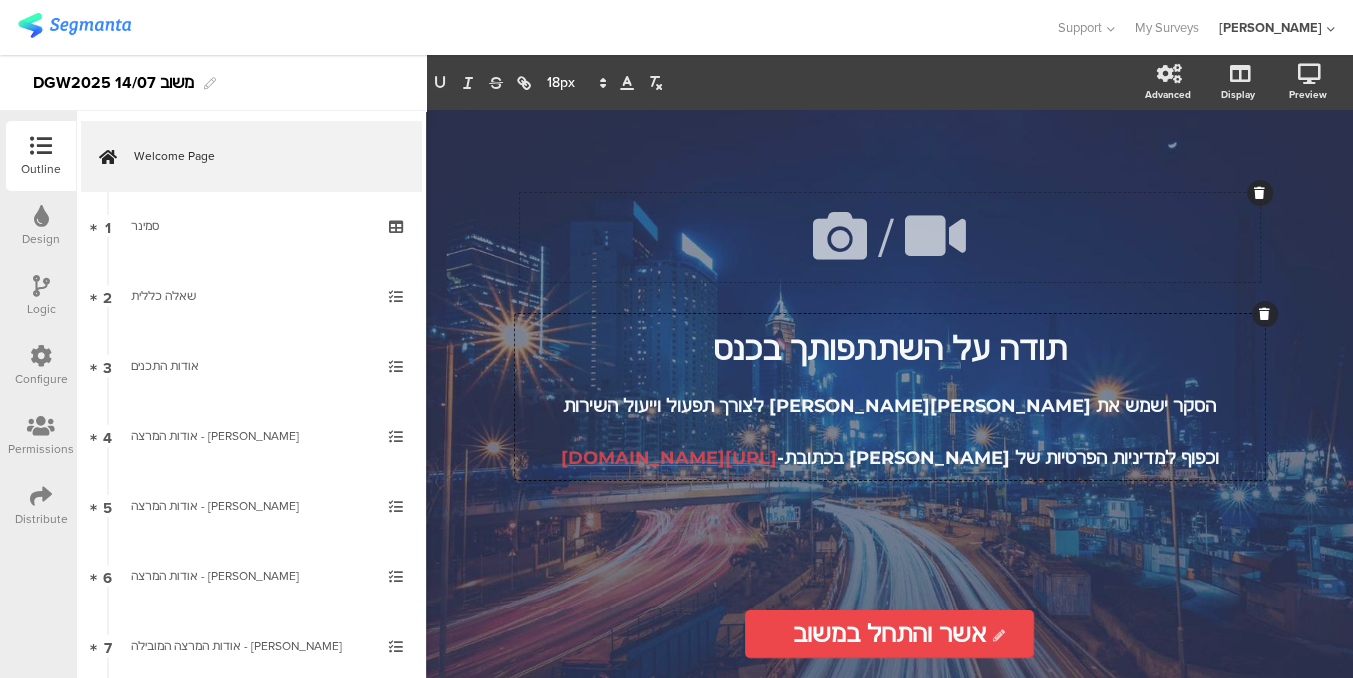 click on "/" 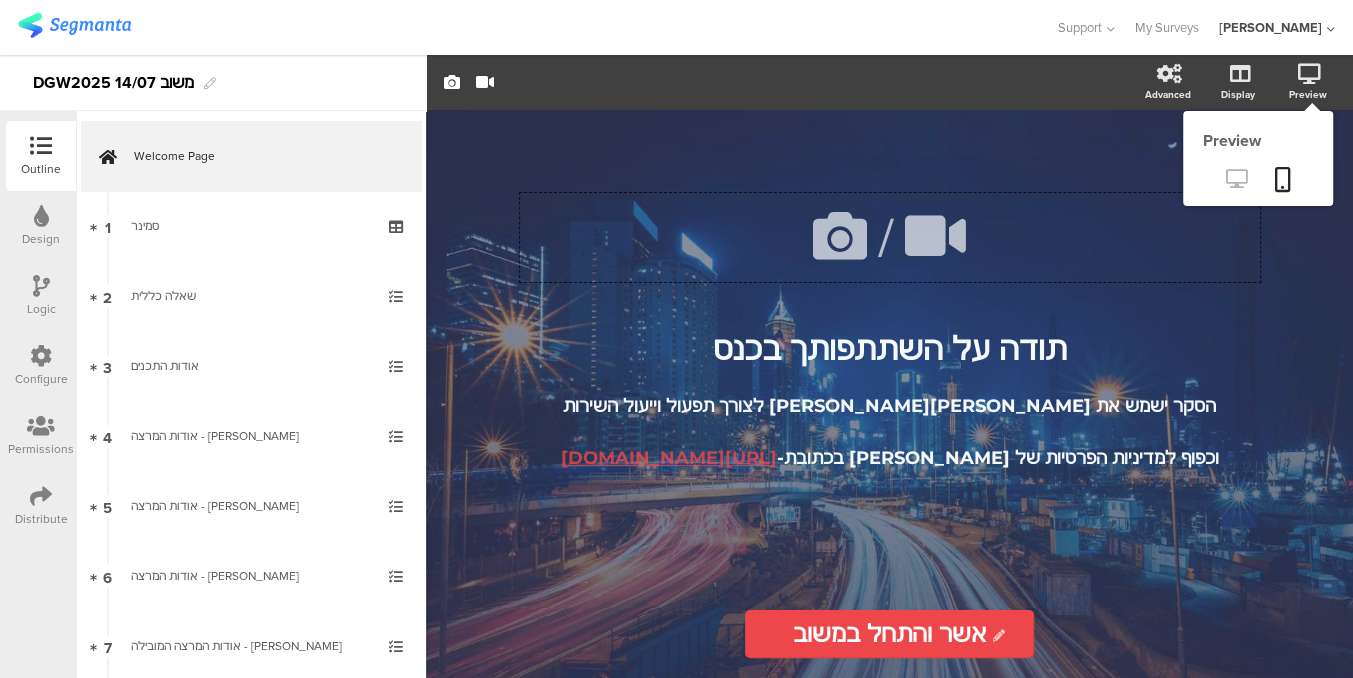 click 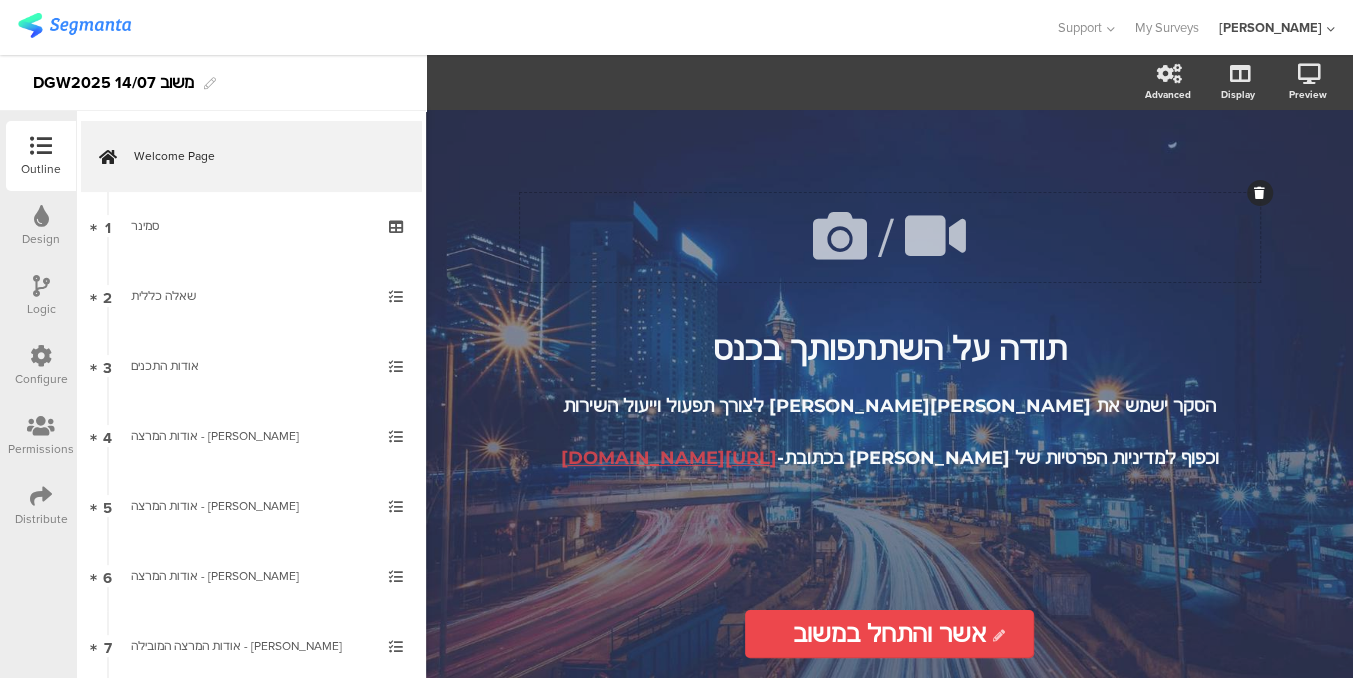 click 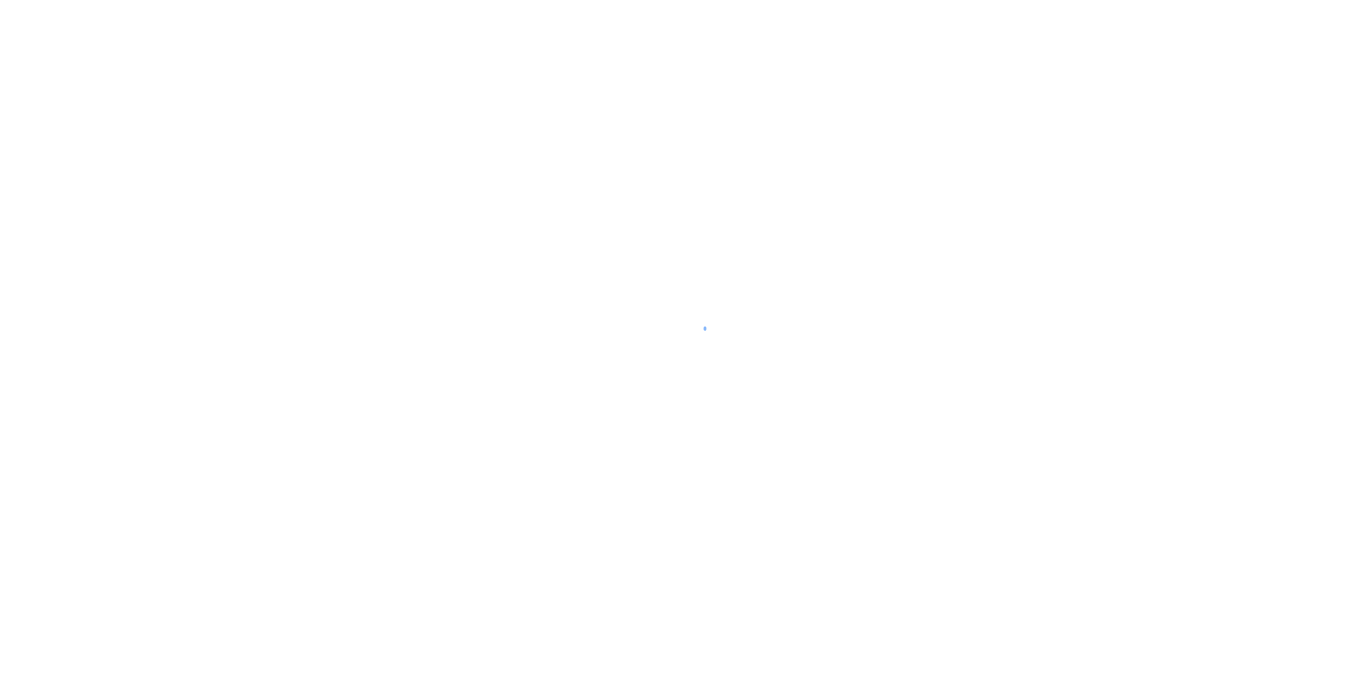 scroll, scrollTop: 0, scrollLeft: 0, axis: both 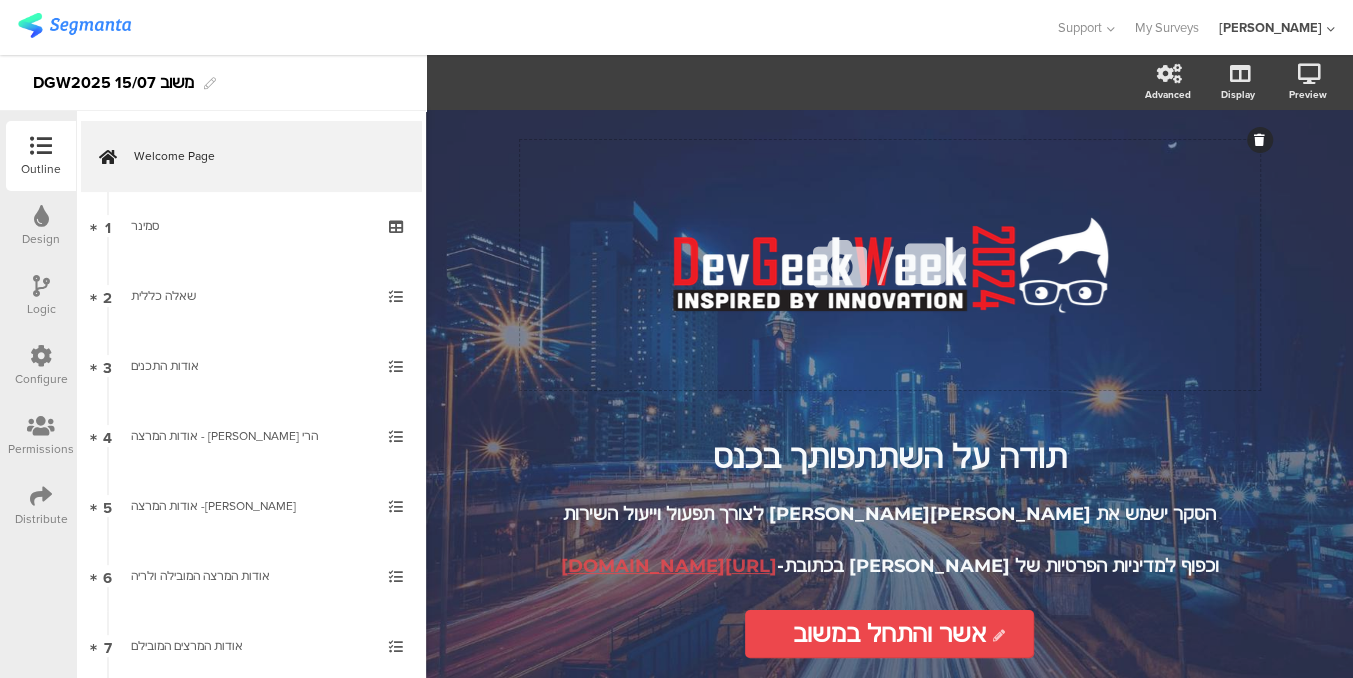 click 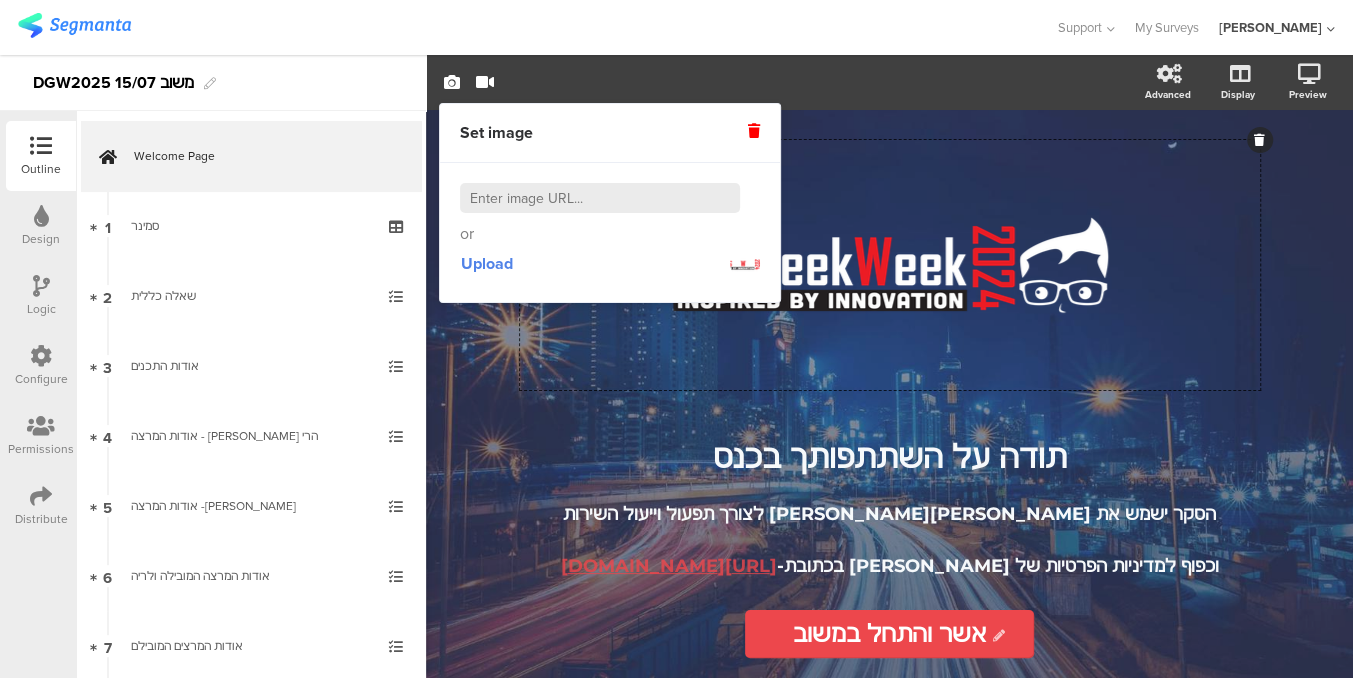click at bounding box center (754, 131) 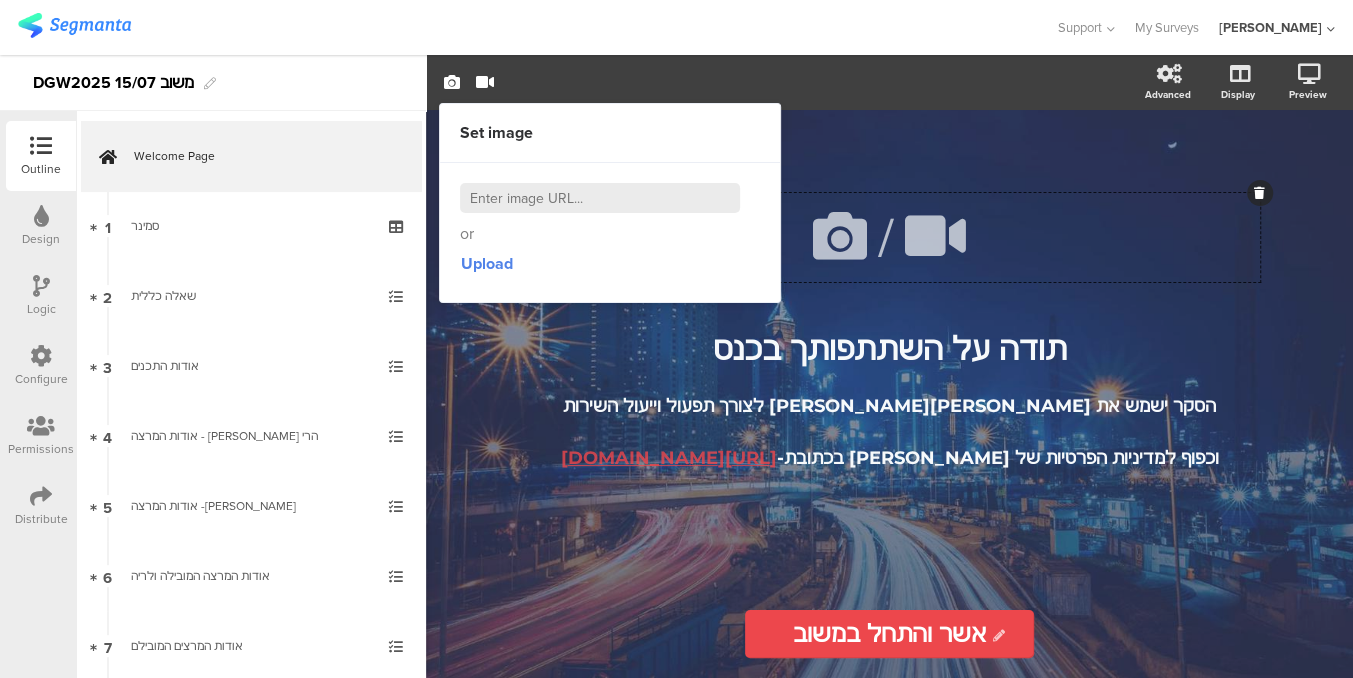 click 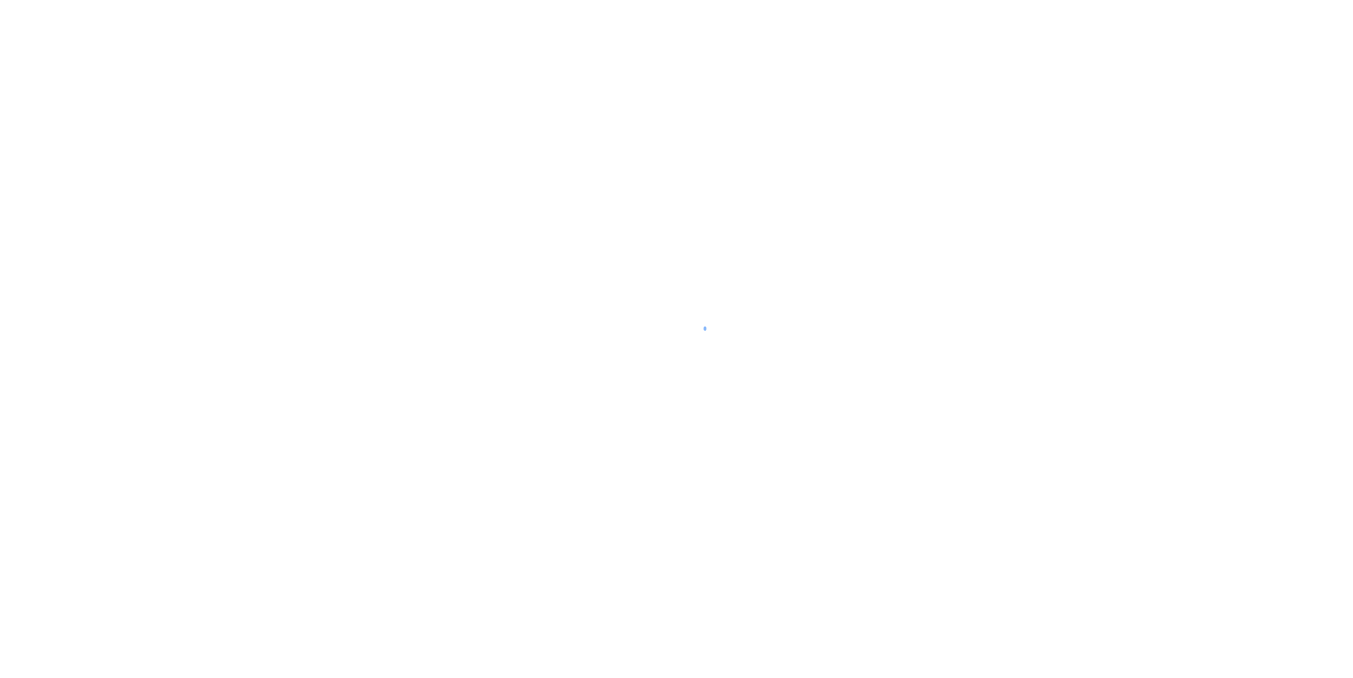 scroll, scrollTop: 0, scrollLeft: 0, axis: both 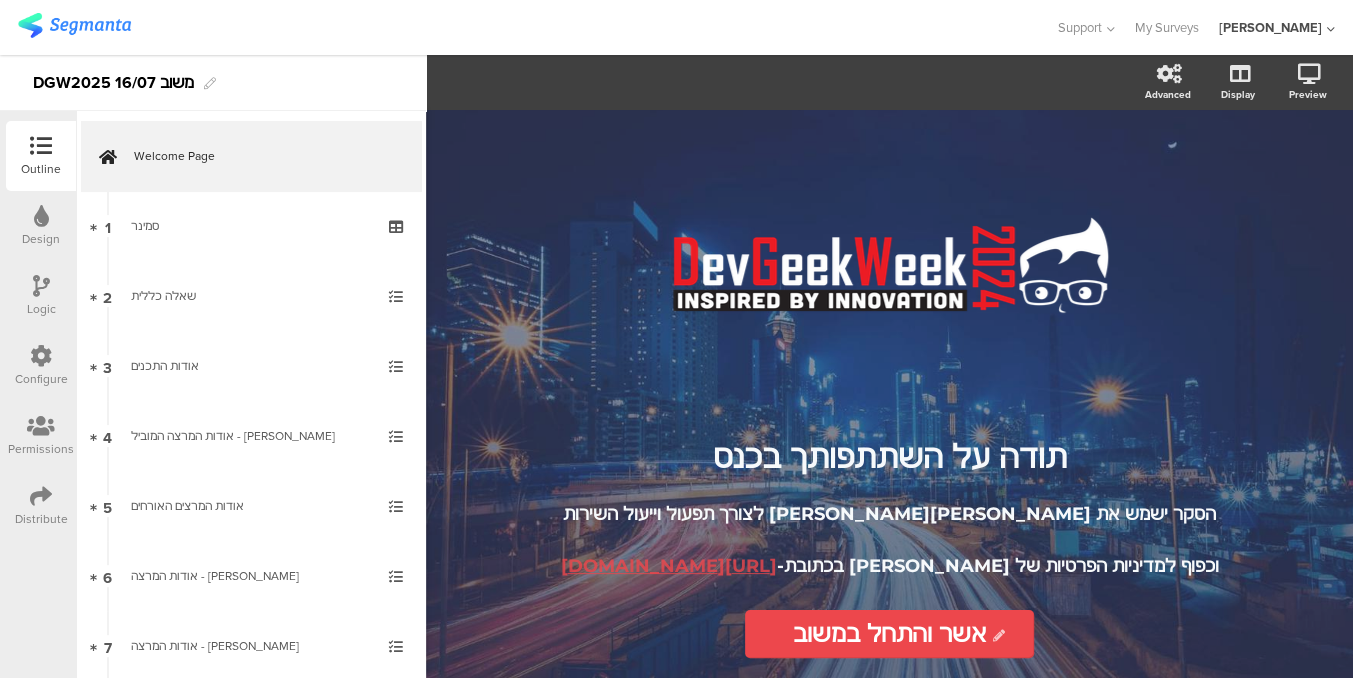 click 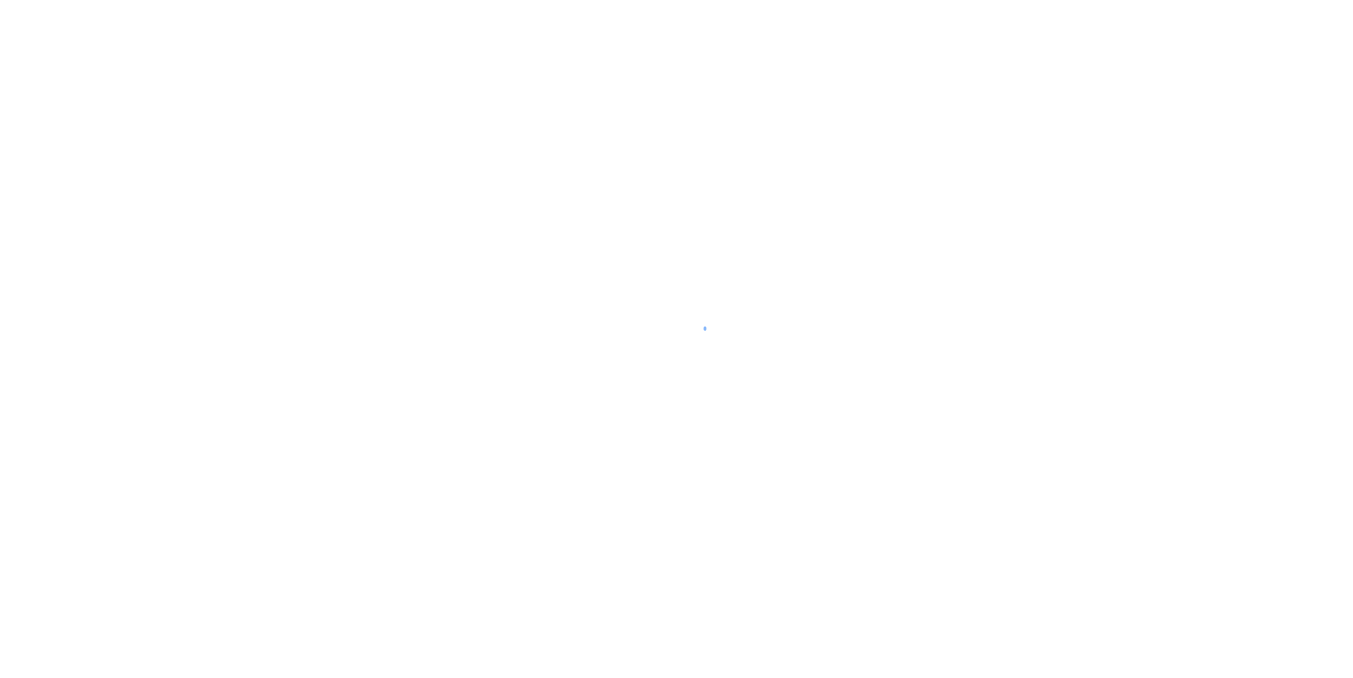 scroll, scrollTop: 0, scrollLeft: 0, axis: both 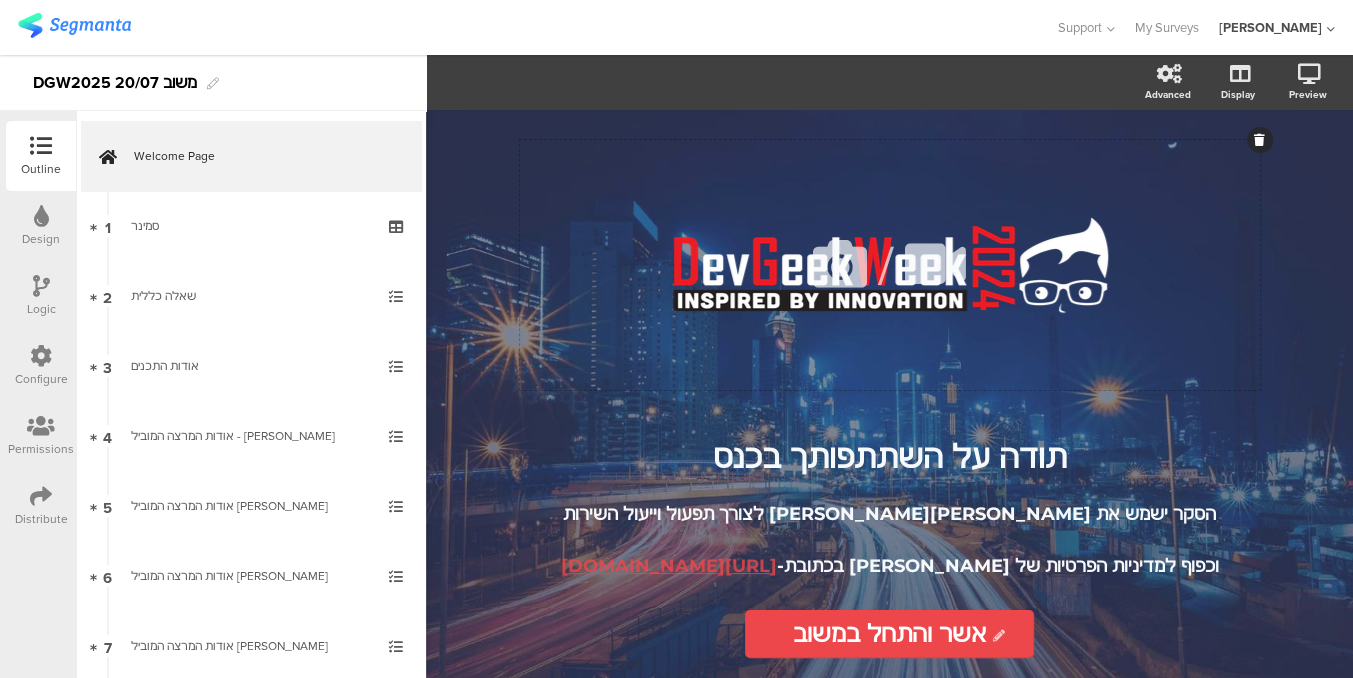 click 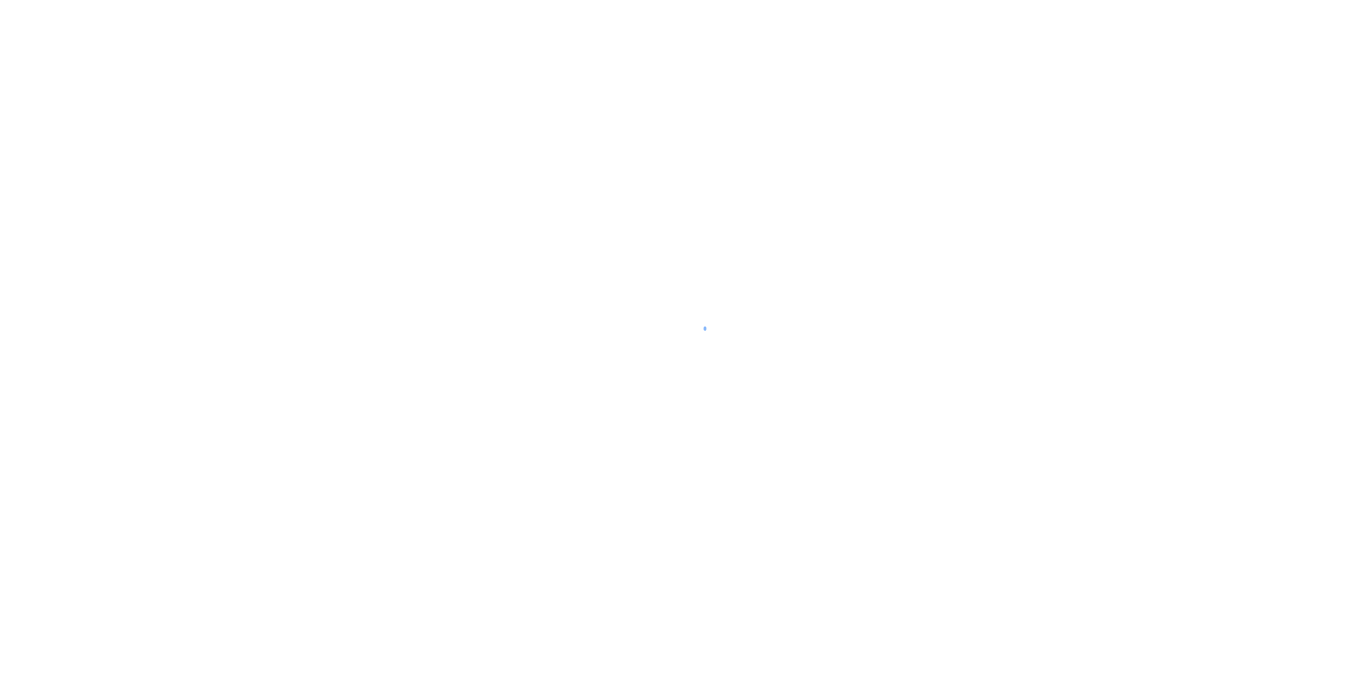 scroll, scrollTop: 0, scrollLeft: 0, axis: both 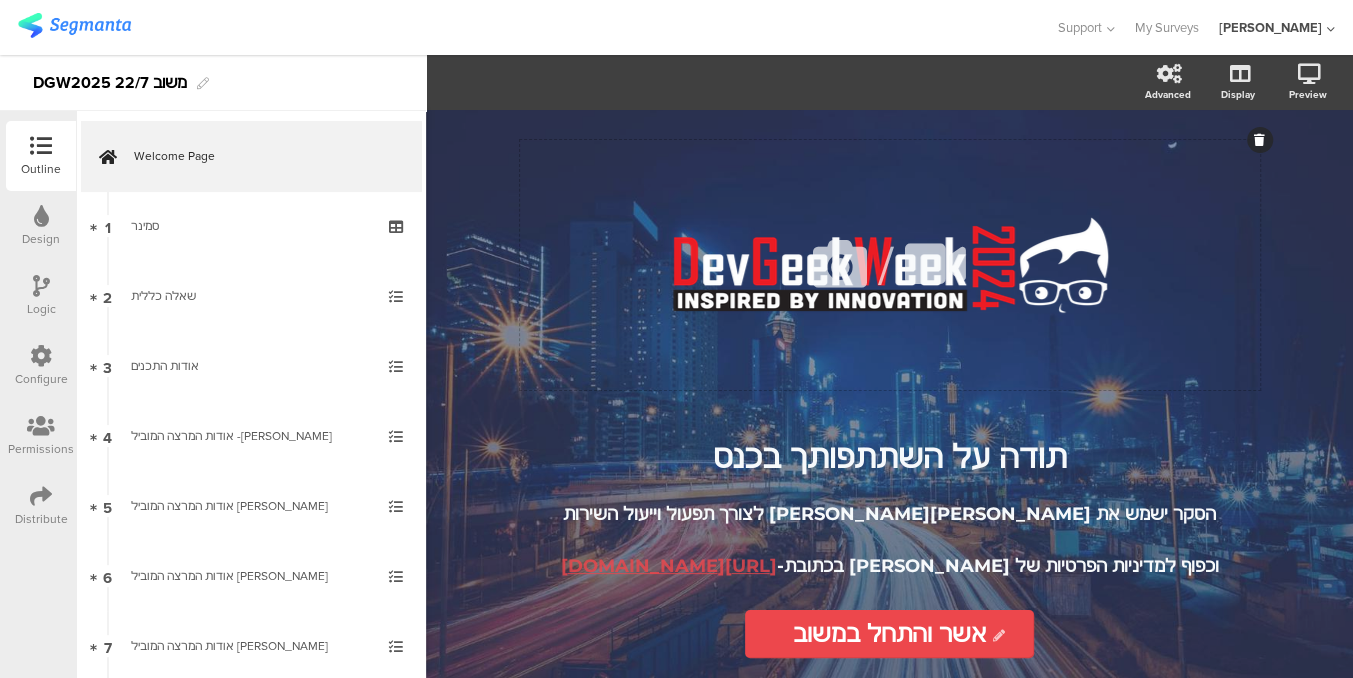 click 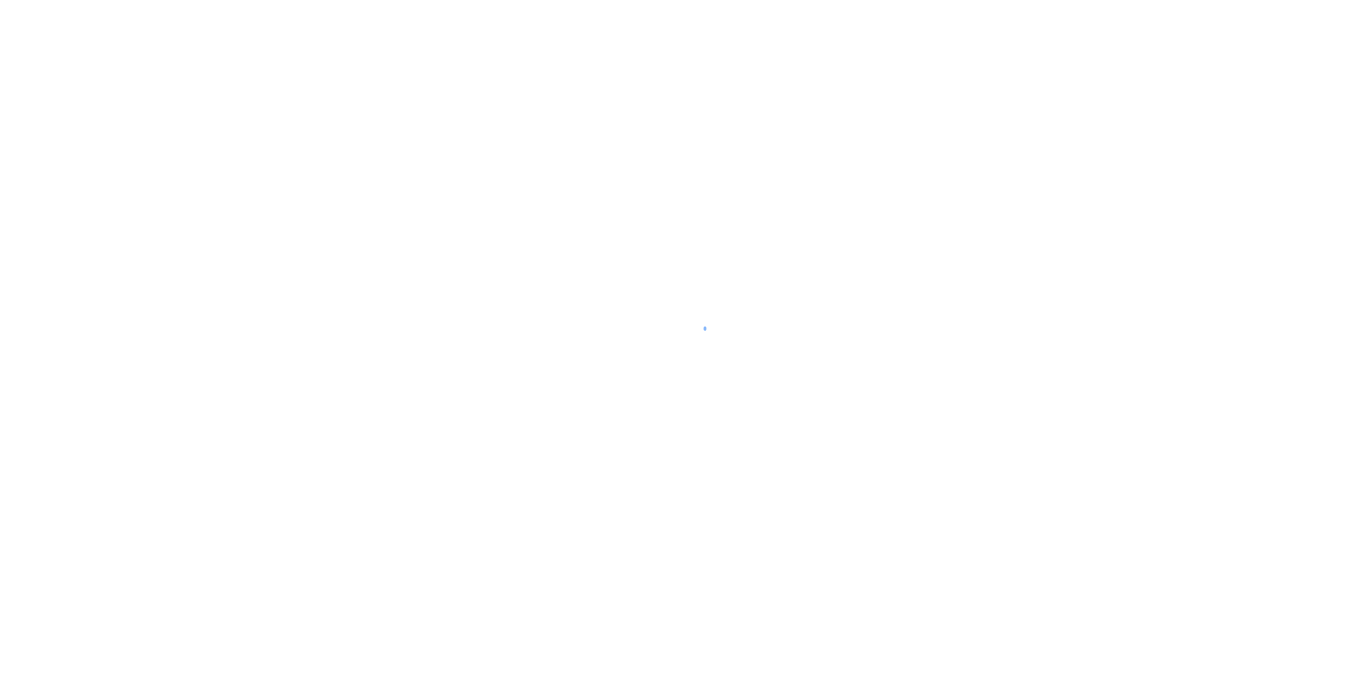 scroll, scrollTop: 0, scrollLeft: 0, axis: both 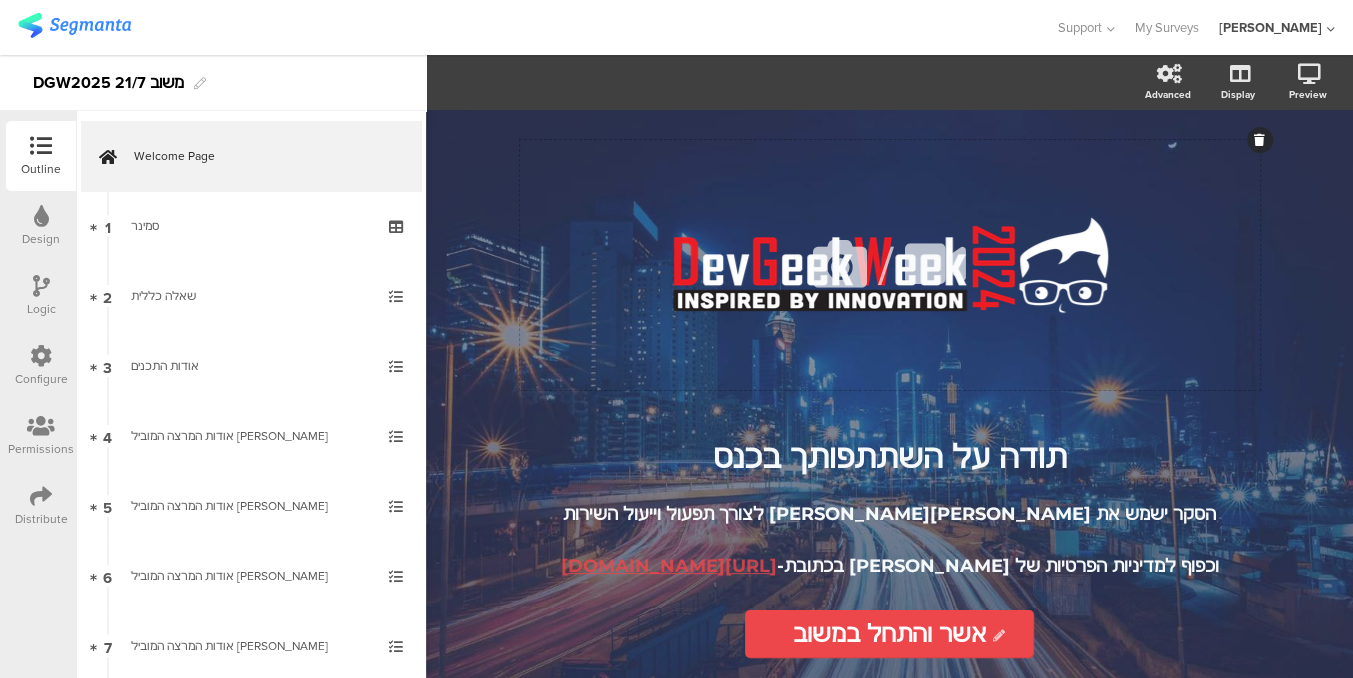 click 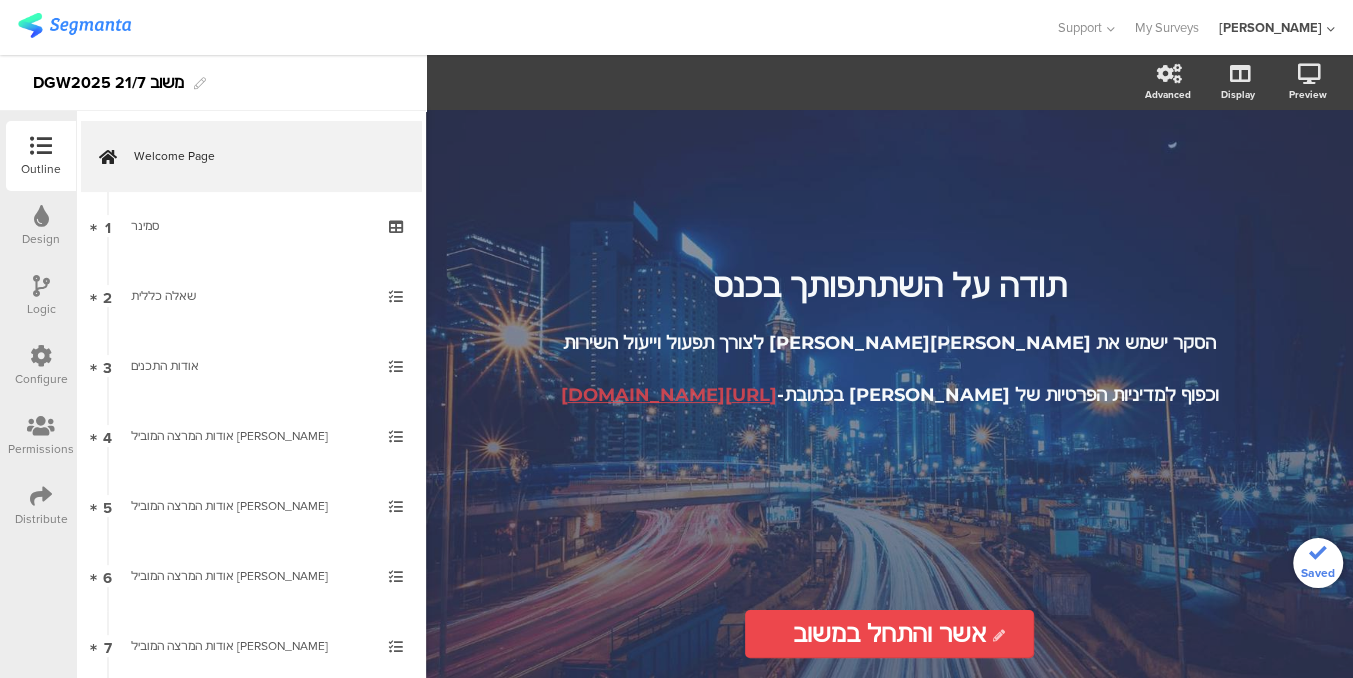 click on "תודה על השתתפותך בכנס  הסקר ישמש את ג'ון ברייס לצורך תפעול וייעול השירות  וכפוף למדיניות הפרטיות של Segmanta בכתובת-  https://segmanta.com/security/
תודה על השתתפותך בכנס  הסקר ישמש את ג'ון ברייס לצורך תפעול וייעול השירות  וכפוף למדיניות הפרטיות של Segmanta בכתובת-  https://segmanta.com/security/" 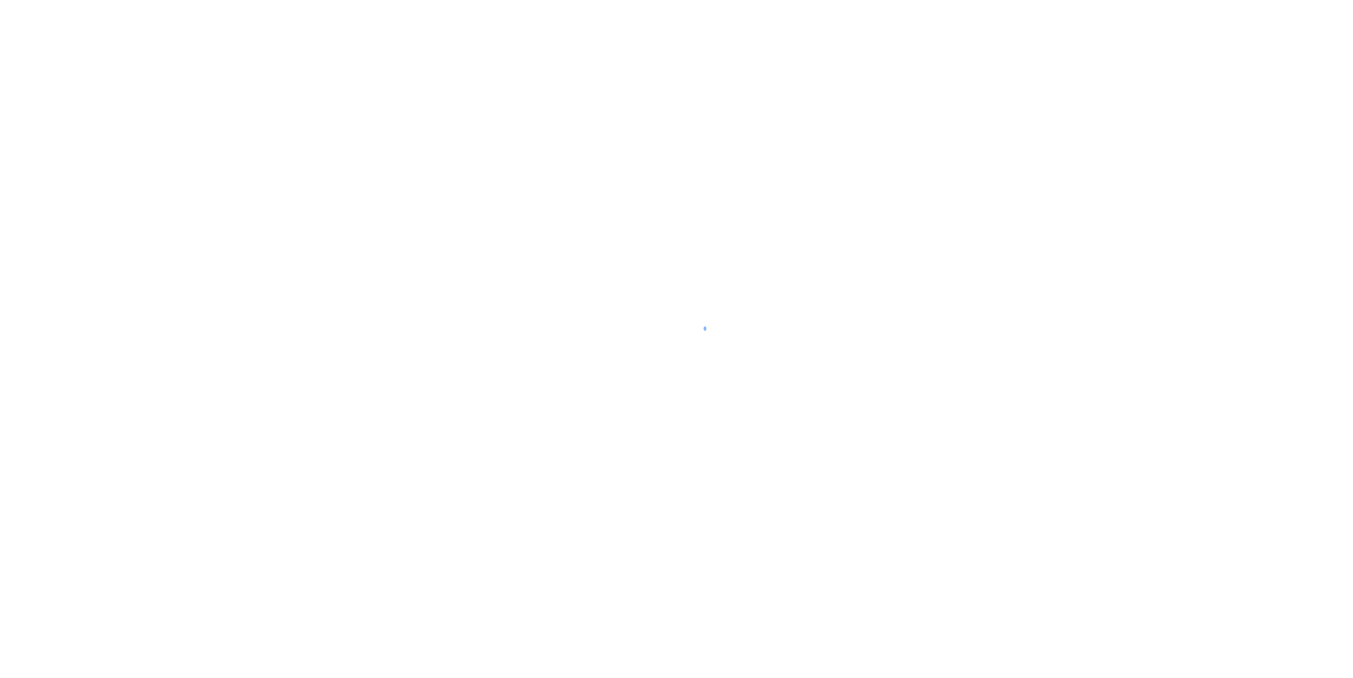 scroll, scrollTop: 0, scrollLeft: 0, axis: both 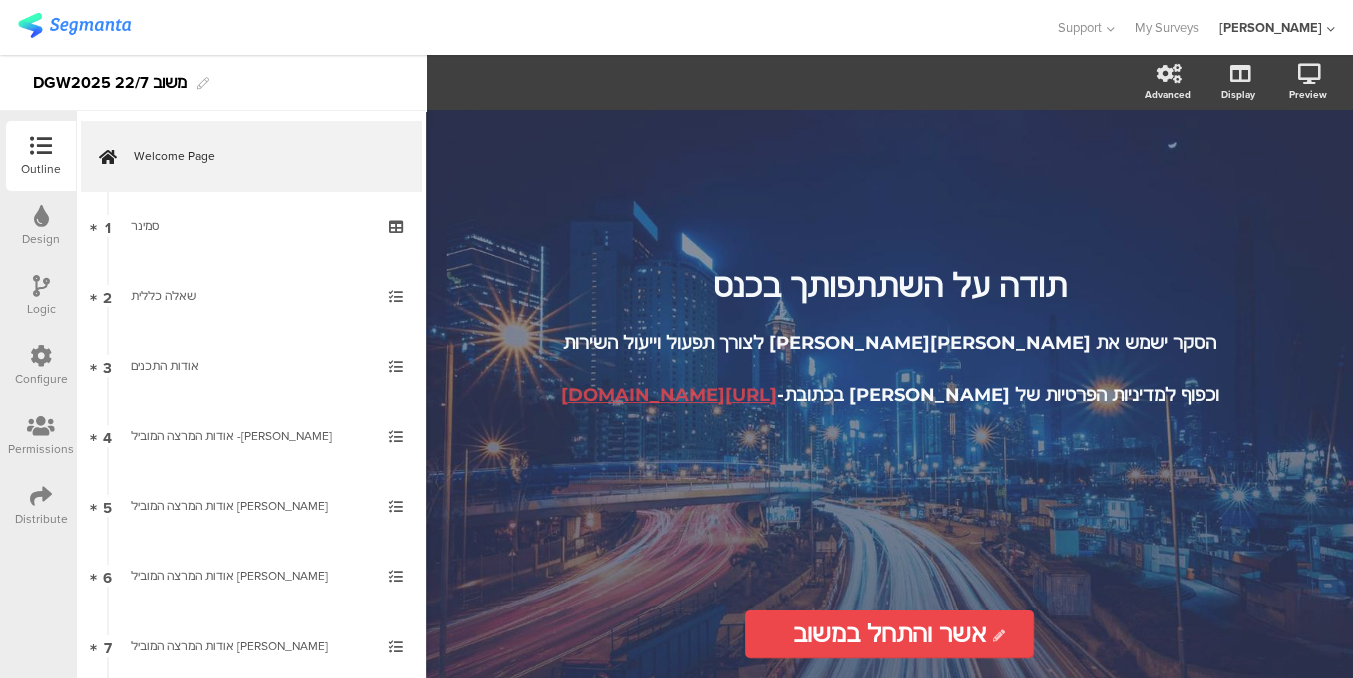 click at bounding box center (41, 496) 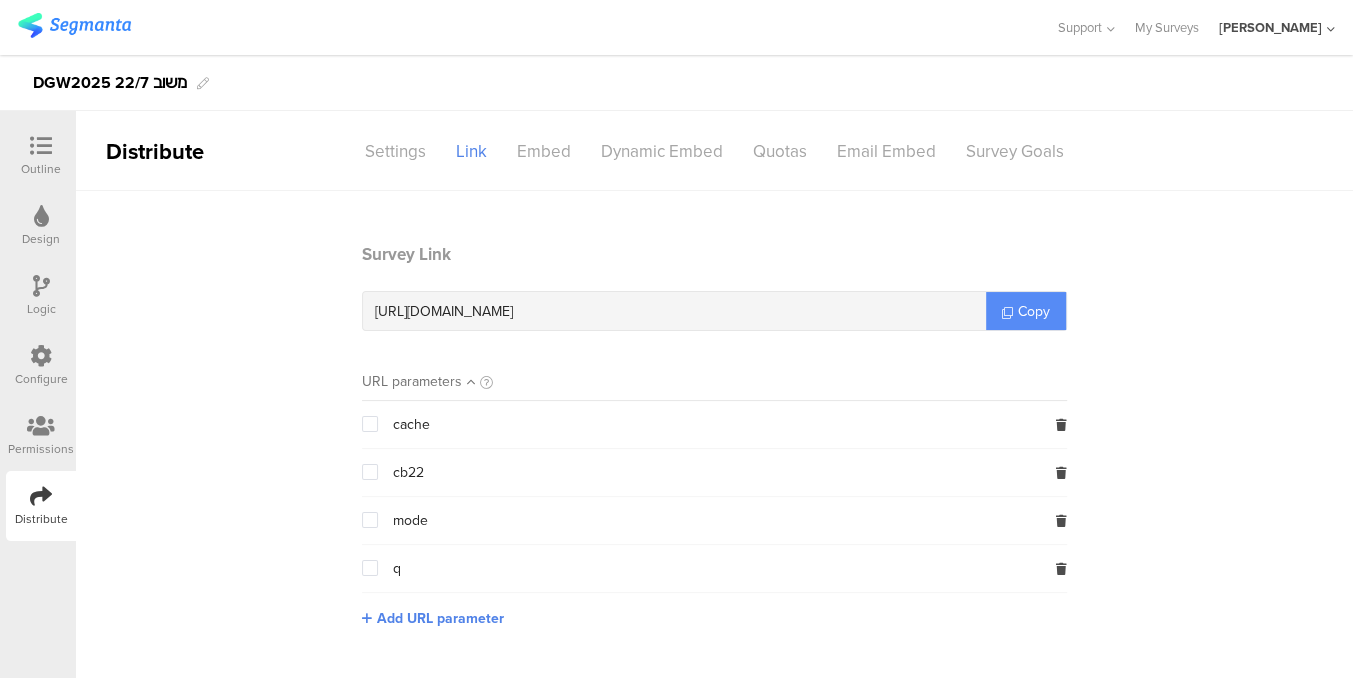 click on "Copy" at bounding box center [1034, 311] 